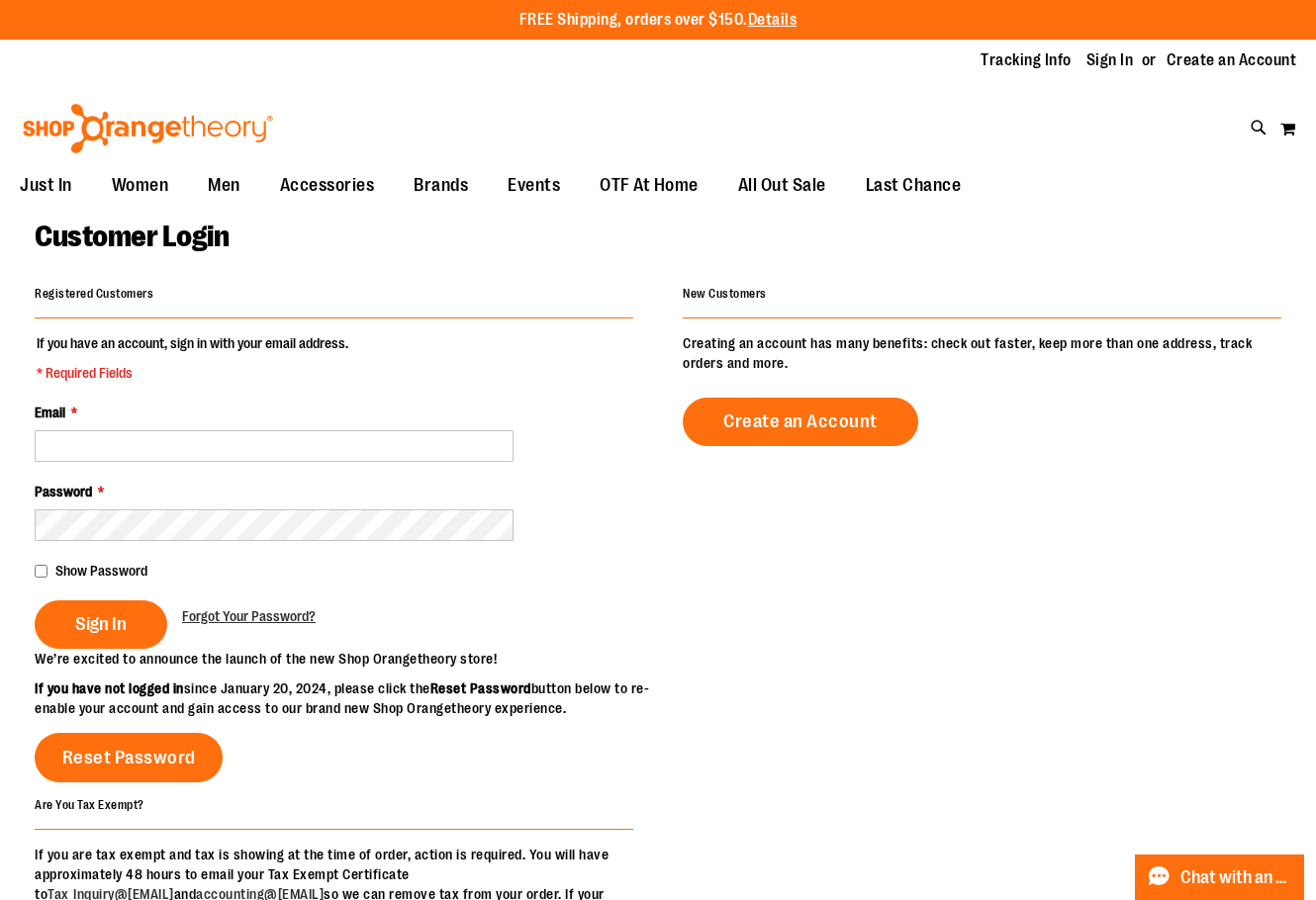 scroll, scrollTop: 0, scrollLeft: 0, axis: both 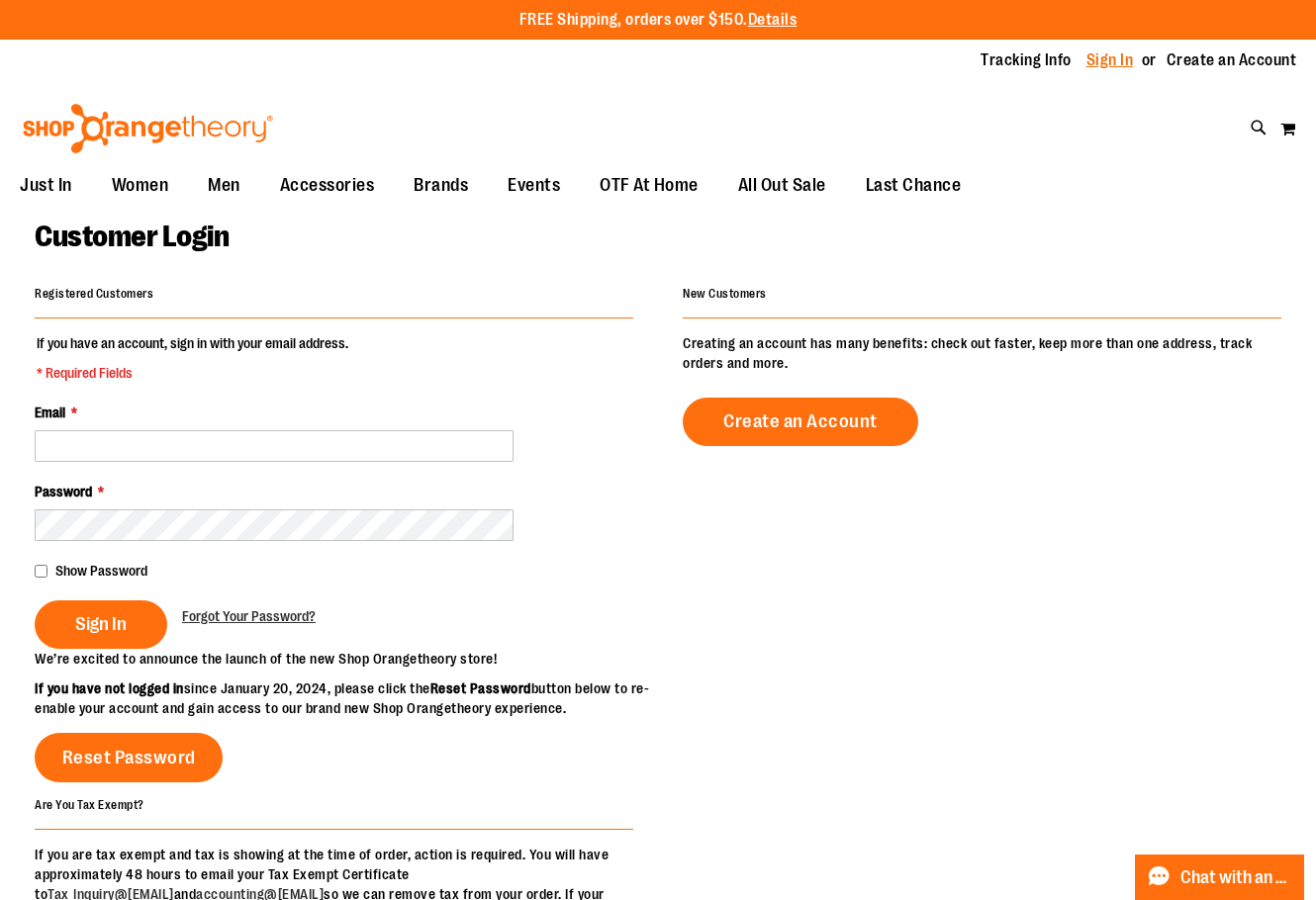 click on "Sign In" at bounding box center [1110, 60] 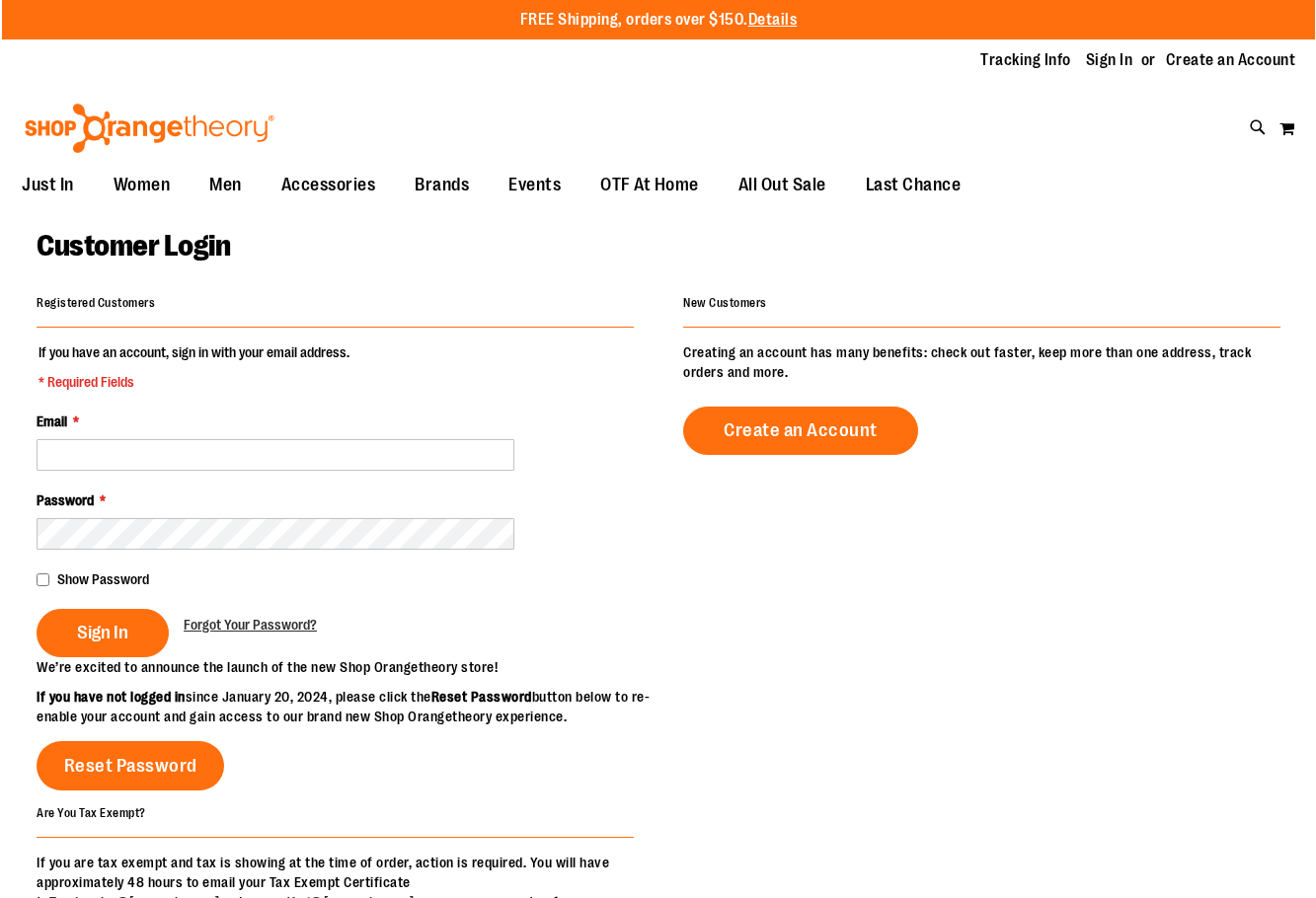 scroll, scrollTop: 0, scrollLeft: 0, axis: both 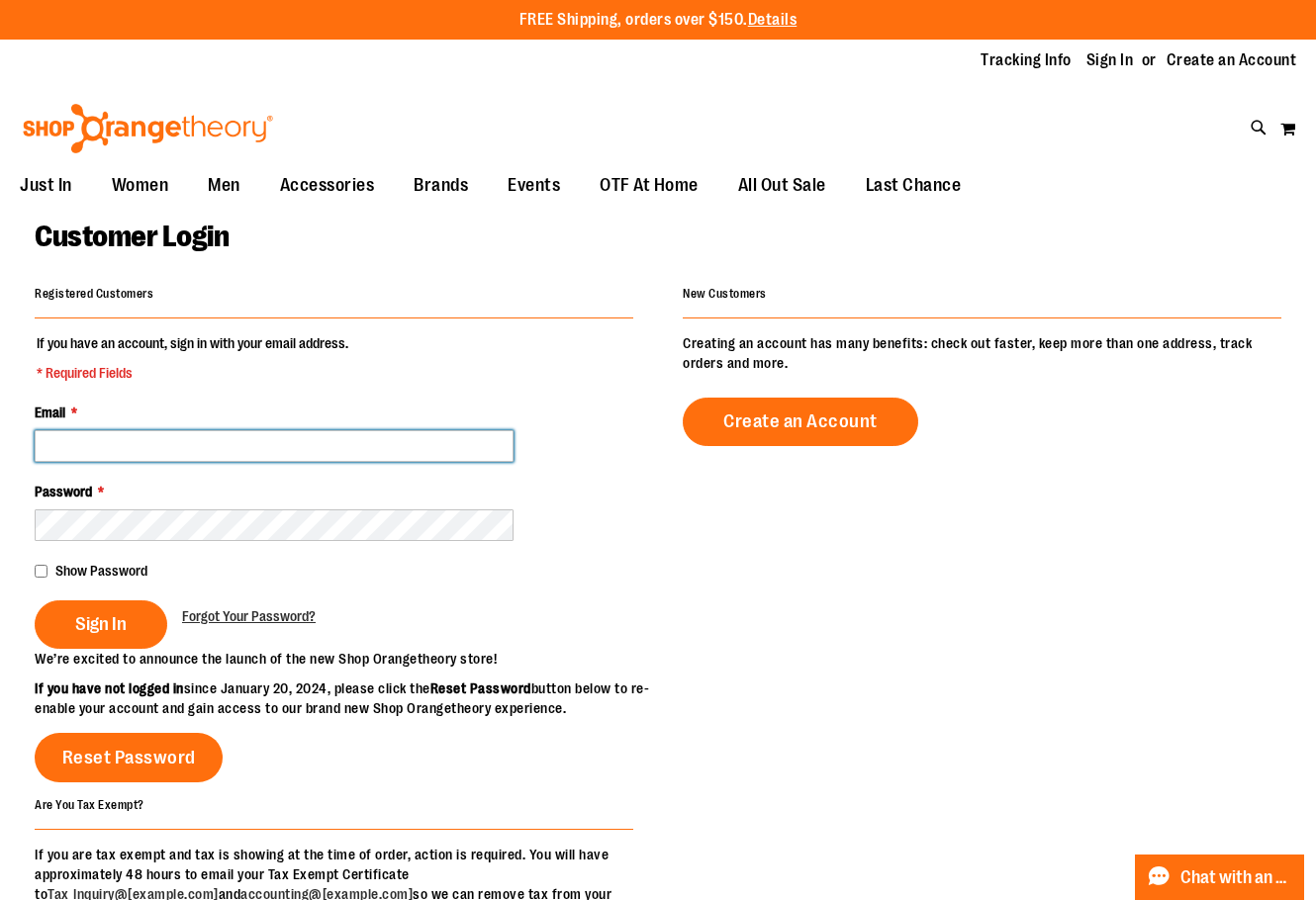click on "Email *" at bounding box center [274, 446] 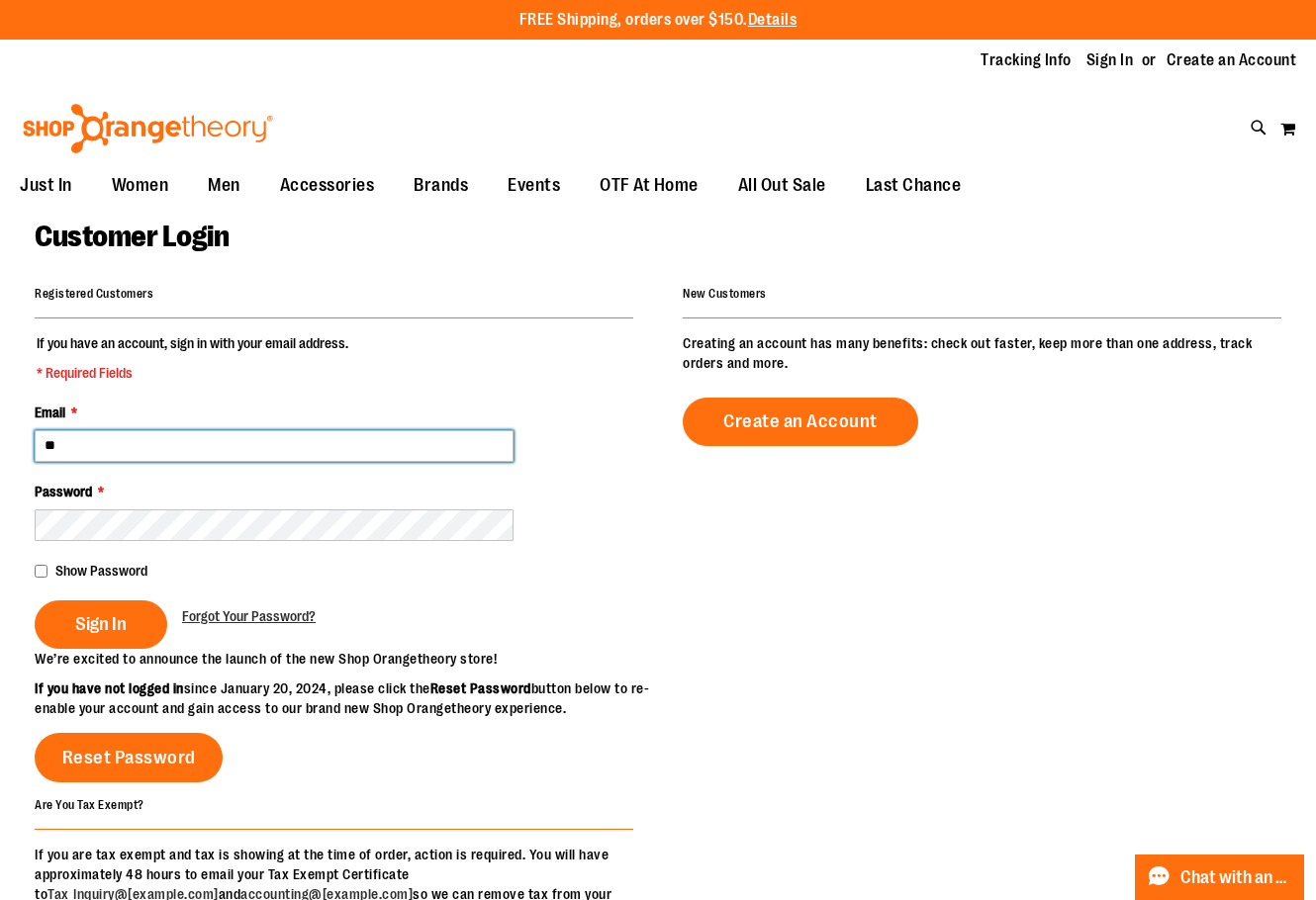 type on "*" 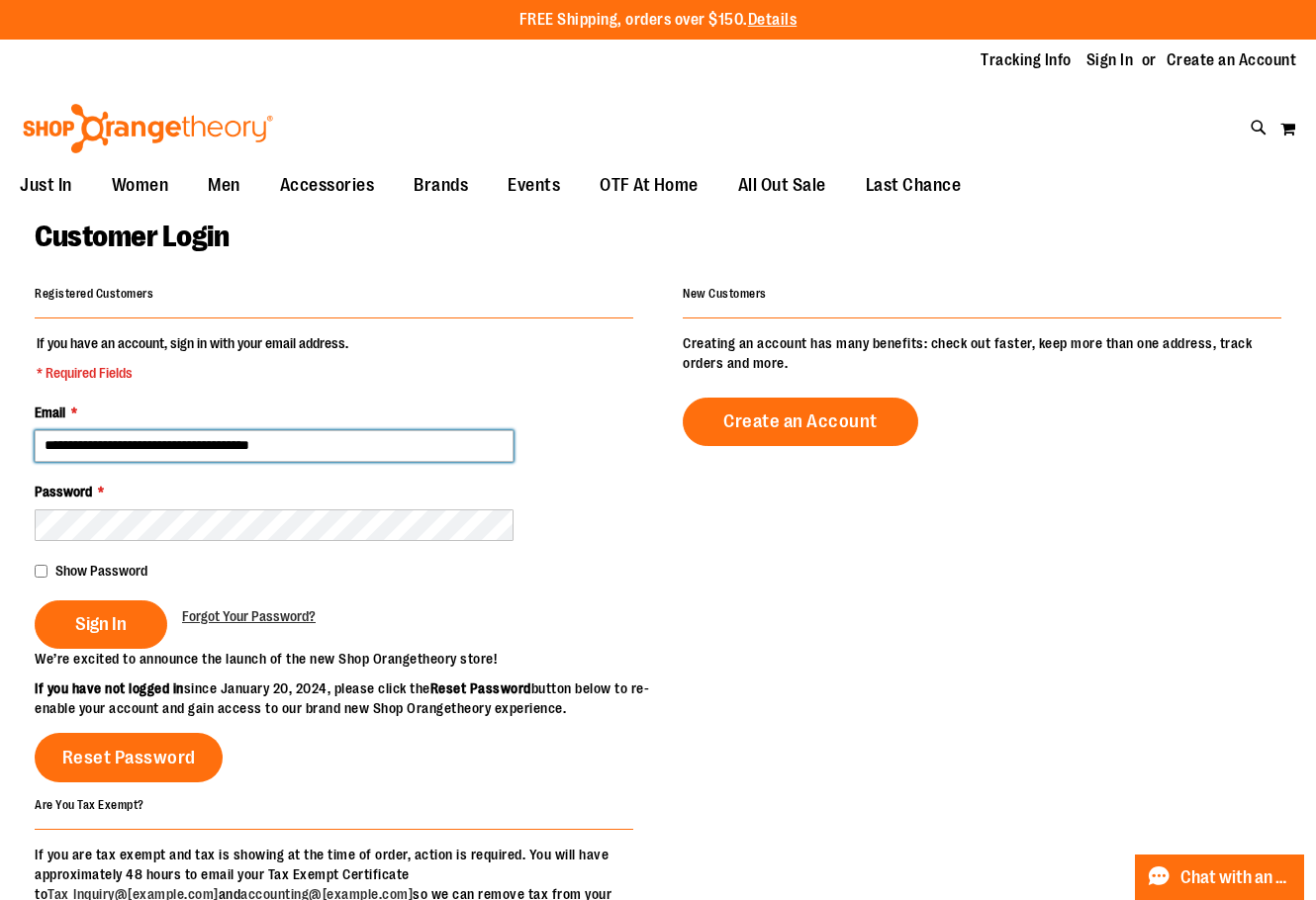 type on "**********" 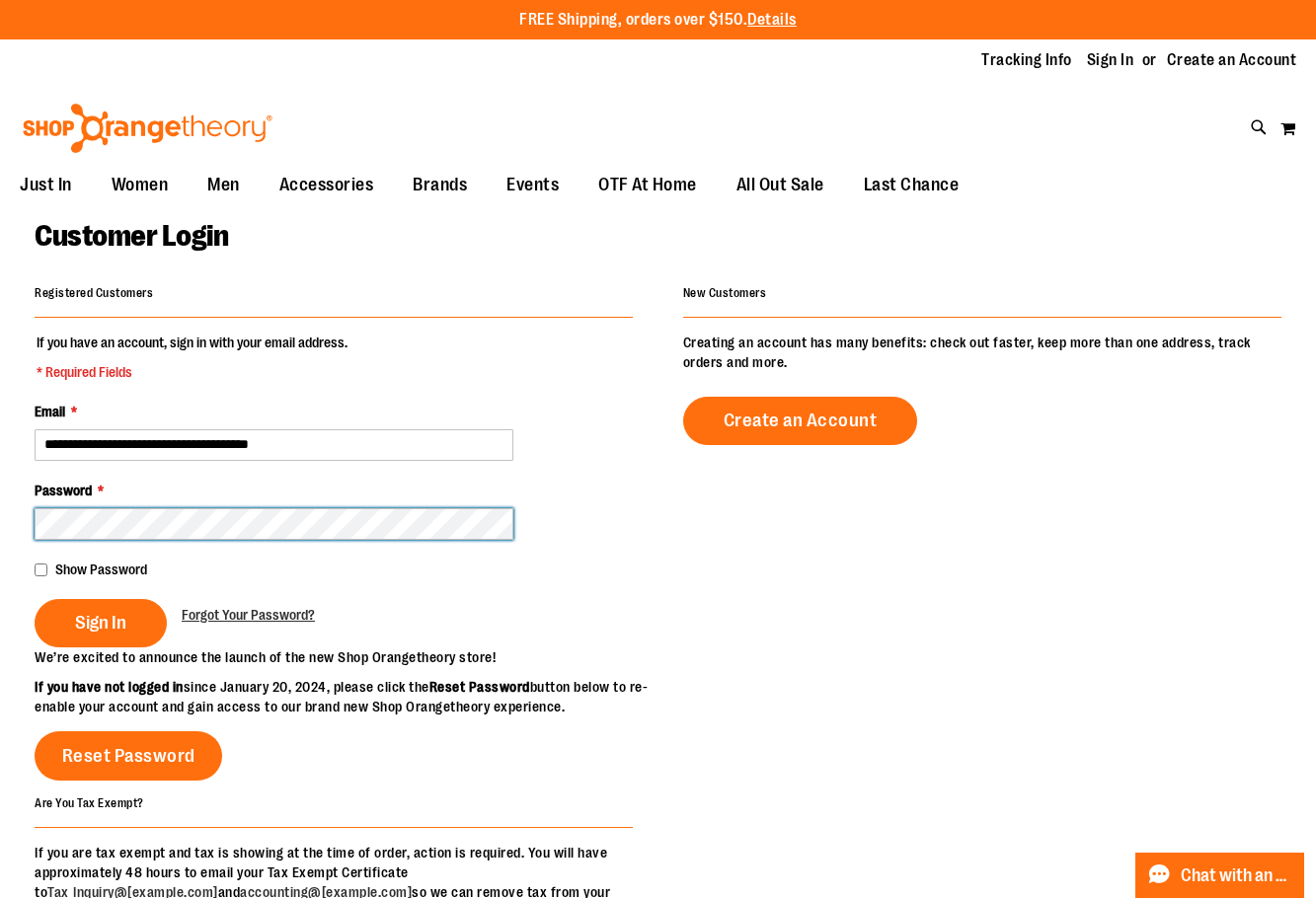 click on "Sign In" at bounding box center (101, 623) 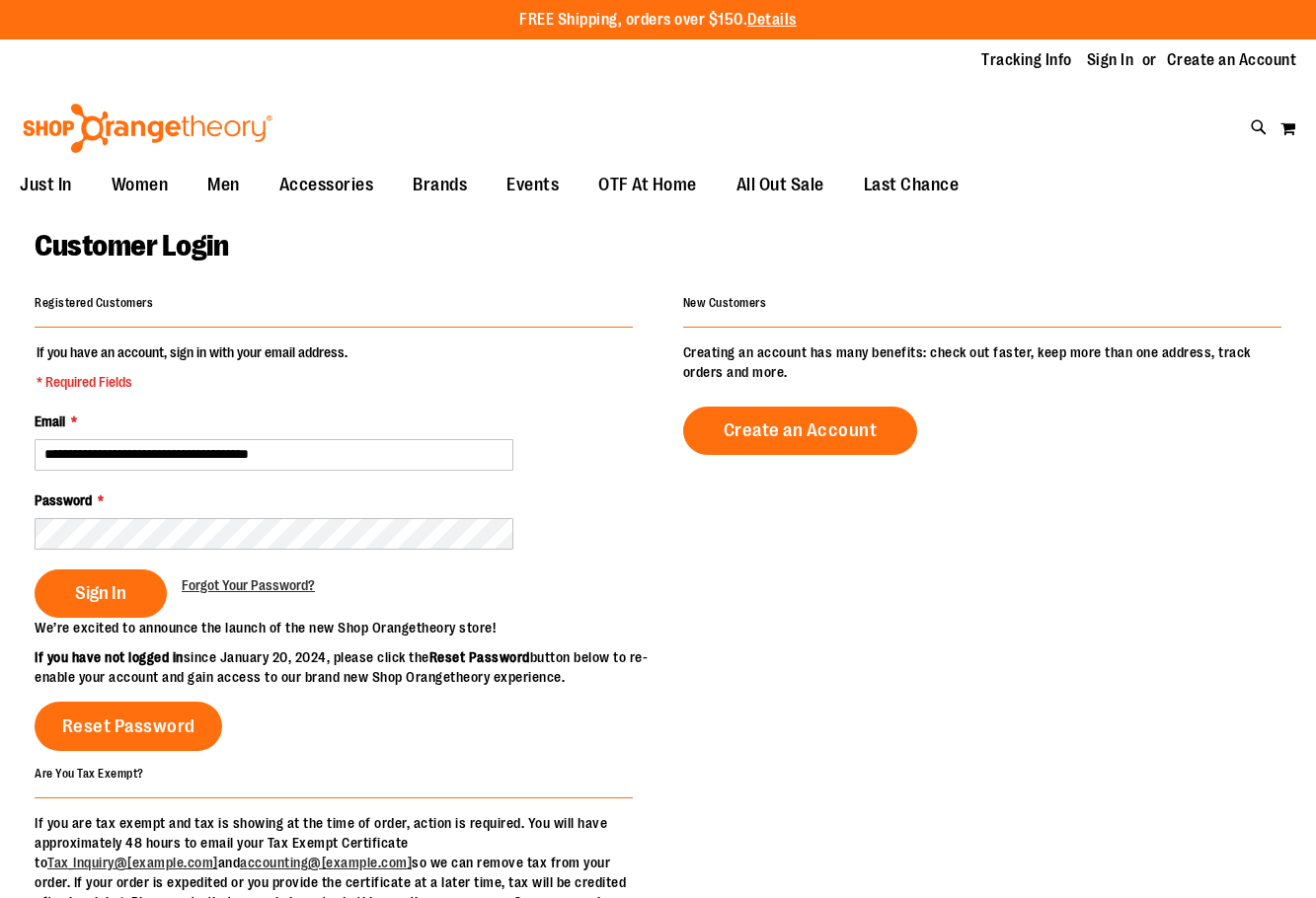 scroll, scrollTop: 0, scrollLeft: 0, axis: both 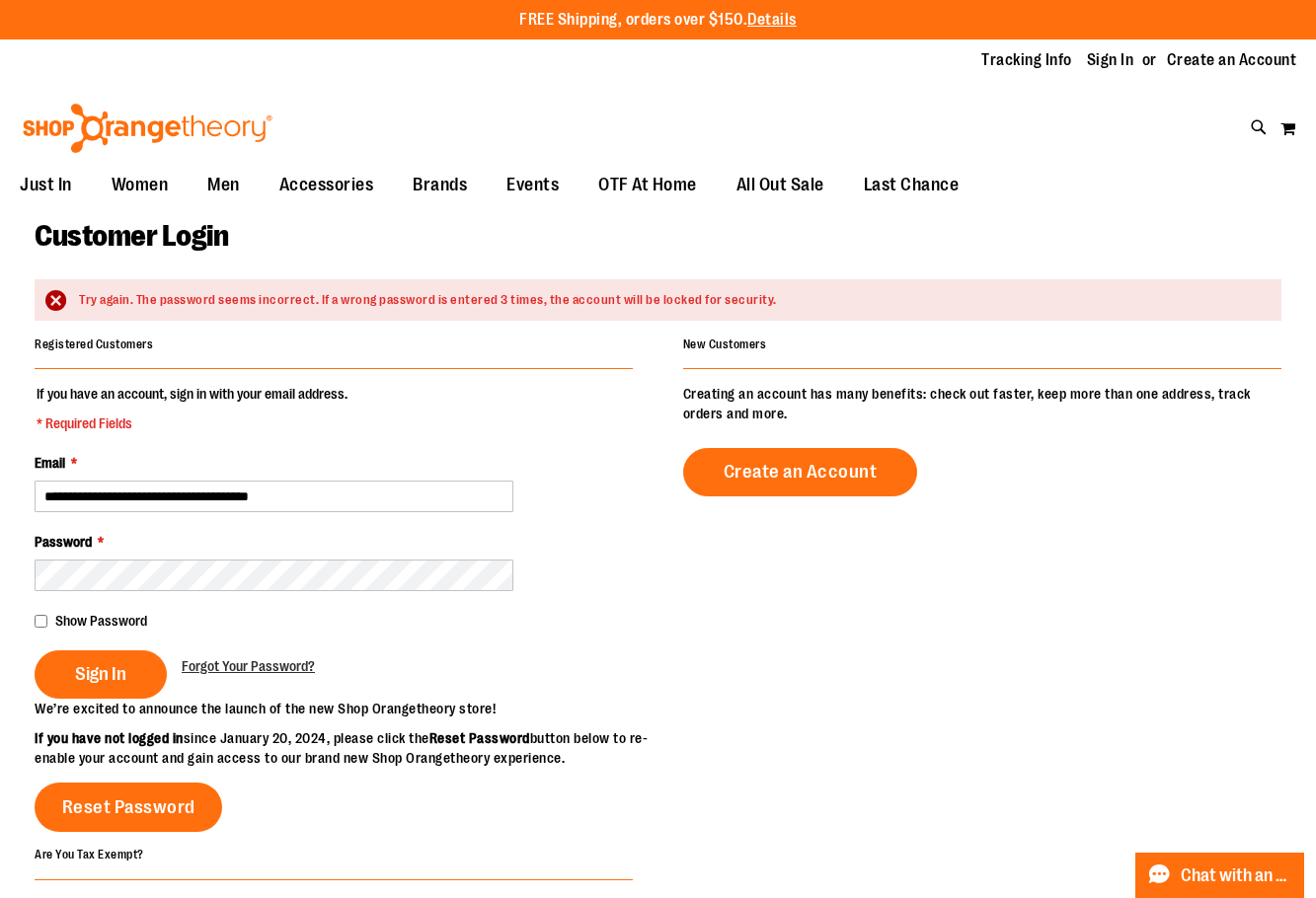 click on "**********" at bounding box center [334, 541] 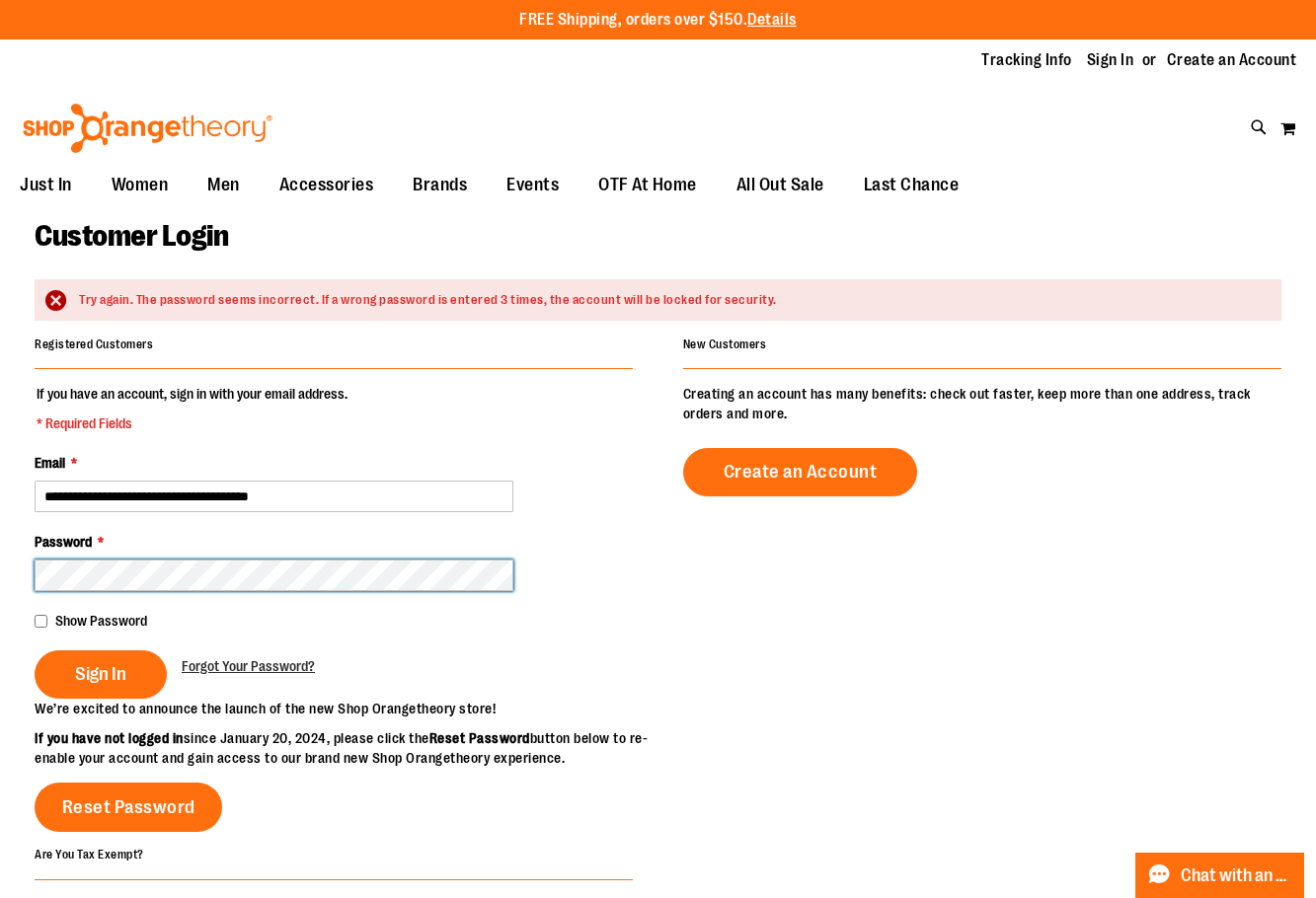 click on "Sign In" at bounding box center (101, 674) 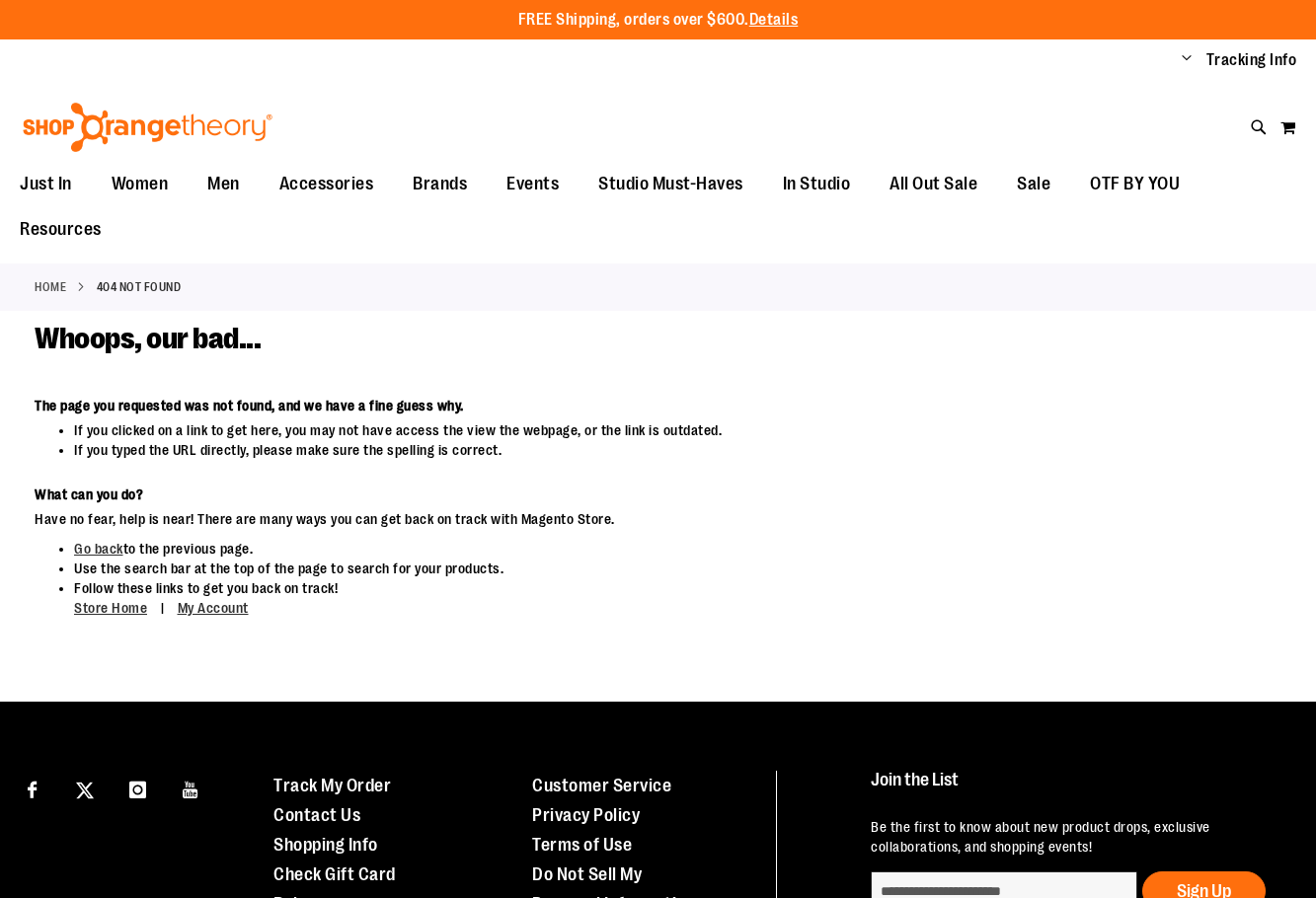 scroll, scrollTop: 0, scrollLeft: 0, axis: both 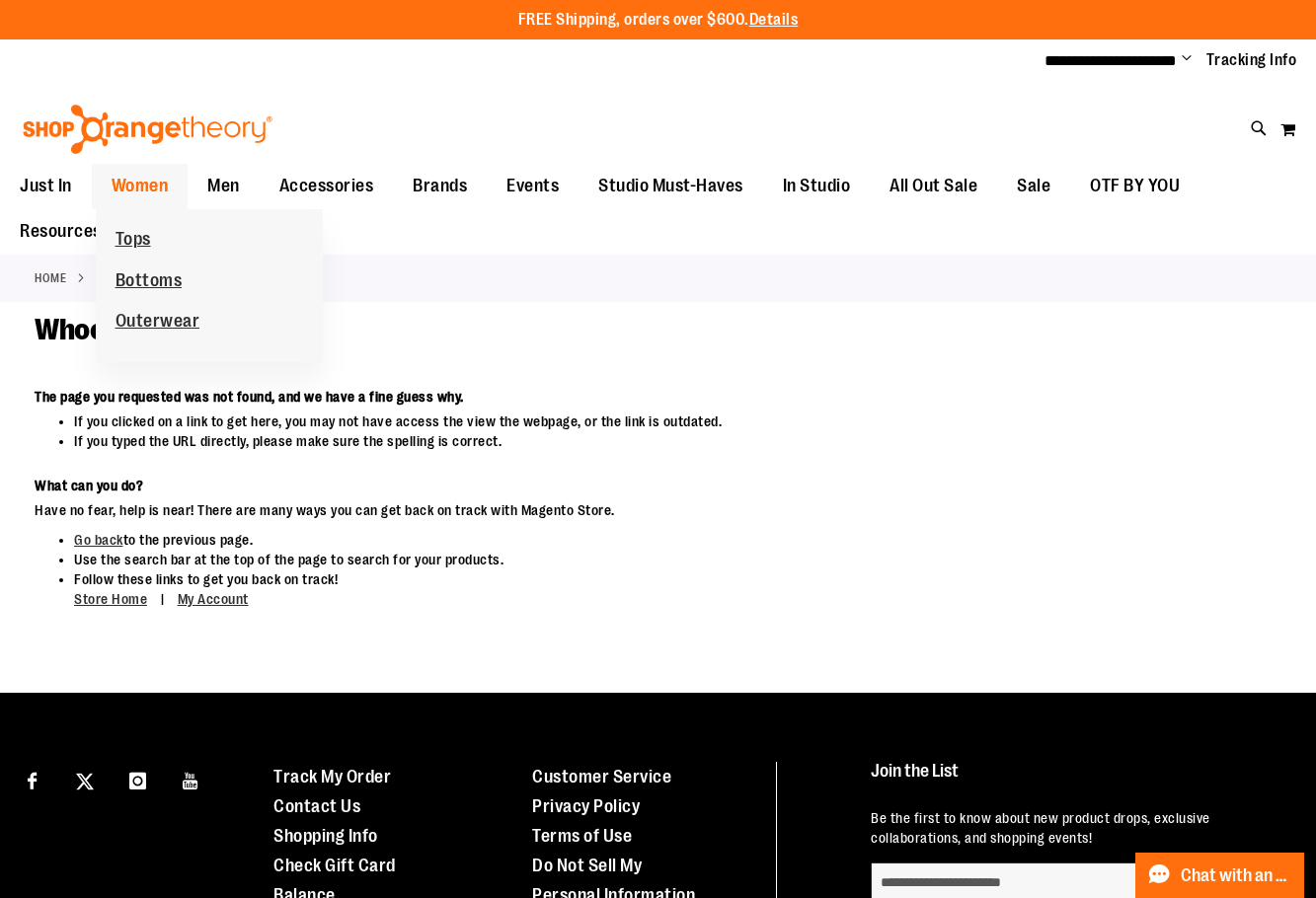 click on "Women" at bounding box center (140, 186) 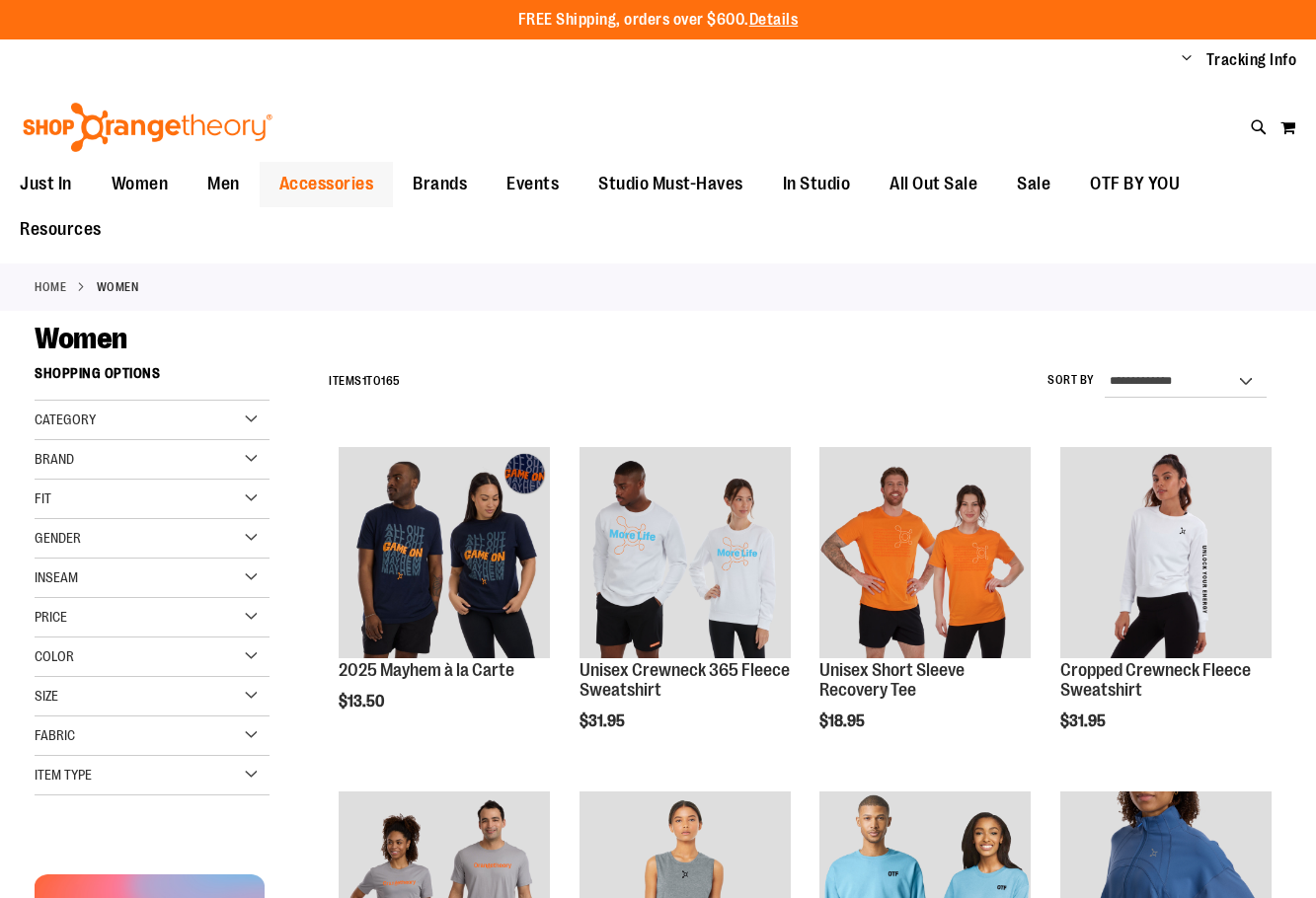 scroll, scrollTop: 0, scrollLeft: 0, axis: both 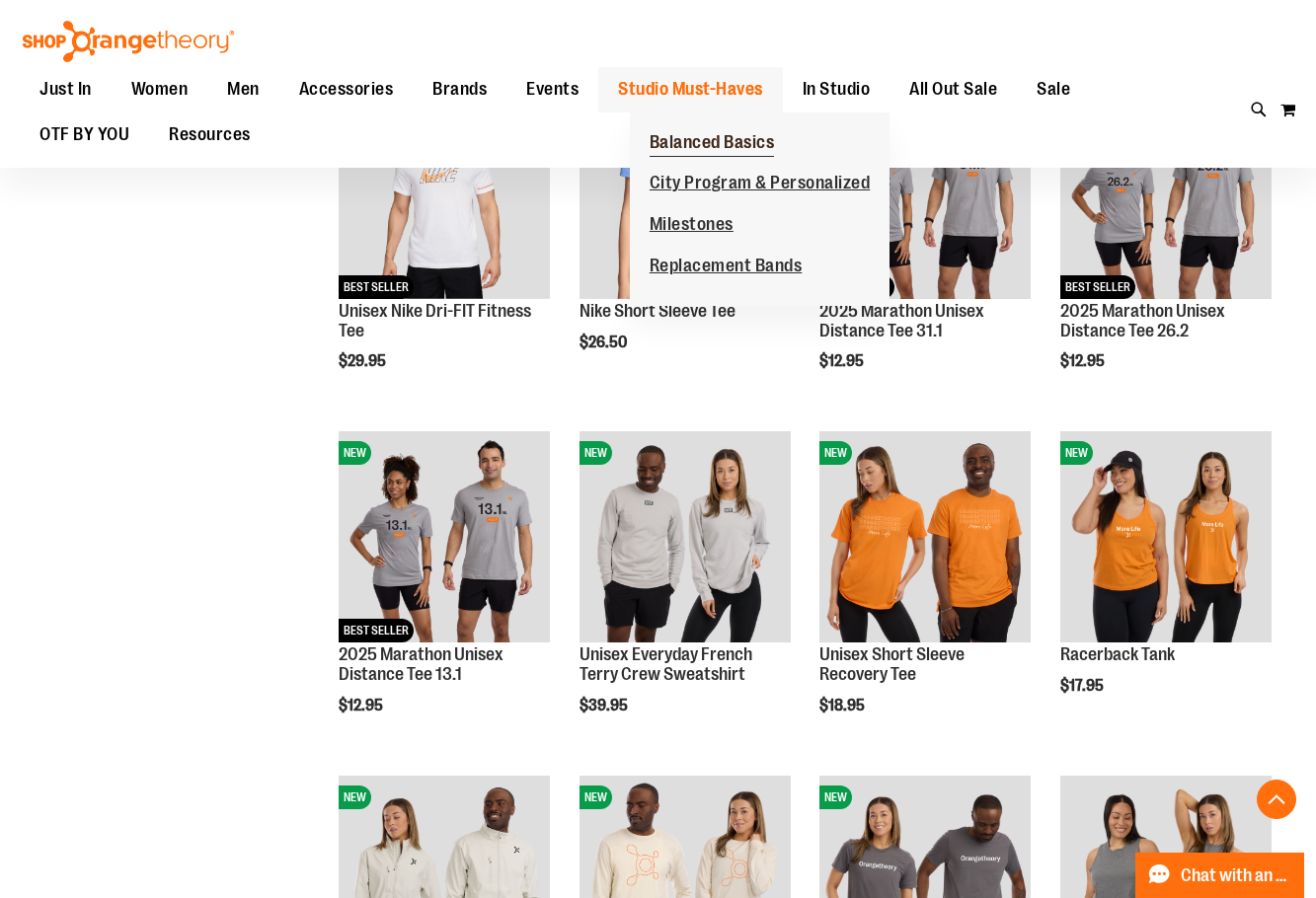 click on "Balanced Basics" at bounding box center (712, 144) 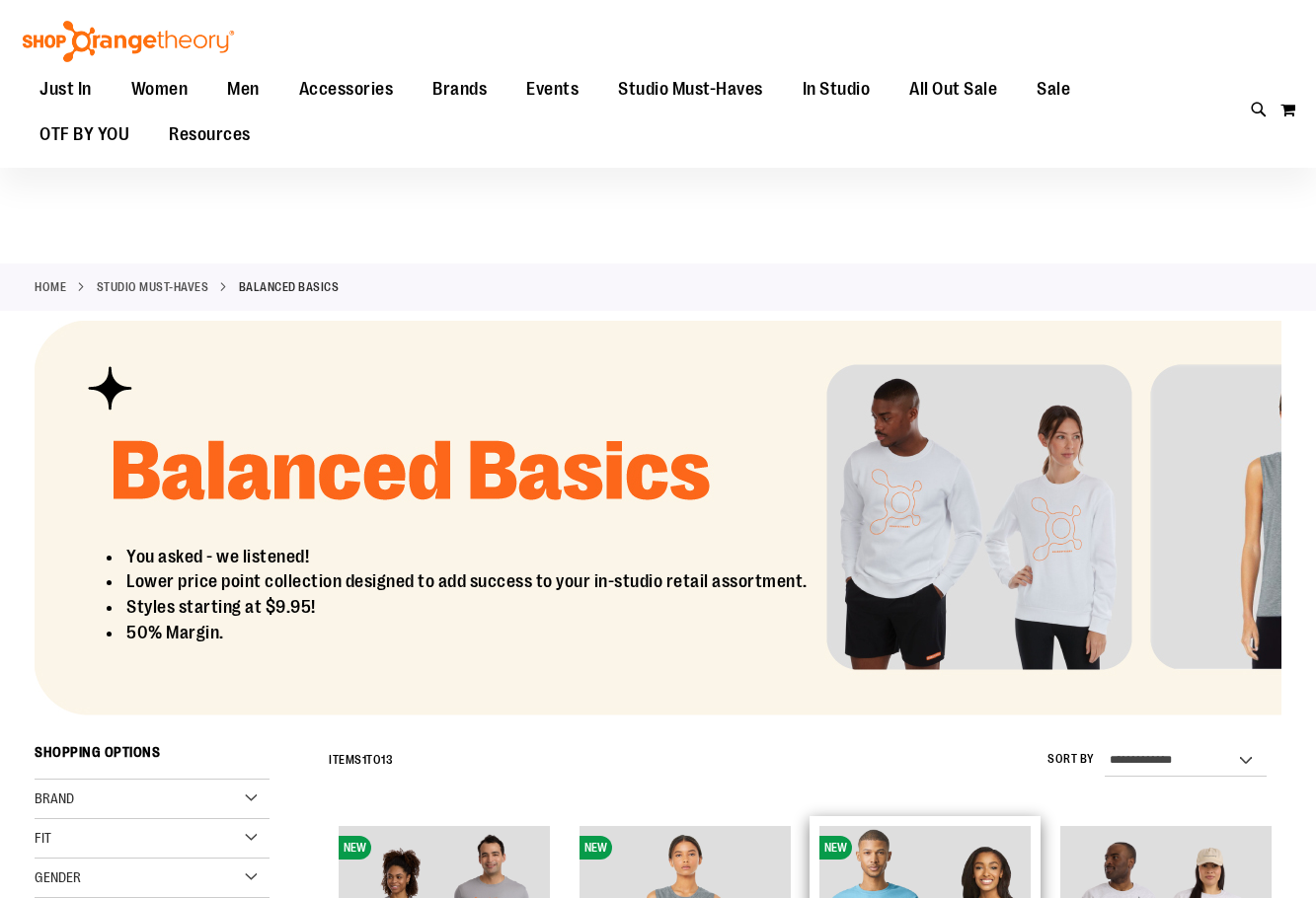 scroll, scrollTop: 329, scrollLeft: 0, axis: vertical 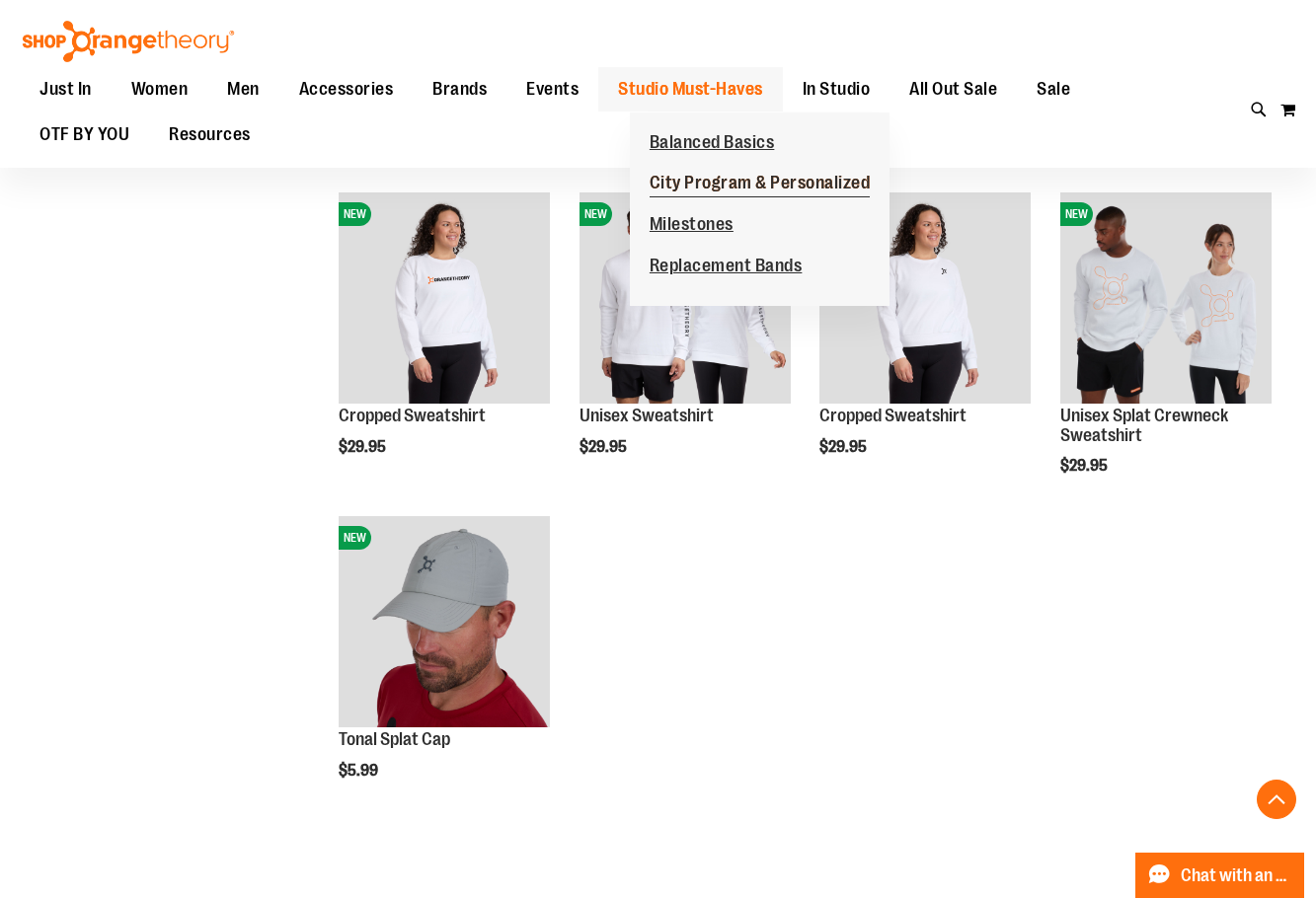 click on "City Program & Personalized" at bounding box center [760, 185] 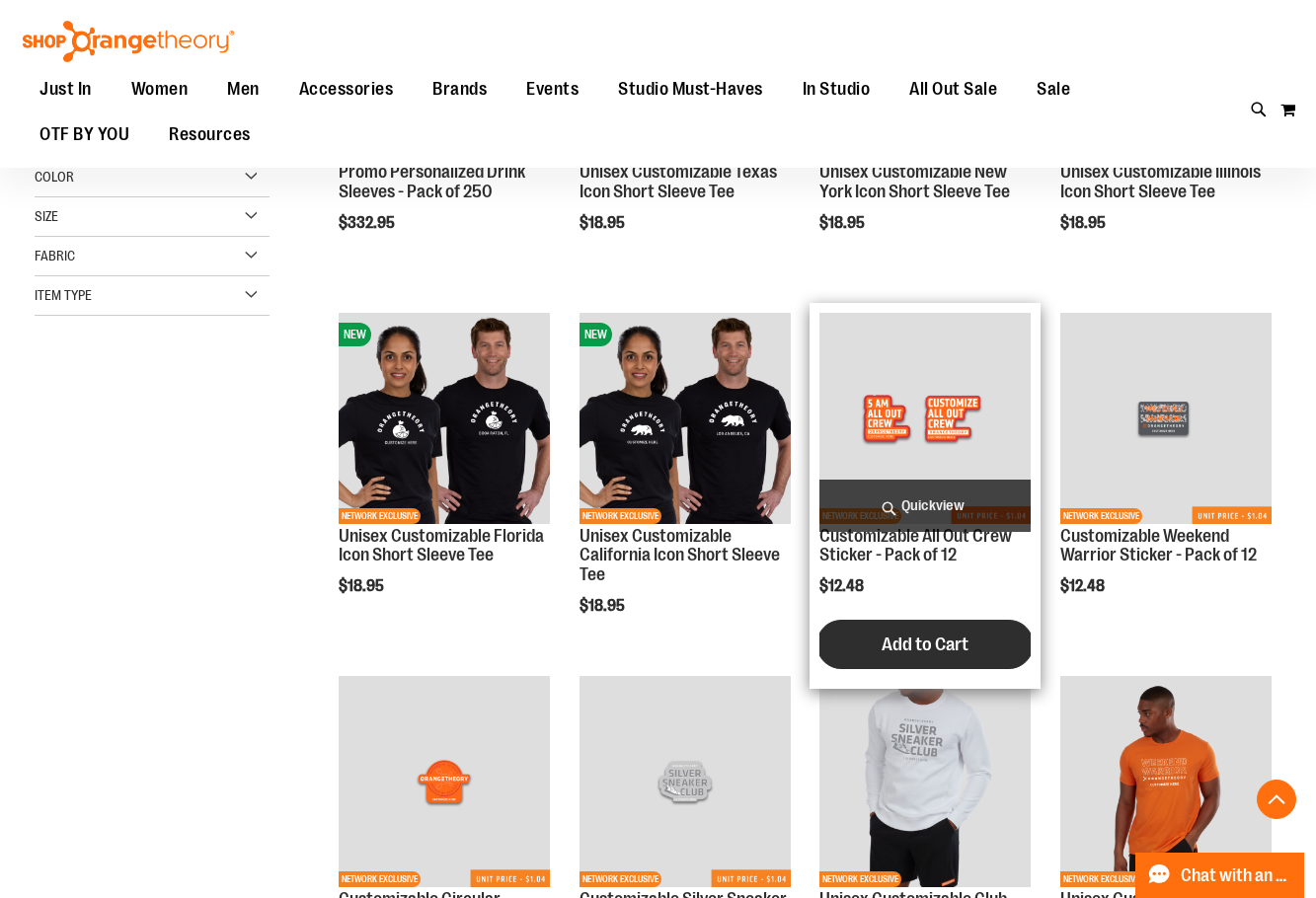 scroll, scrollTop: 625, scrollLeft: 0, axis: vertical 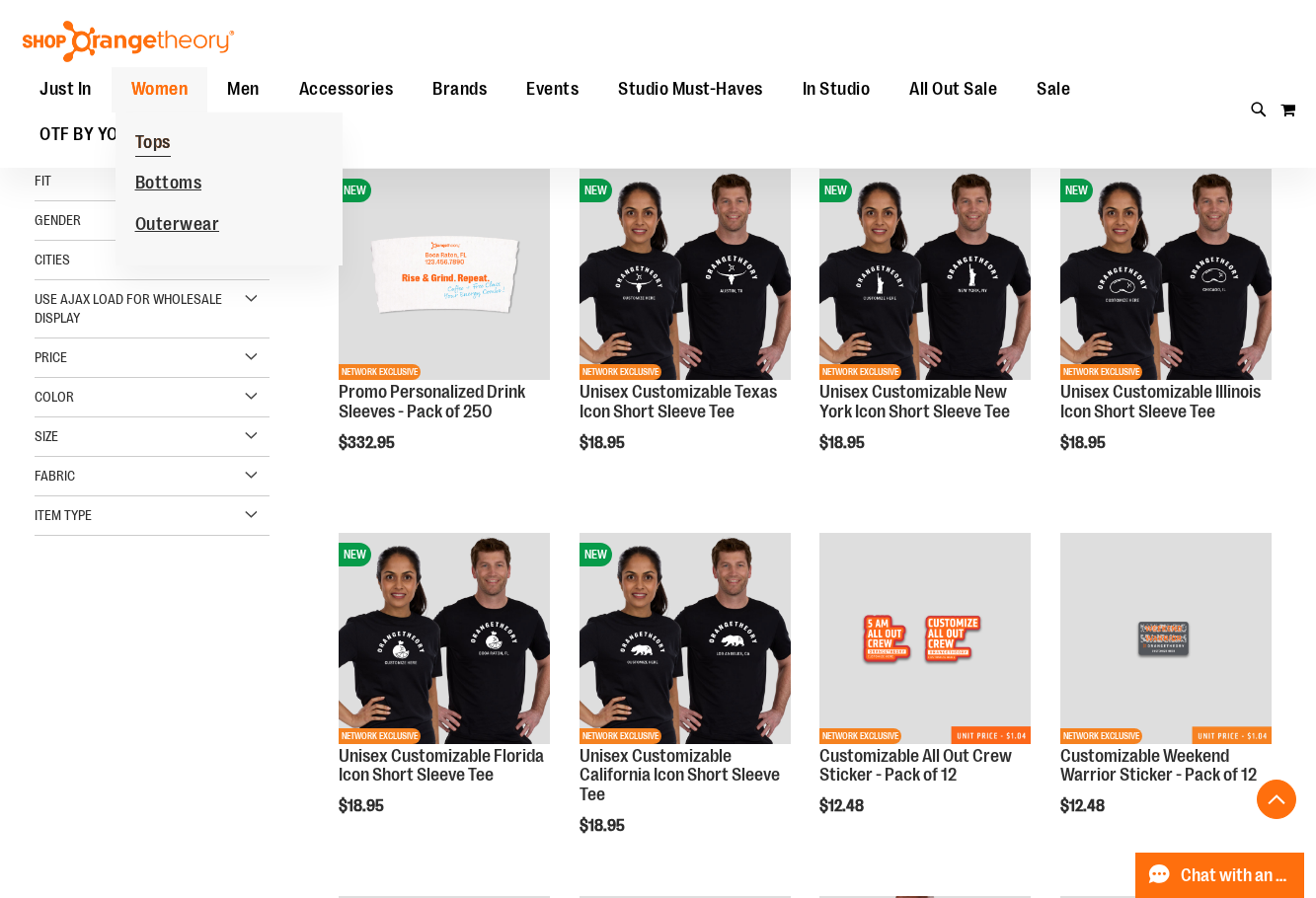 click on "Tops" at bounding box center (153, 144) 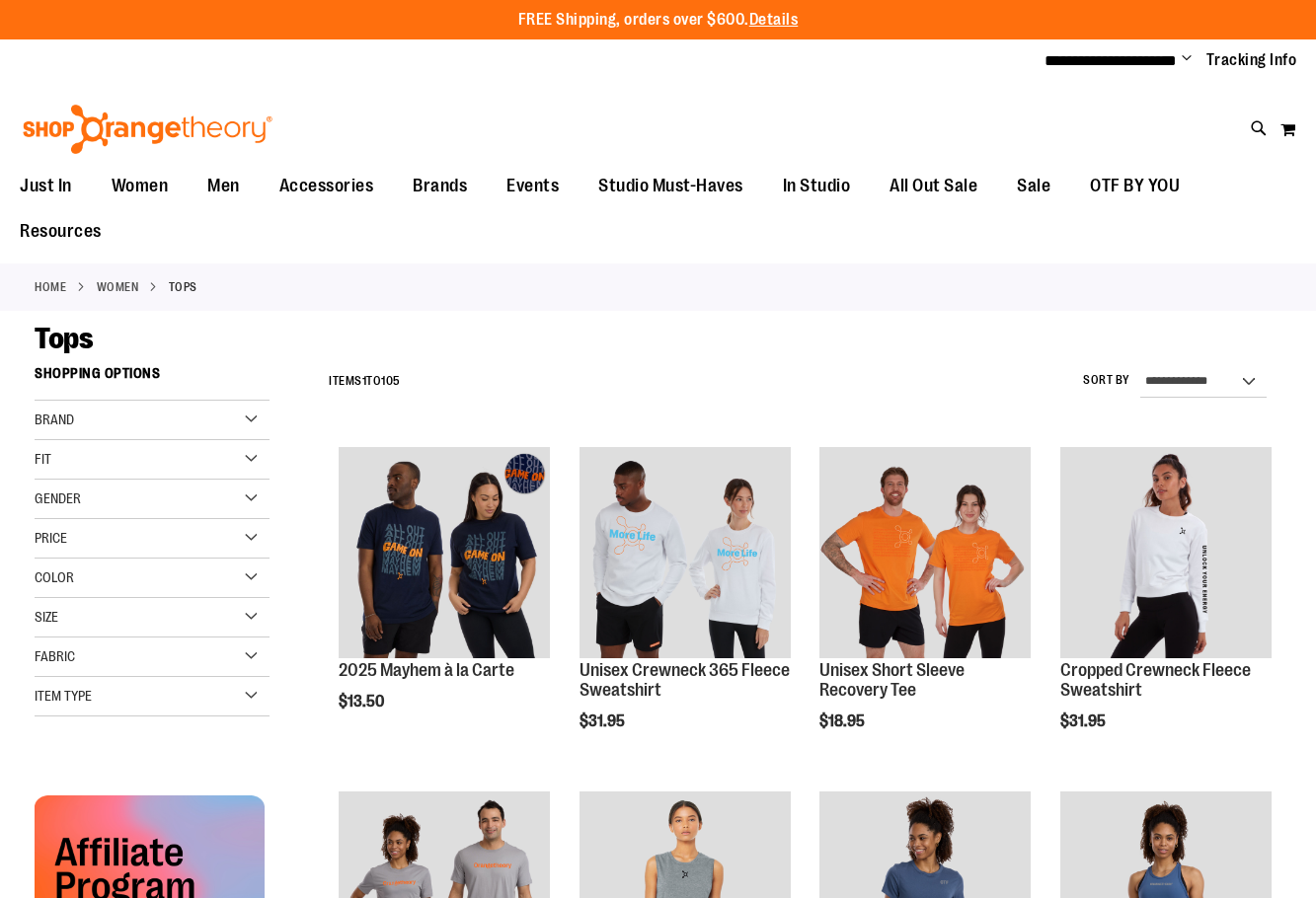 scroll, scrollTop: 0, scrollLeft: 0, axis: both 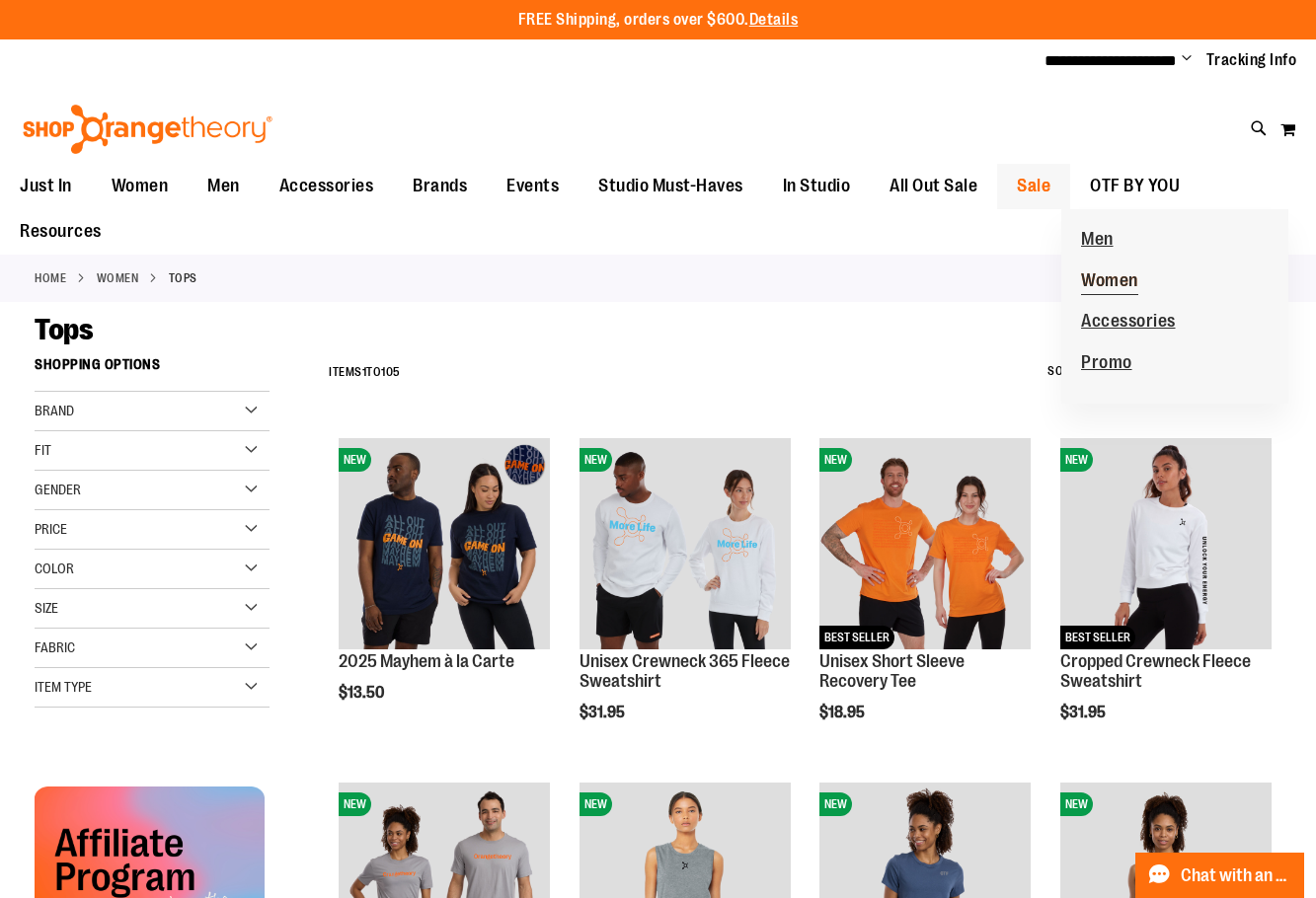 click on "Women" at bounding box center (1110, 282) 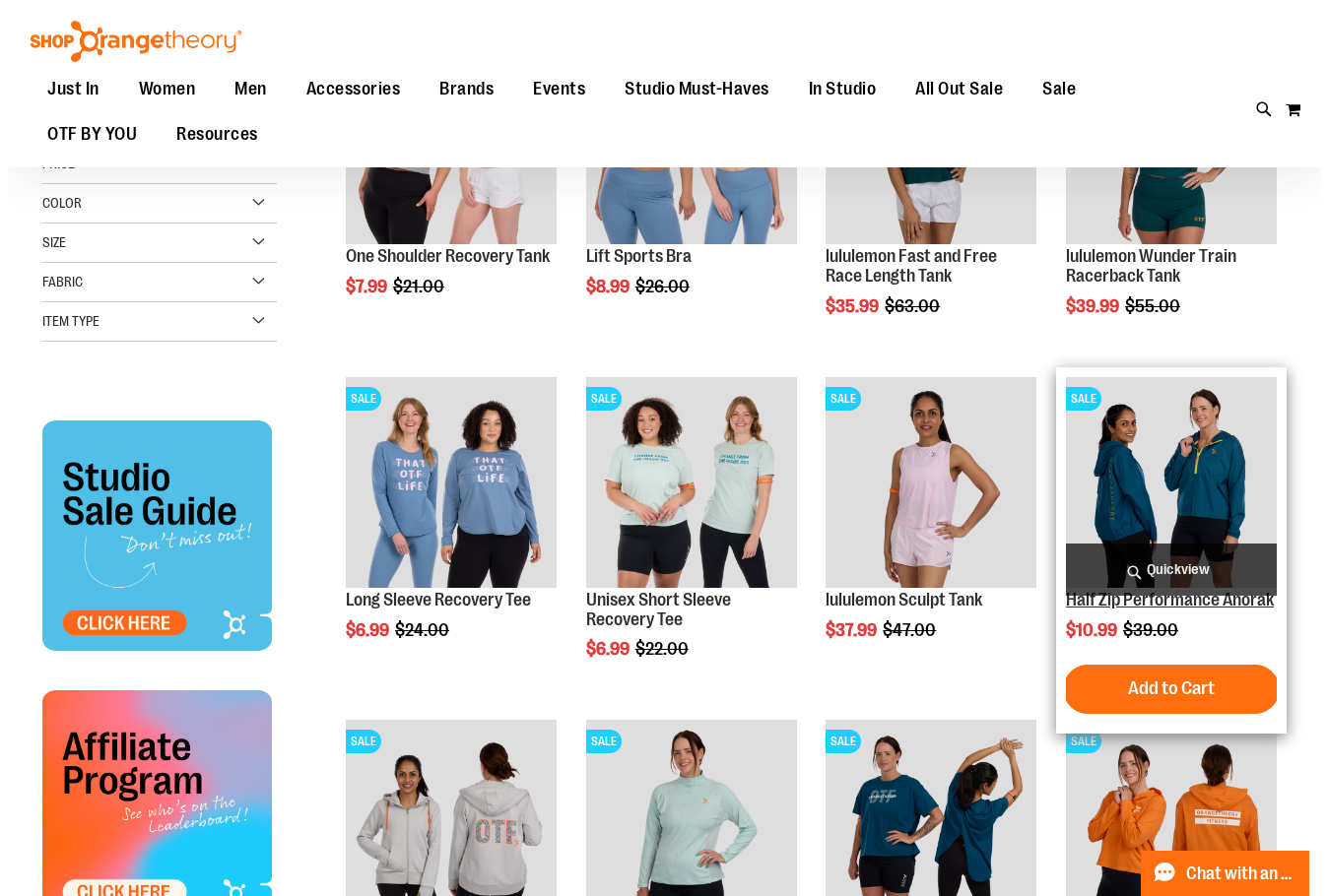 scroll, scrollTop: 491, scrollLeft: 0, axis: vertical 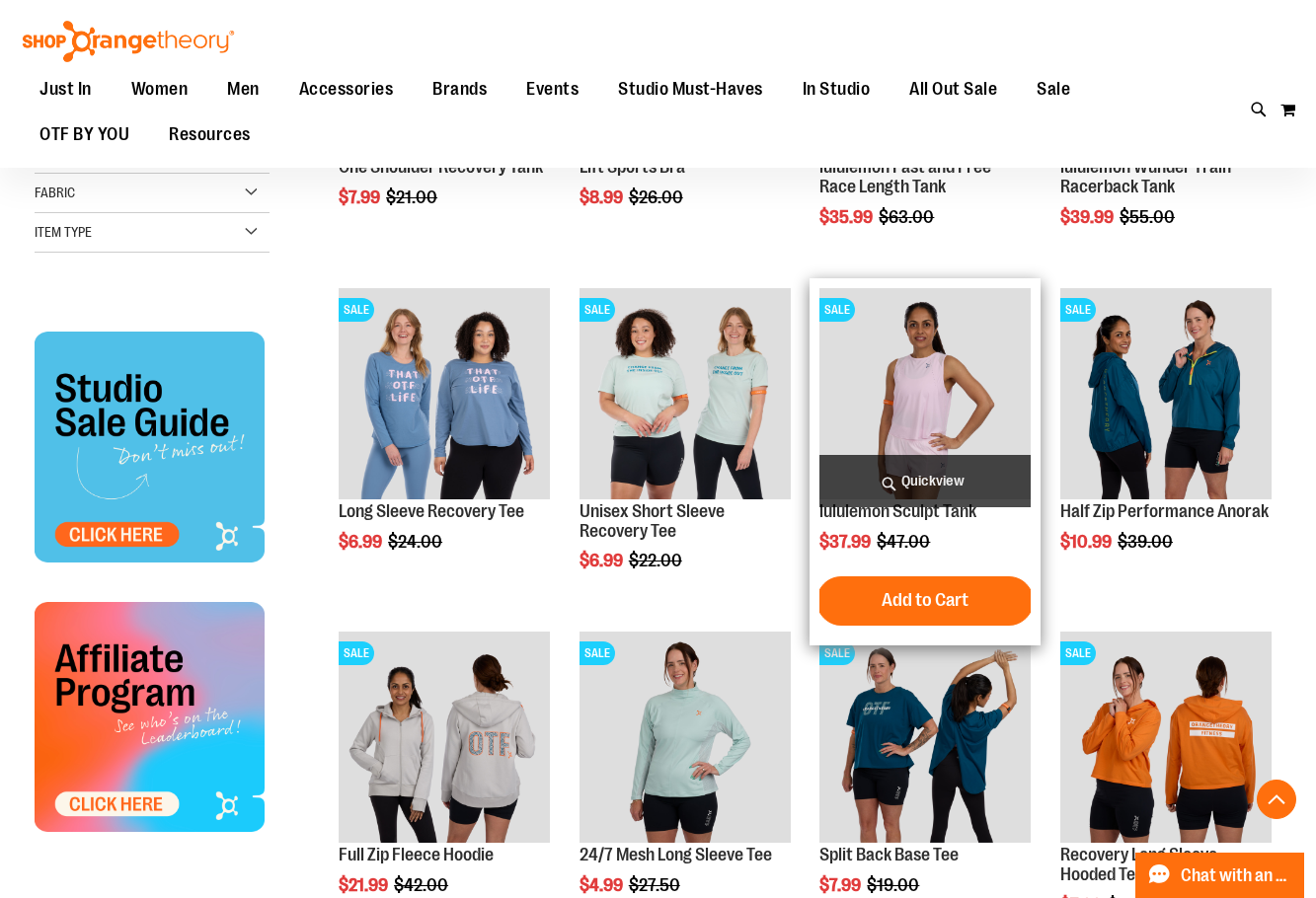 click on "Quickview" at bounding box center [925, 481] 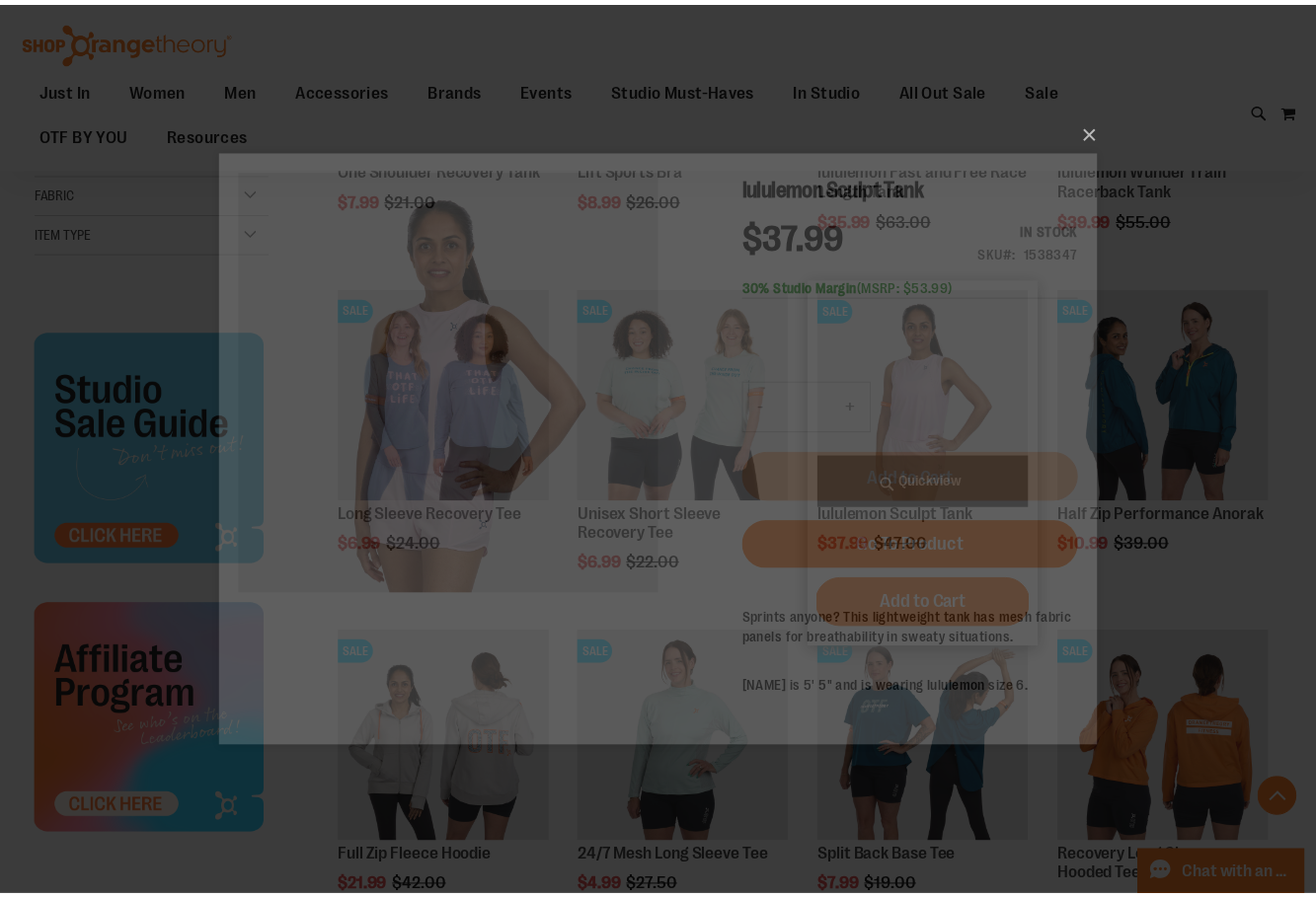 scroll, scrollTop: 0, scrollLeft: 0, axis: both 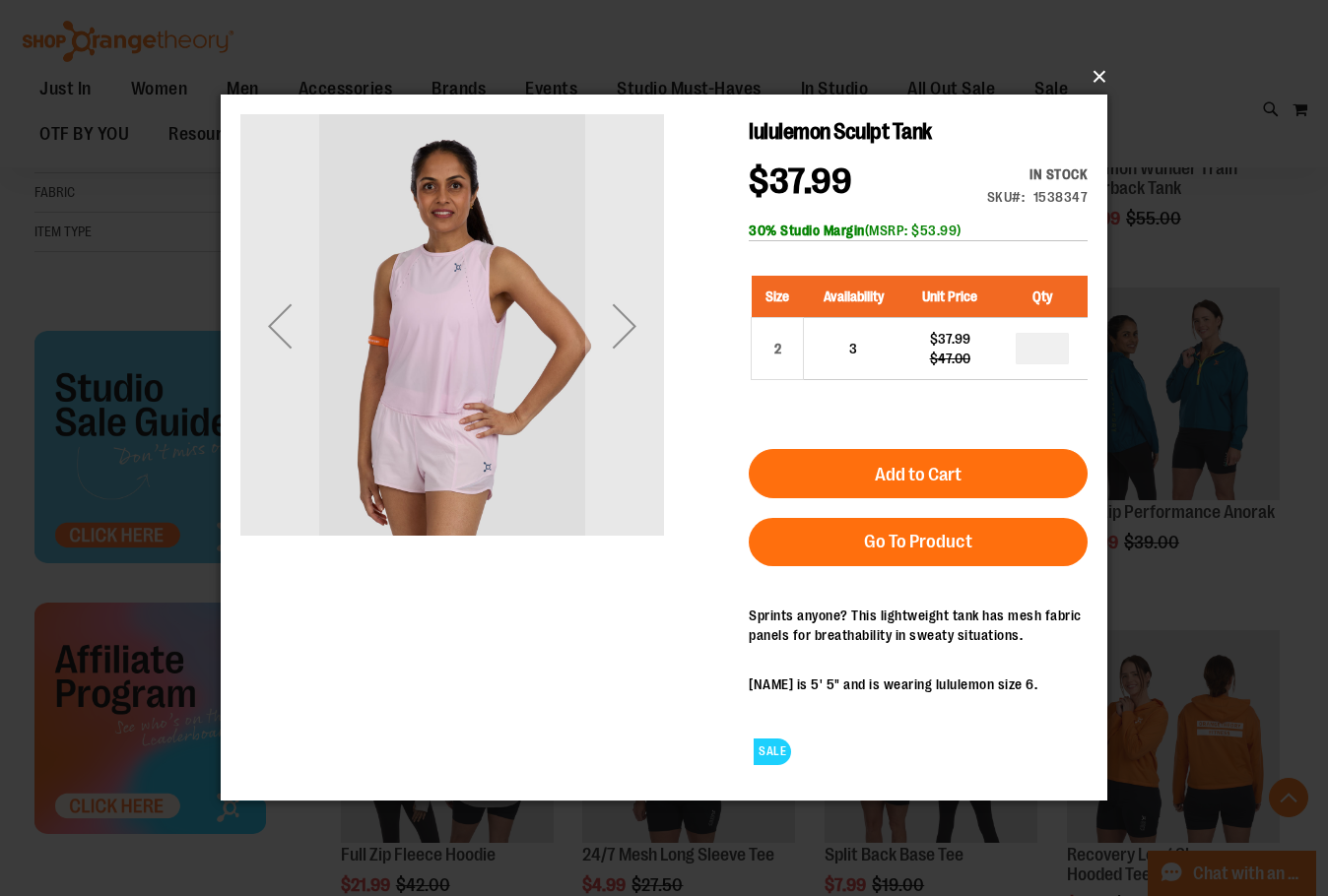 click on "×" at bounding box center [670, 77] 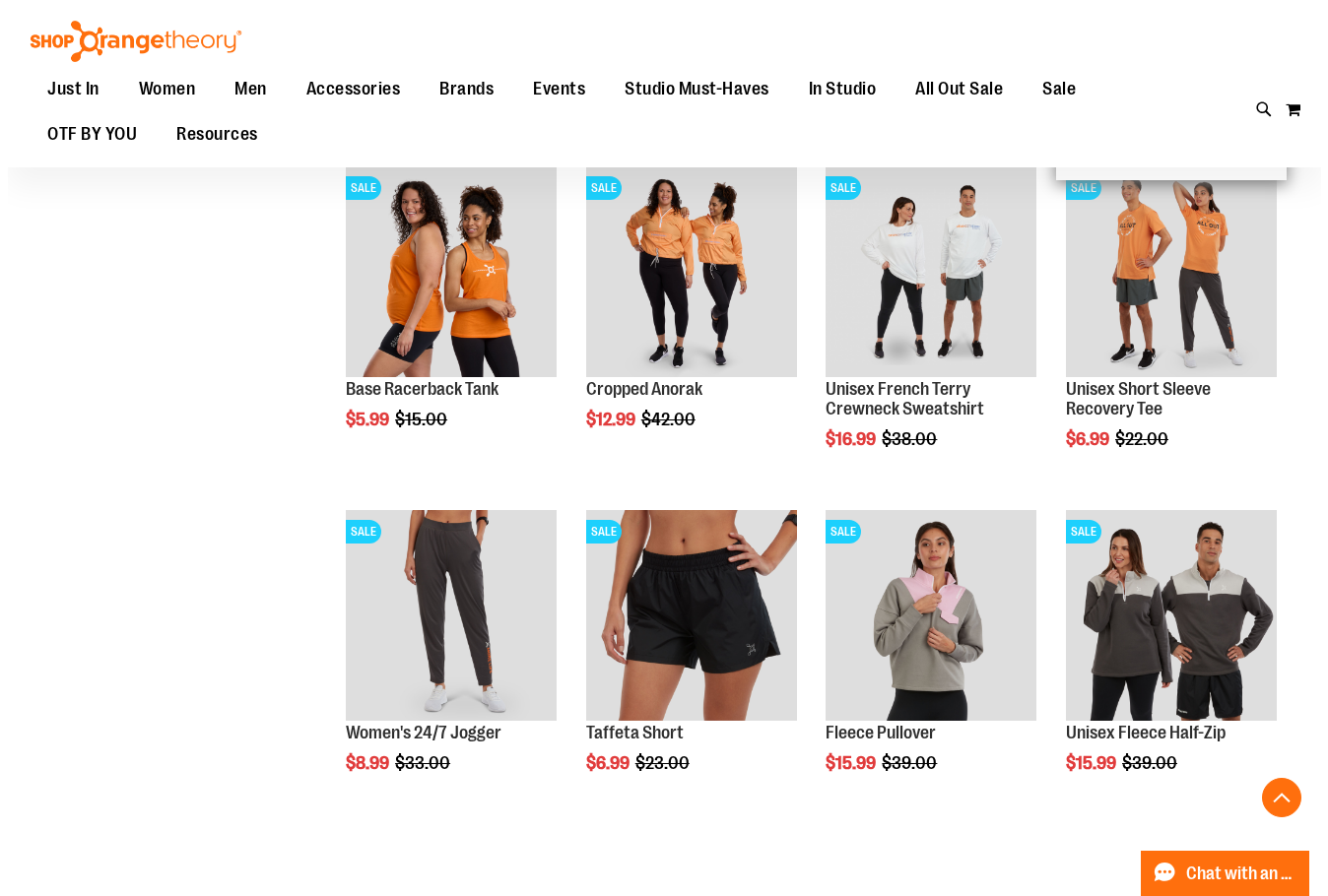 scroll, scrollTop: 1673, scrollLeft: 0, axis: vertical 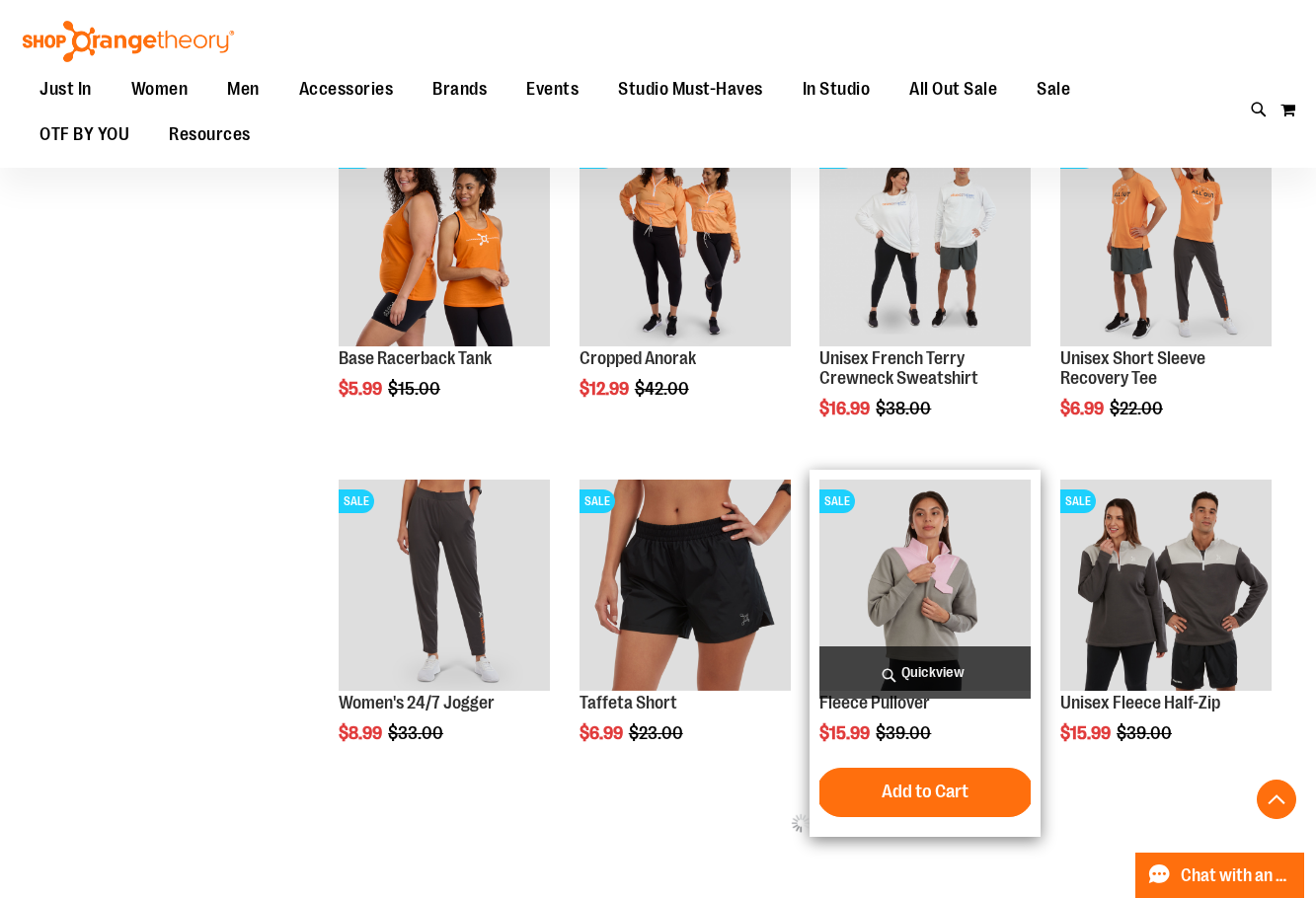 click on "Quickview" at bounding box center (925, 672) 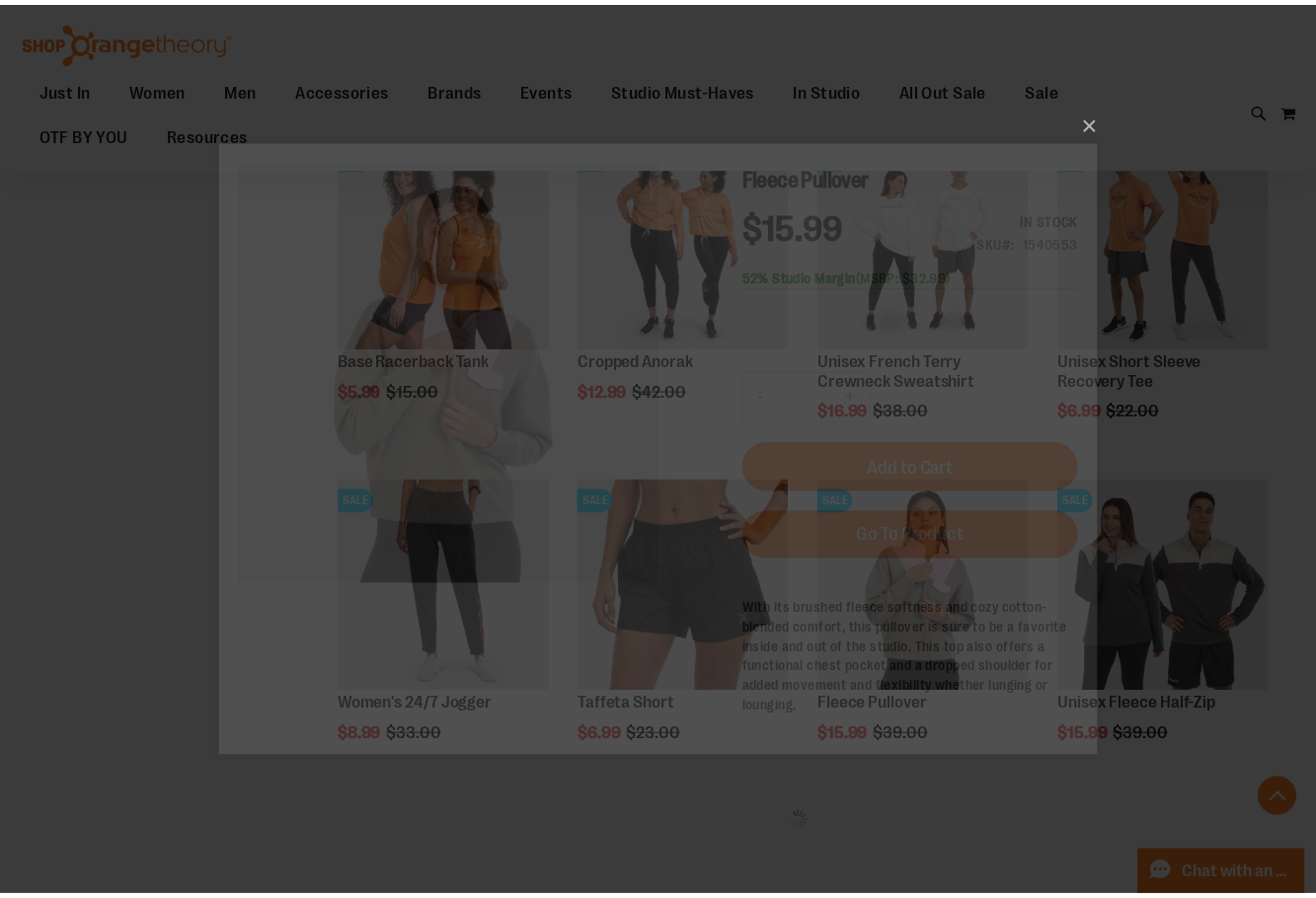 scroll, scrollTop: 0, scrollLeft: 0, axis: both 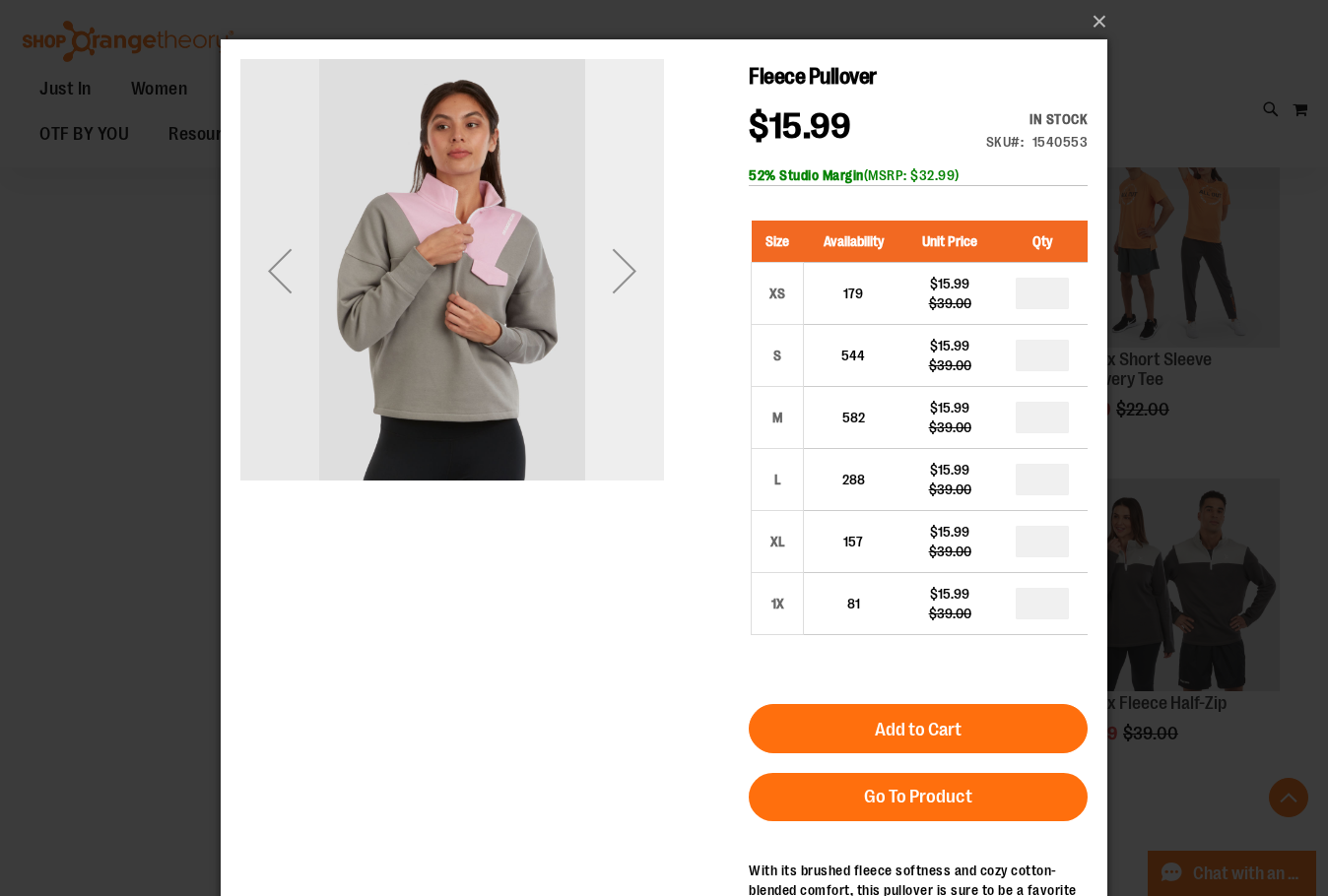 click at bounding box center (625, 271) 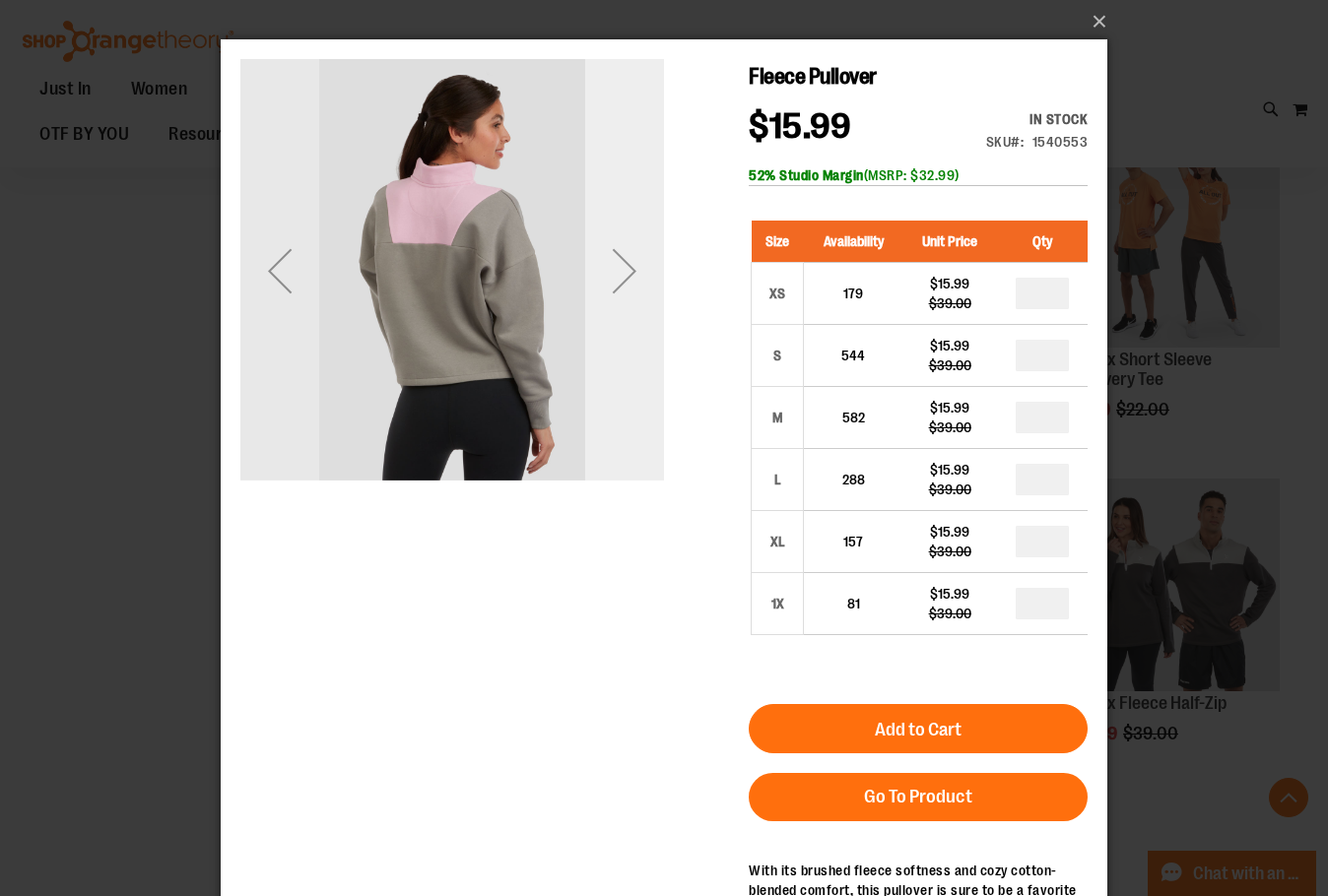 click at bounding box center [625, 271] 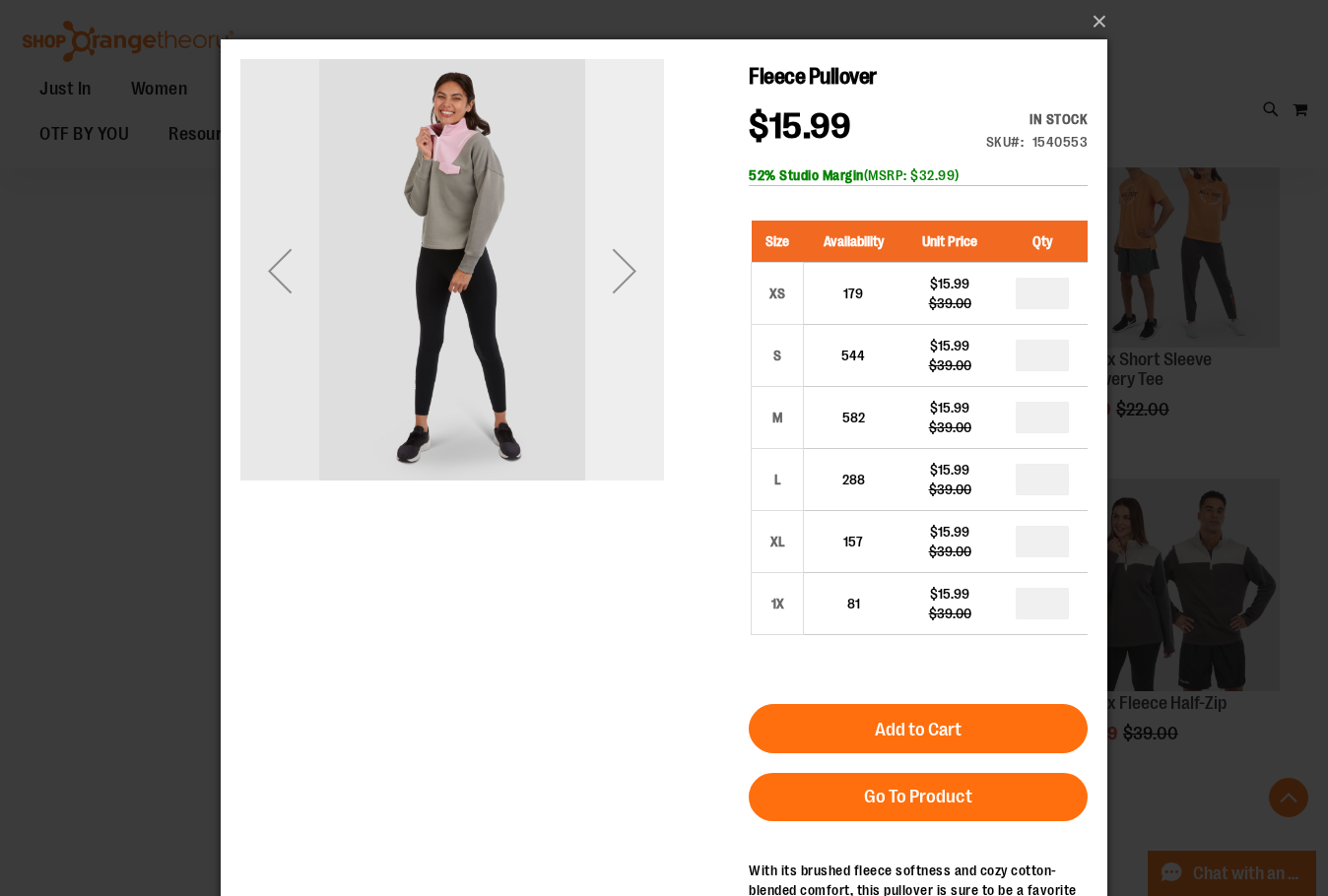 click at bounding box center (625, 271) 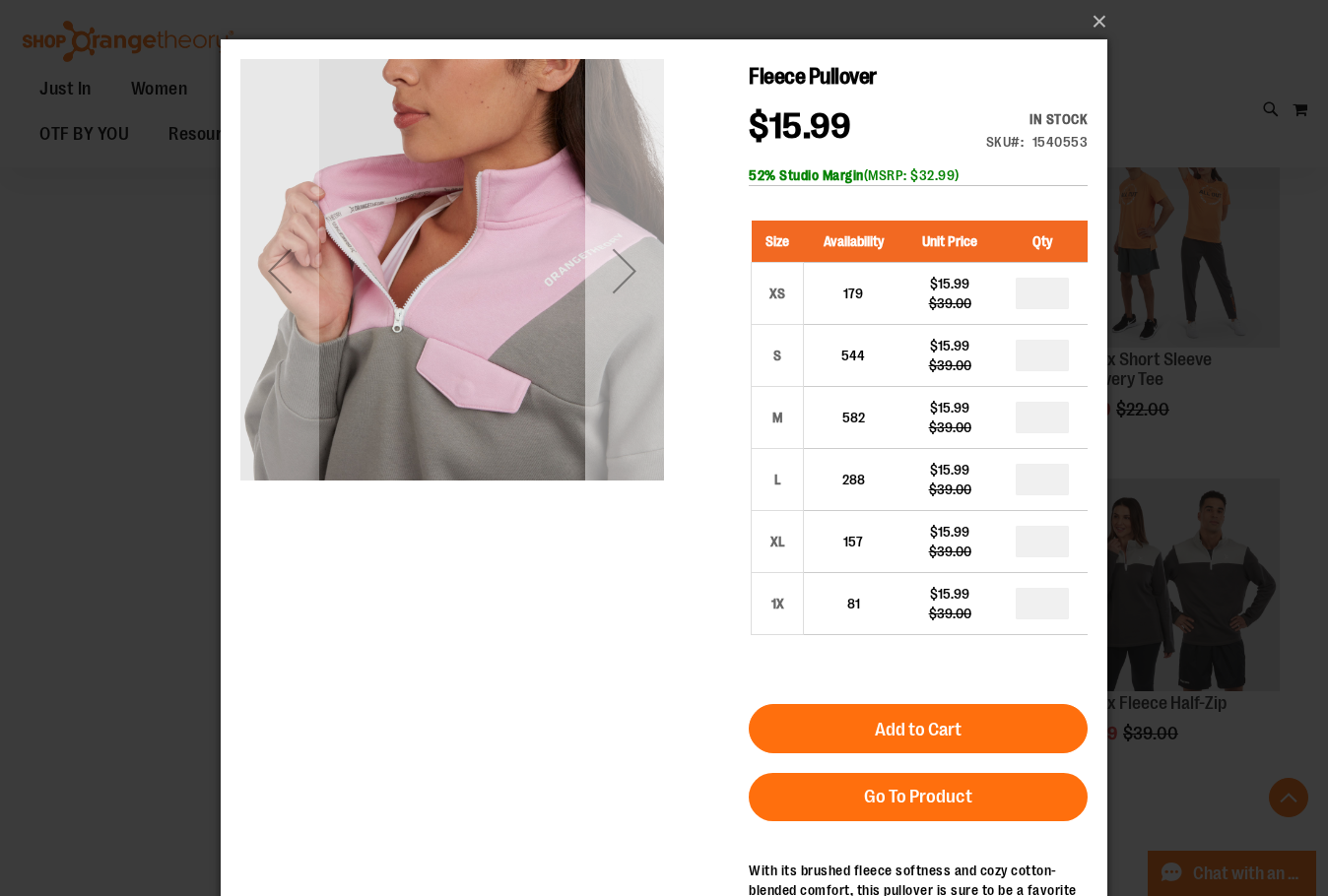 click at bounding box center (625, 271) 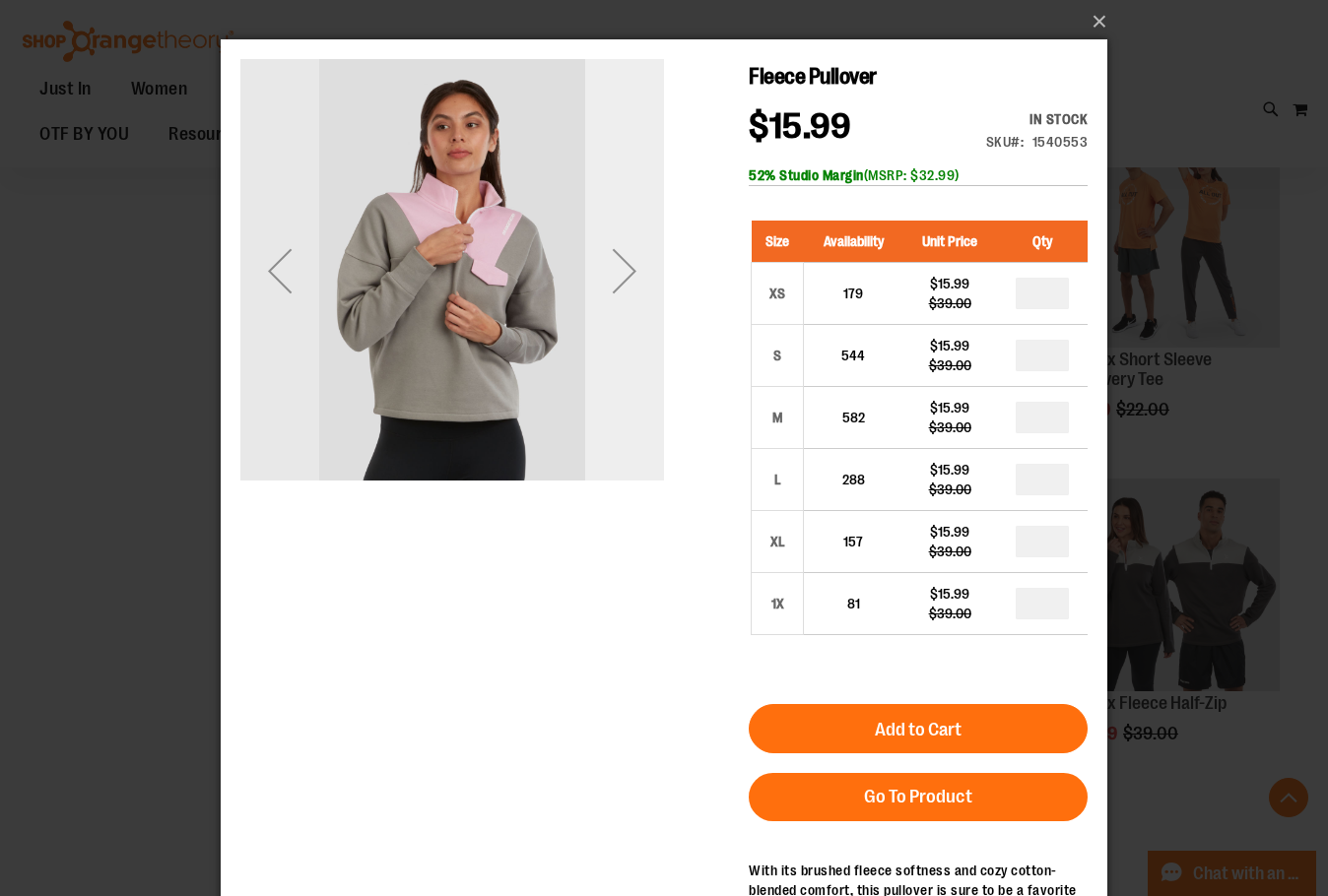 click at bounding box center [625, 271] 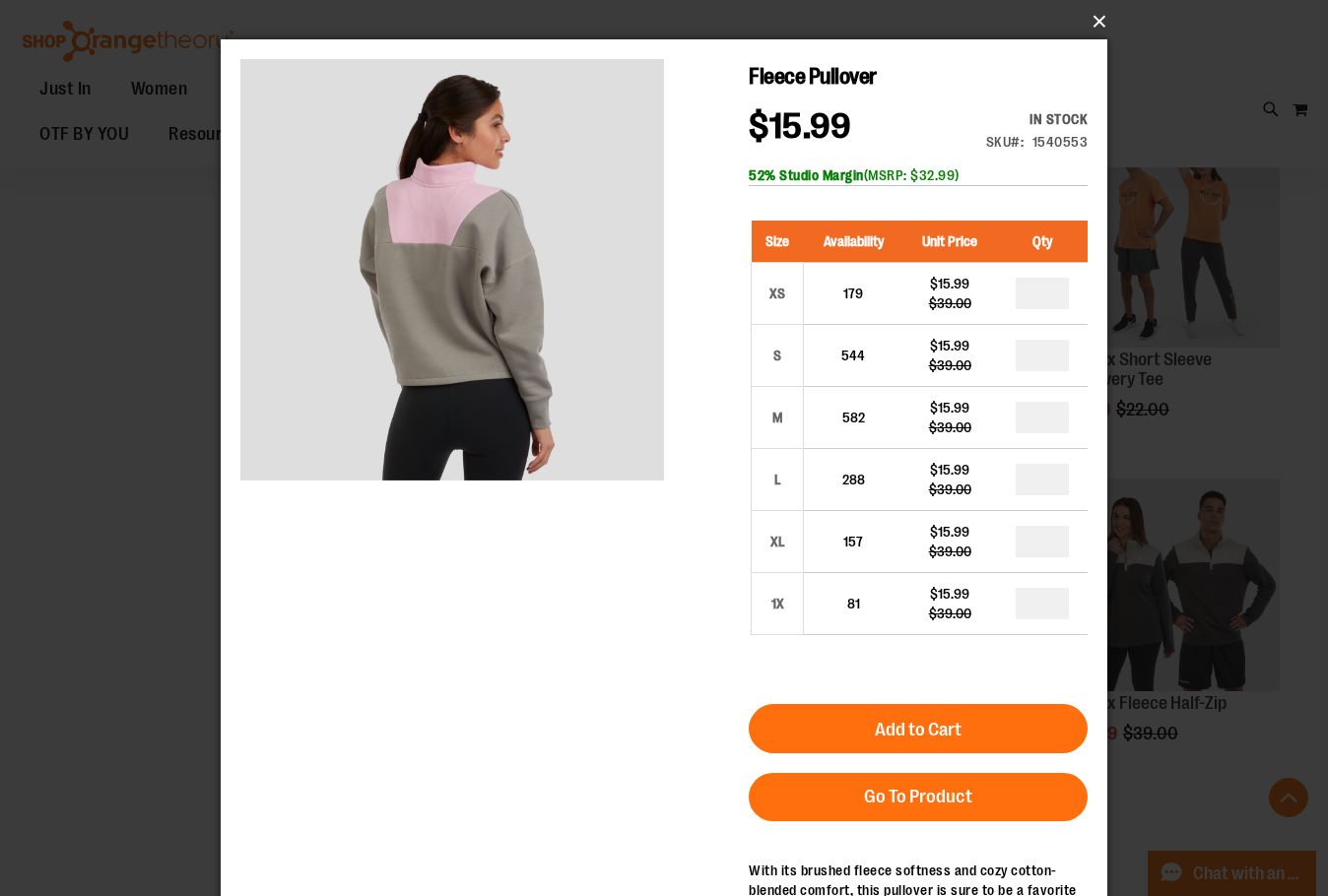 click on "×" at bounding box center (670, 22) 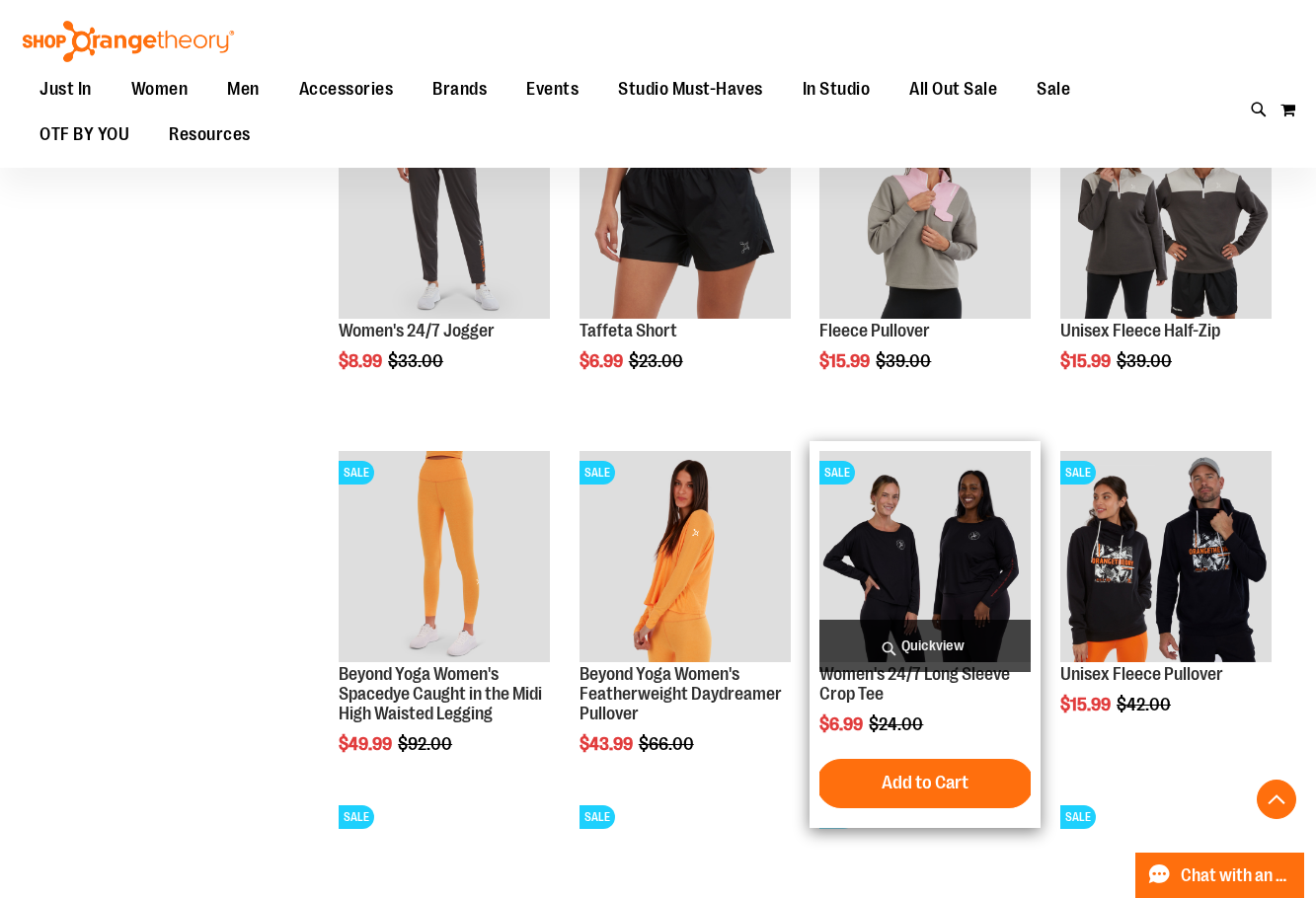 scroll, scrollTop: 2071, scrollLeft: 0, axis: vertical 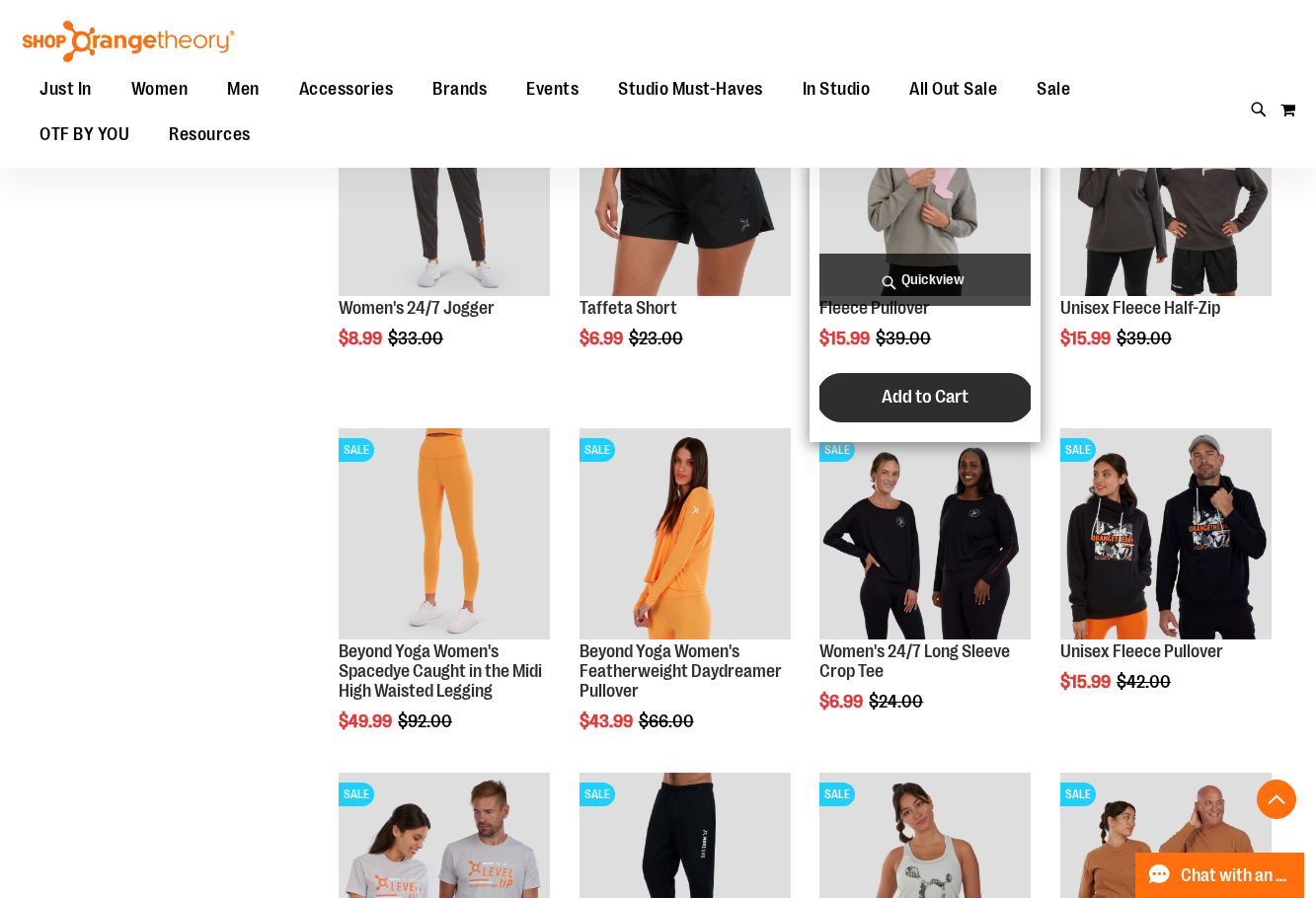 click on "Add to Cart" at bounding box center (925, 397) 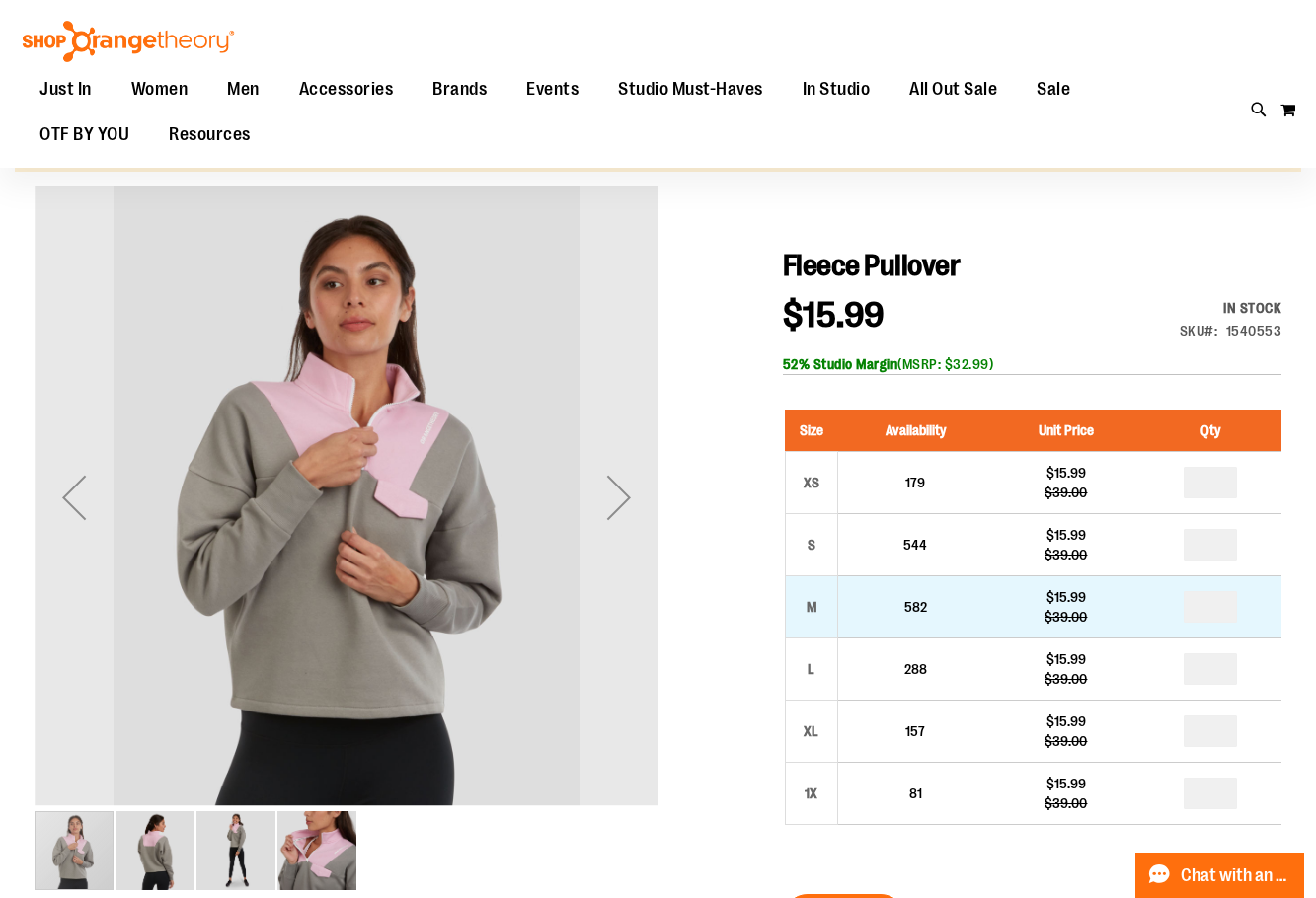 scroll, scrollTop: 196, scrollLeft: 0, axis: vertical 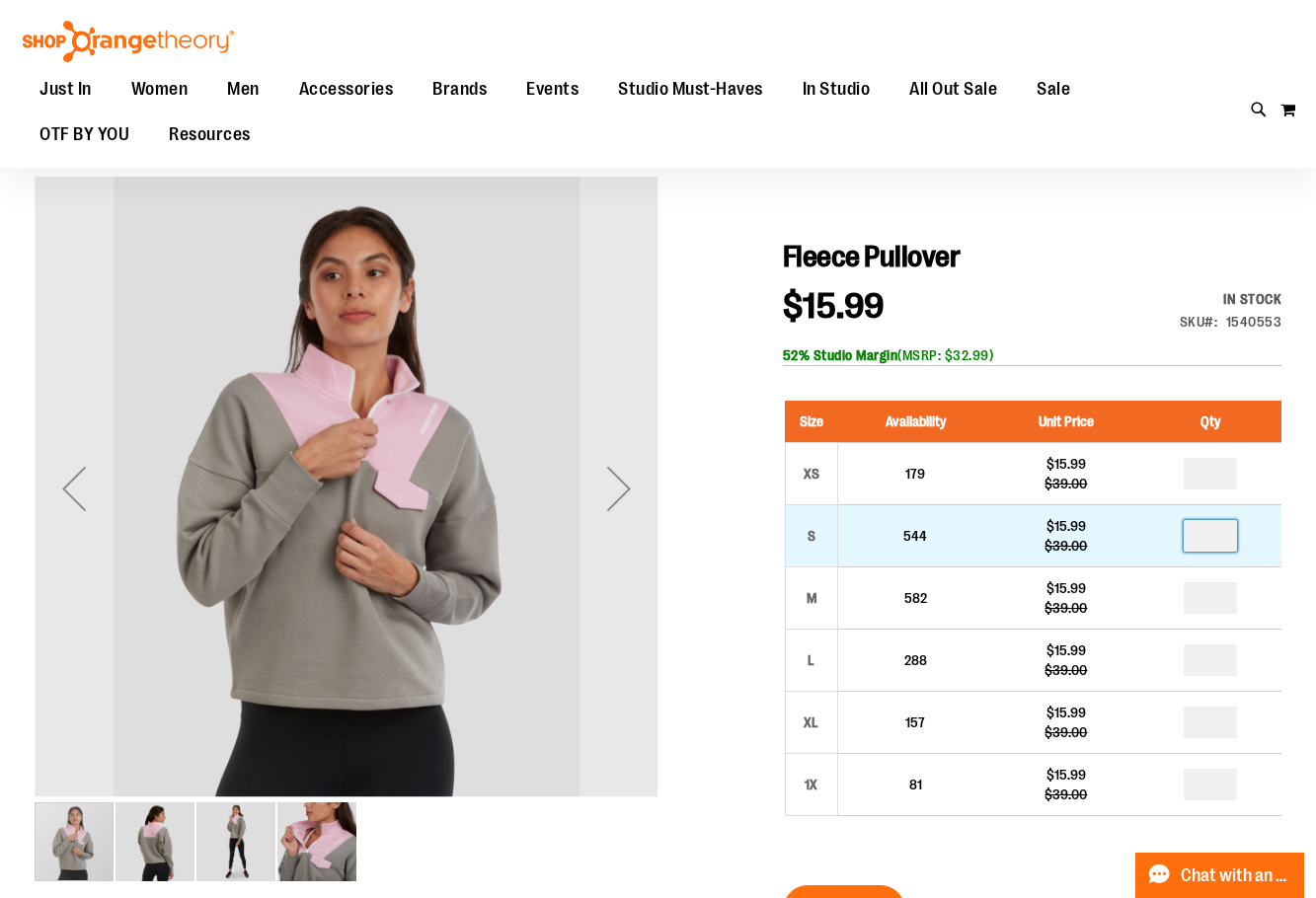 click at bounding box center [1210, 536] 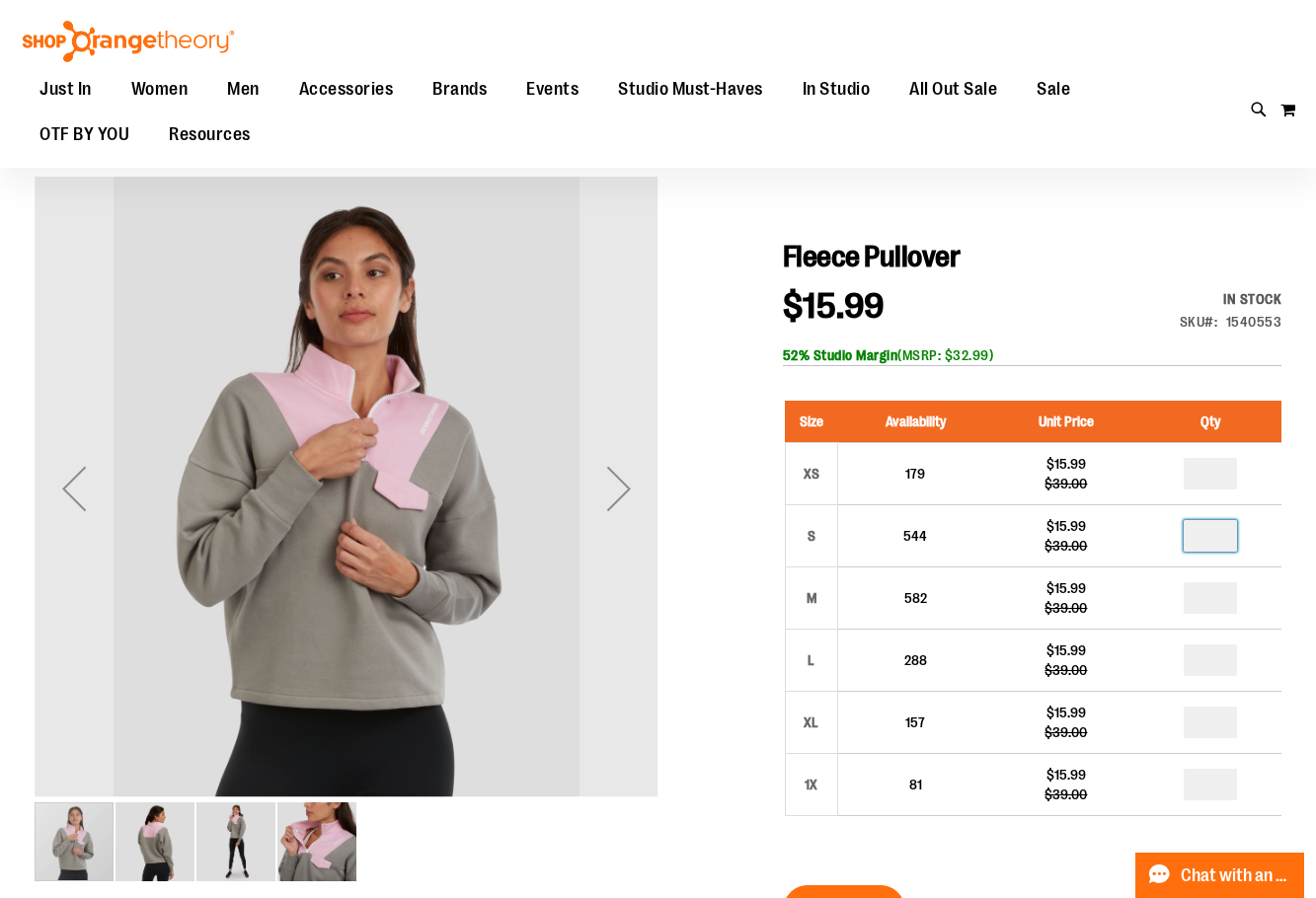 type on "*" 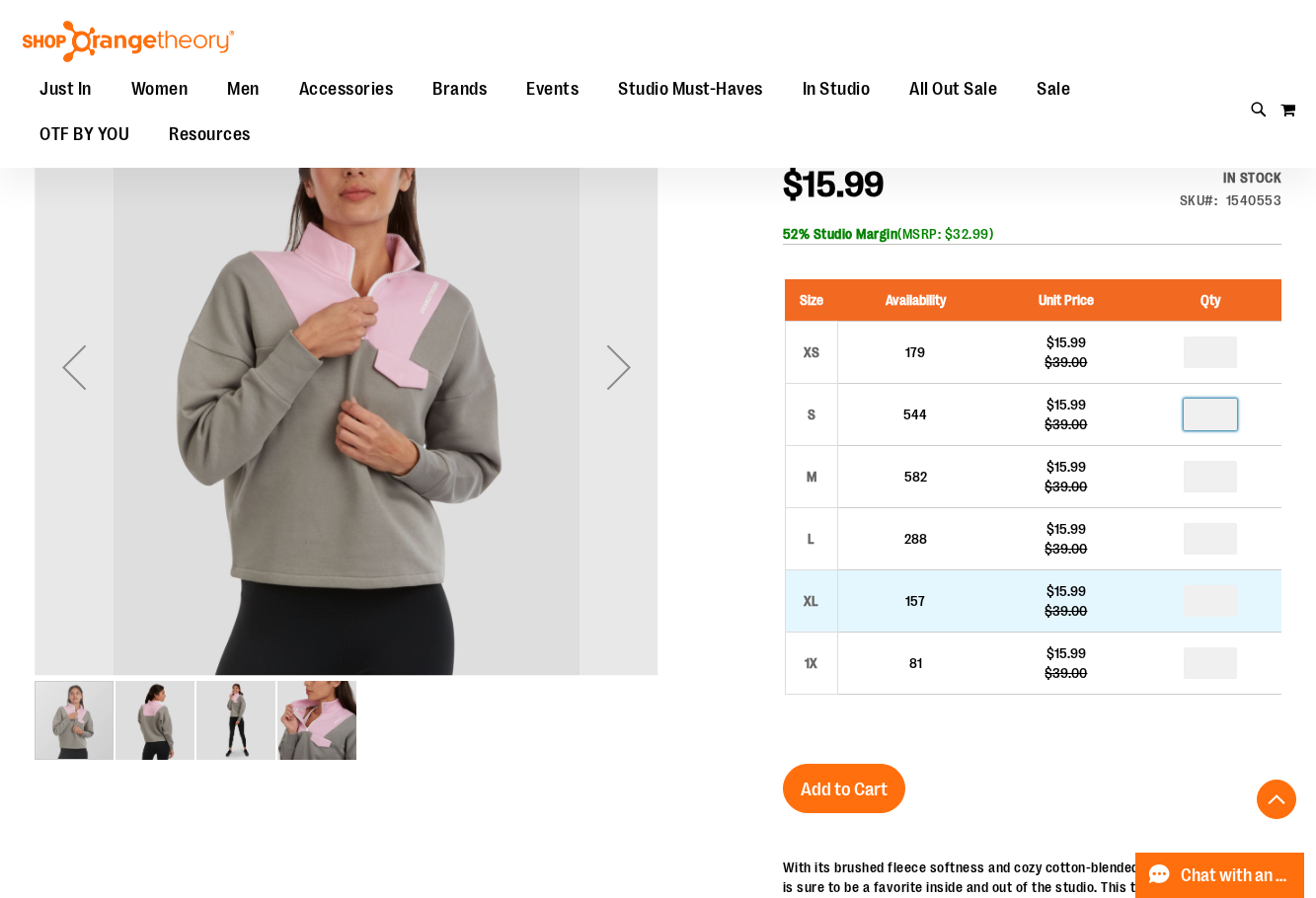 scroll, scrollTop: 591, scrollLeft: 0, axis: vertical 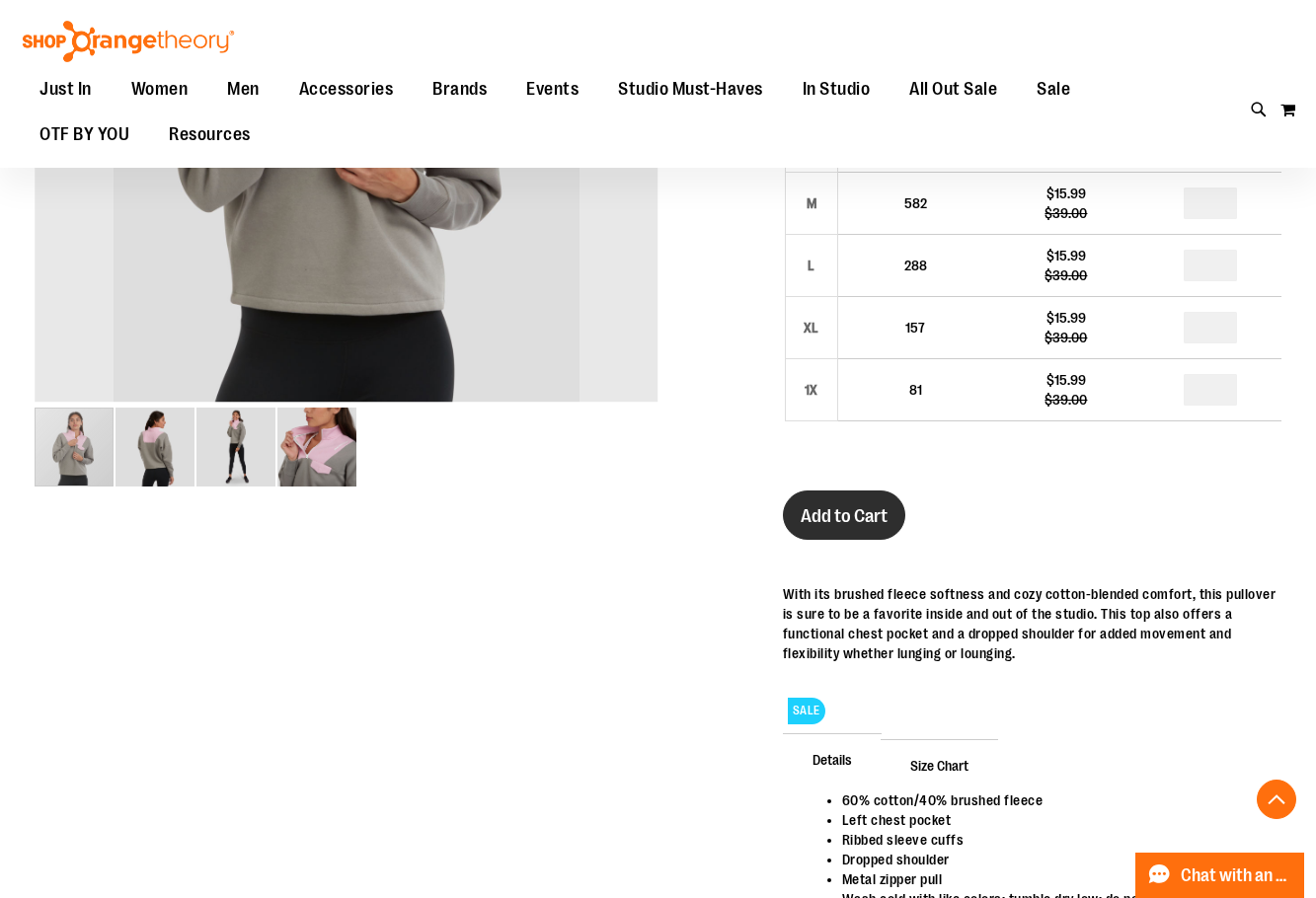 click on "Add to Cart" at bounding box center [844, 516] 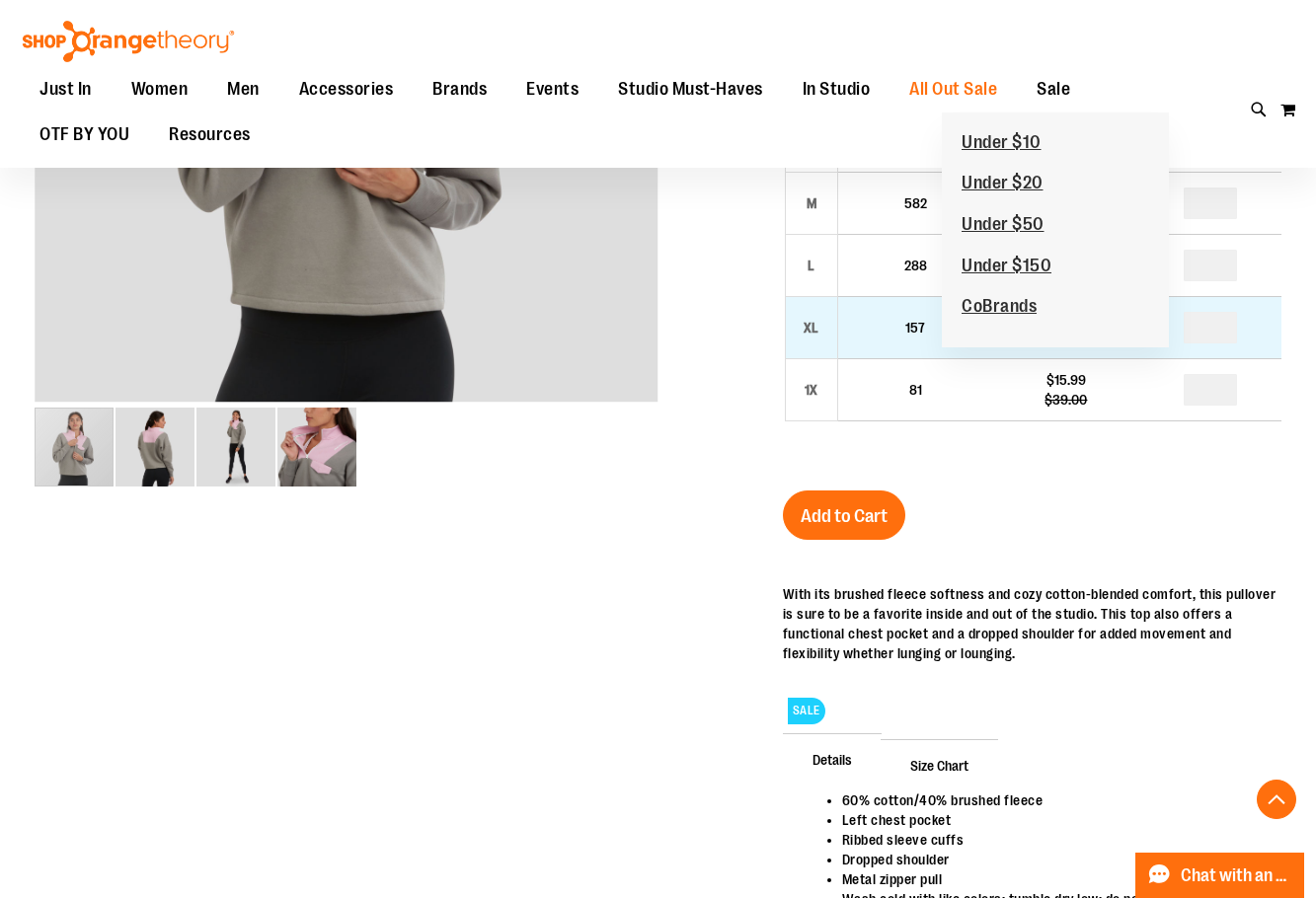 click on "CoBrands" at bounding box center (999, 308) 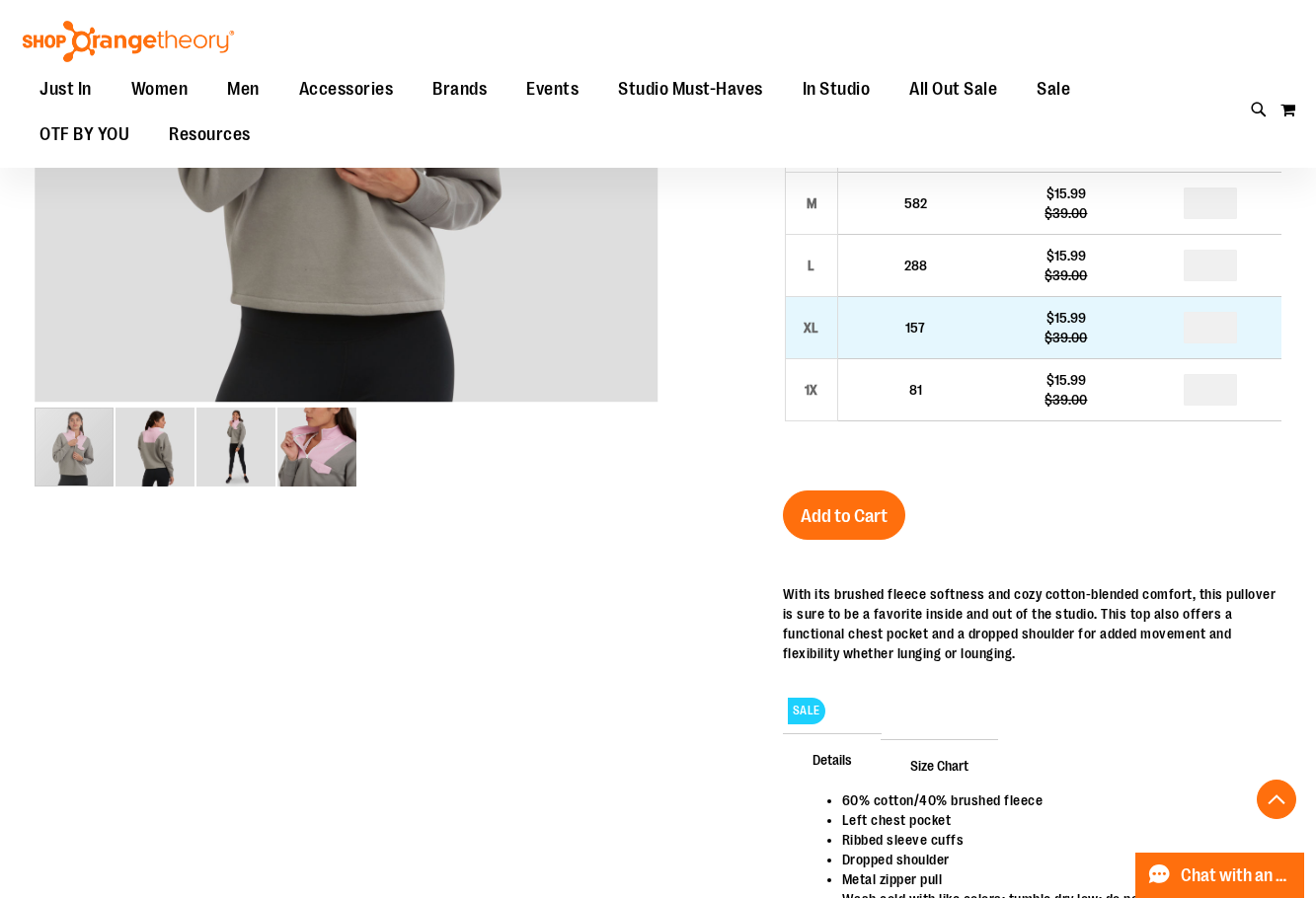 scroll, scrollTop: 539, scrollLeft: 0, axis: vertical 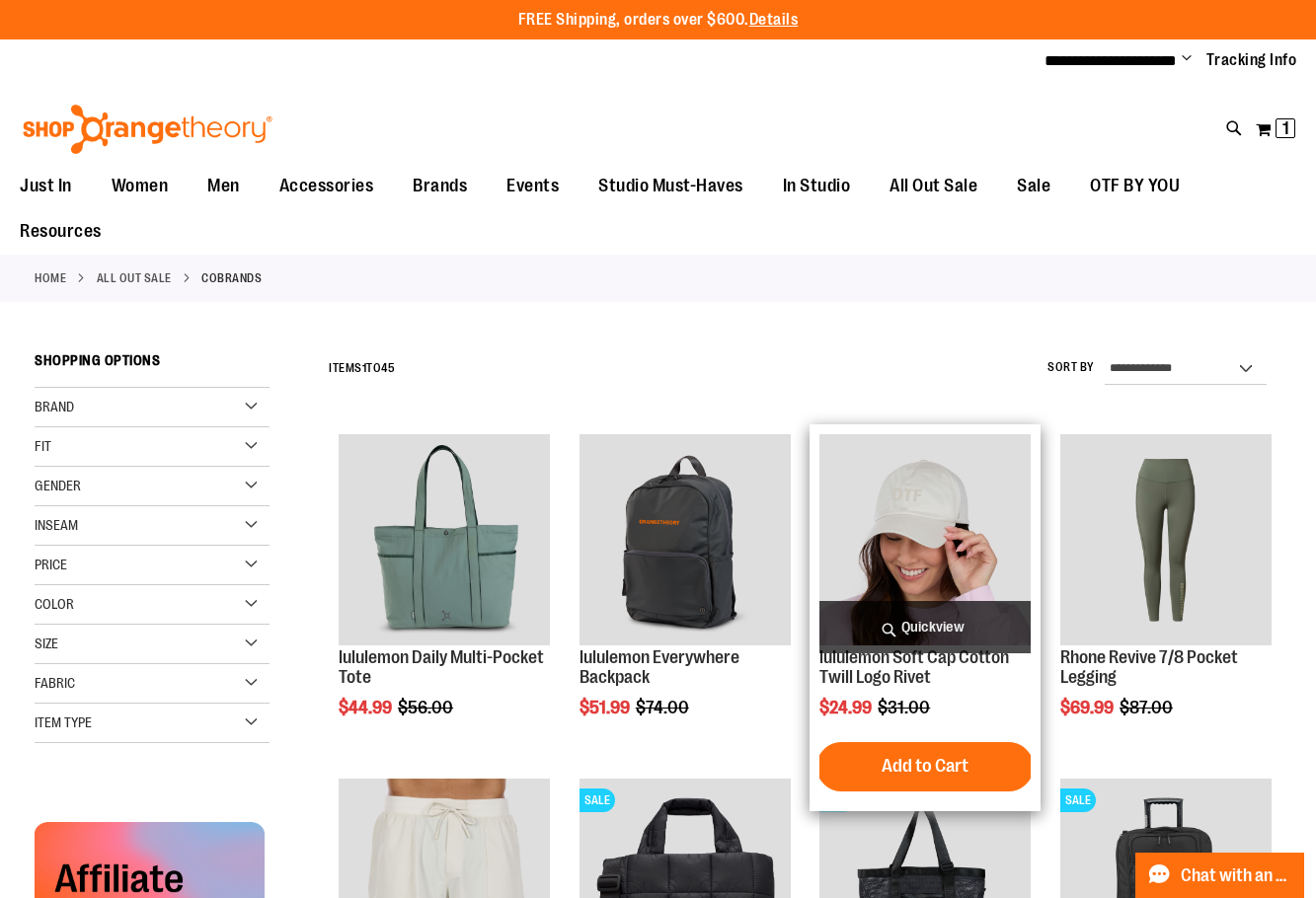 click on "Quickview" at bounding box center (925, 627) 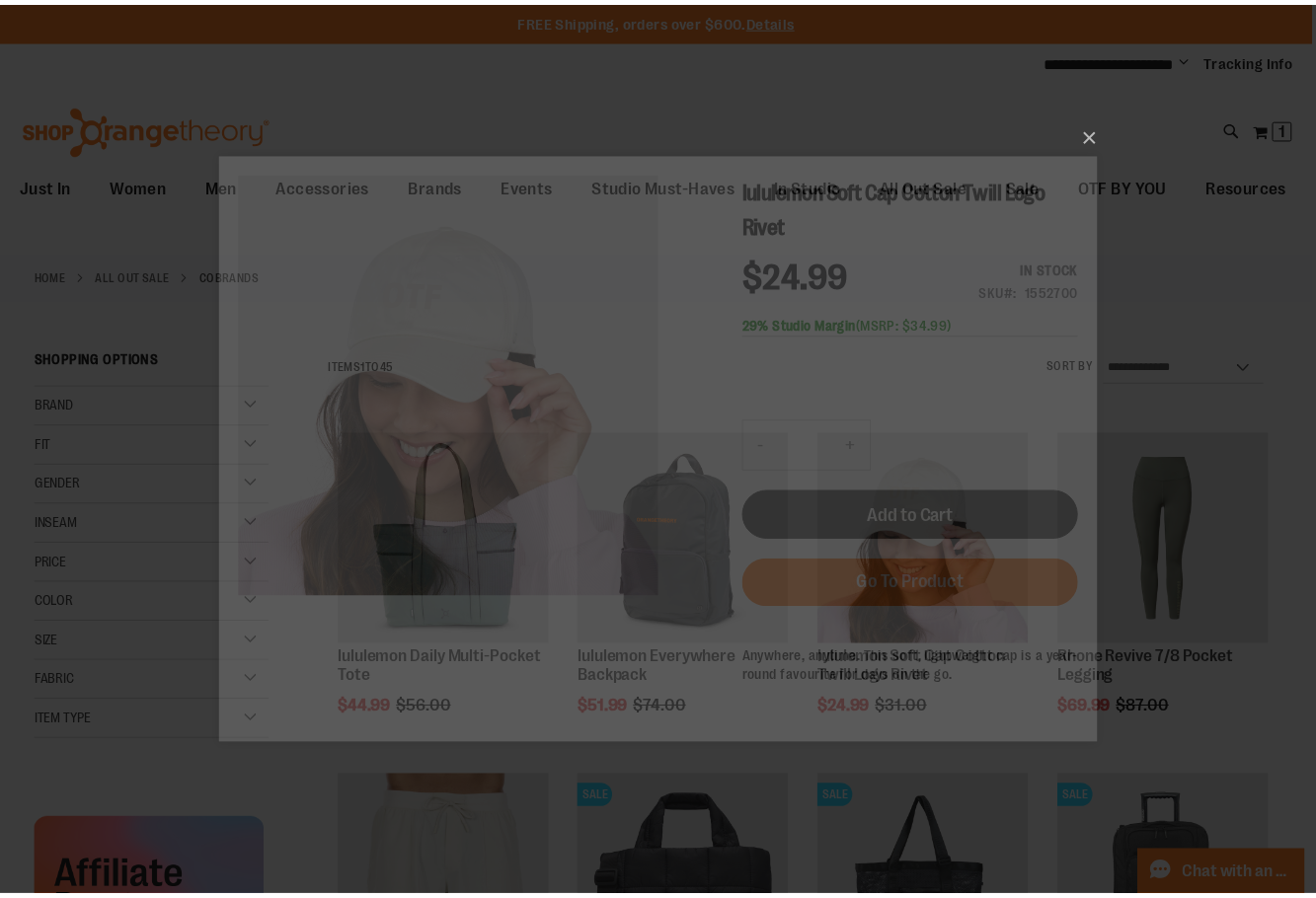 scroll, scrollTop: 0, scrollLeft: 0, axis: both 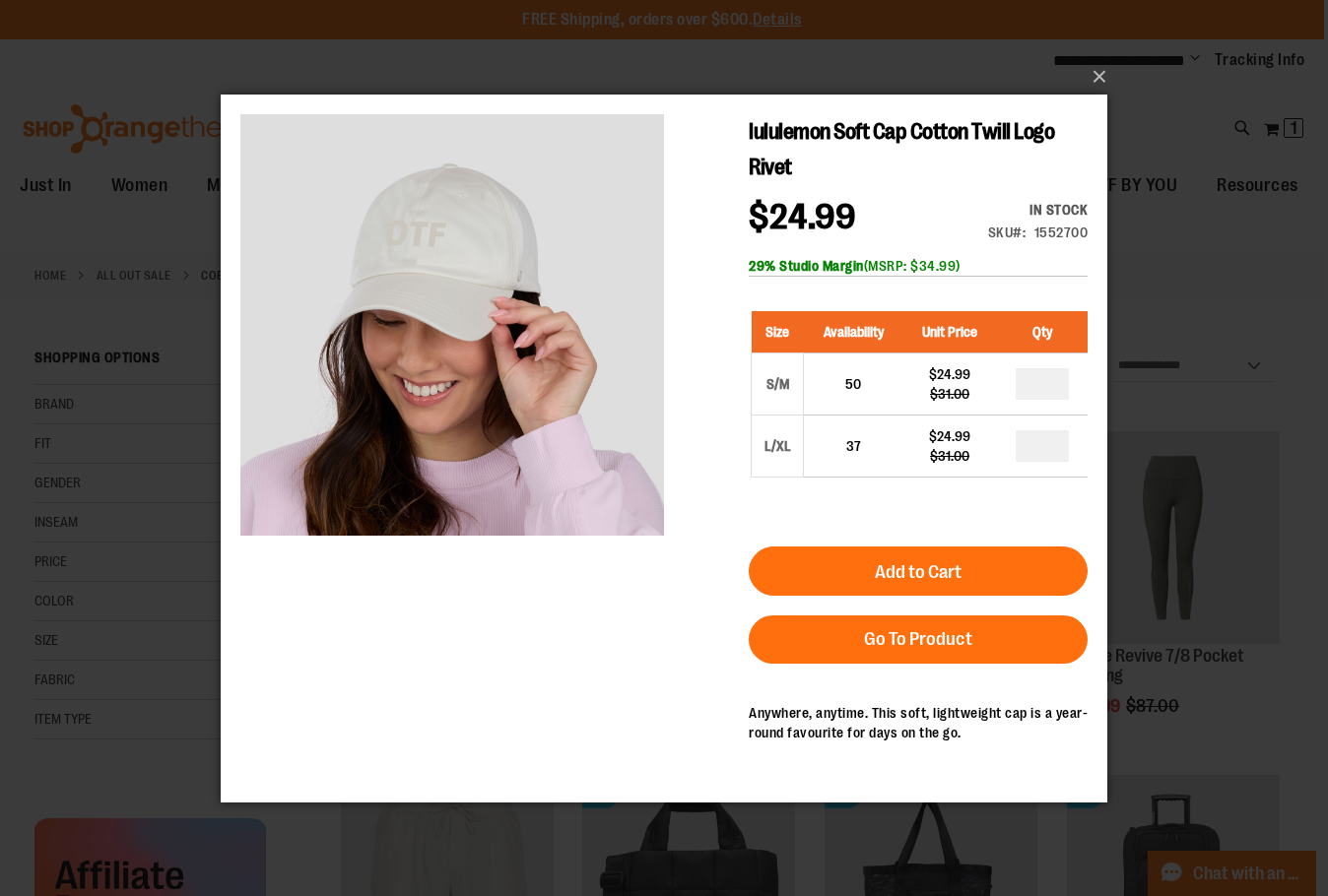 click on "×" at bounding box center (664, 448) 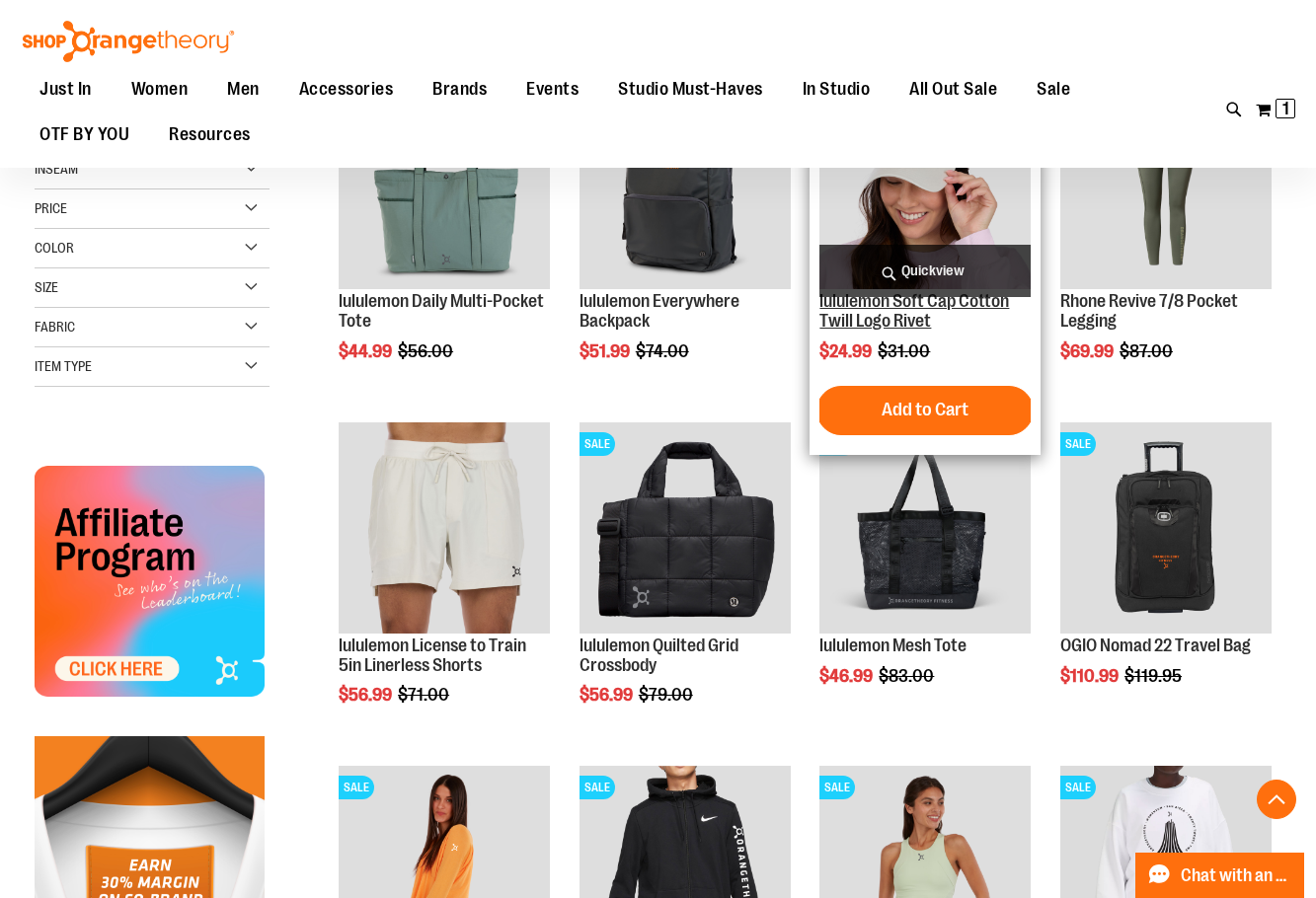 scroll, scrollTop: 394, scrollLeft: 0, axis: vertical 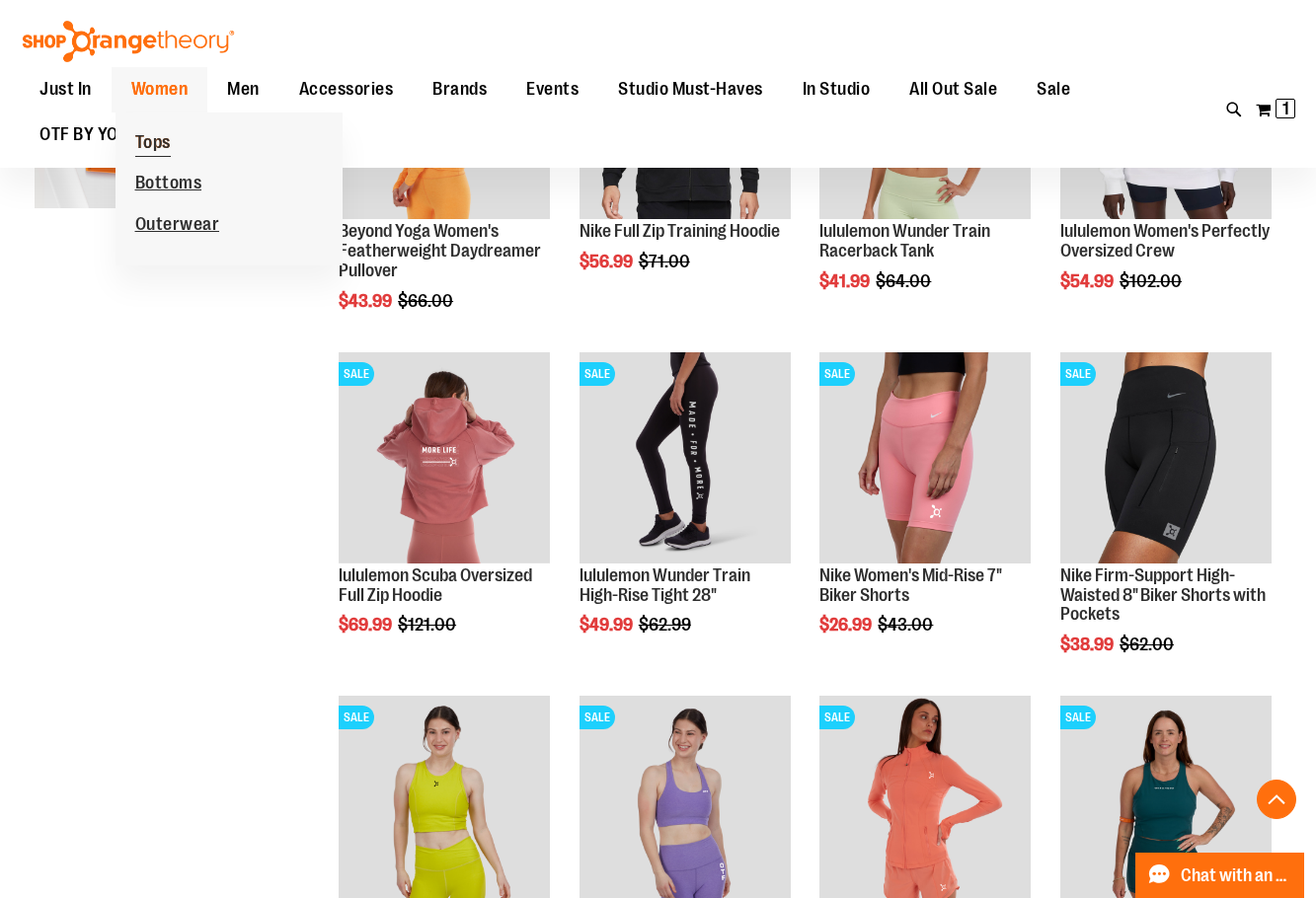 click on "Tops" at bounding box center [153, 144] 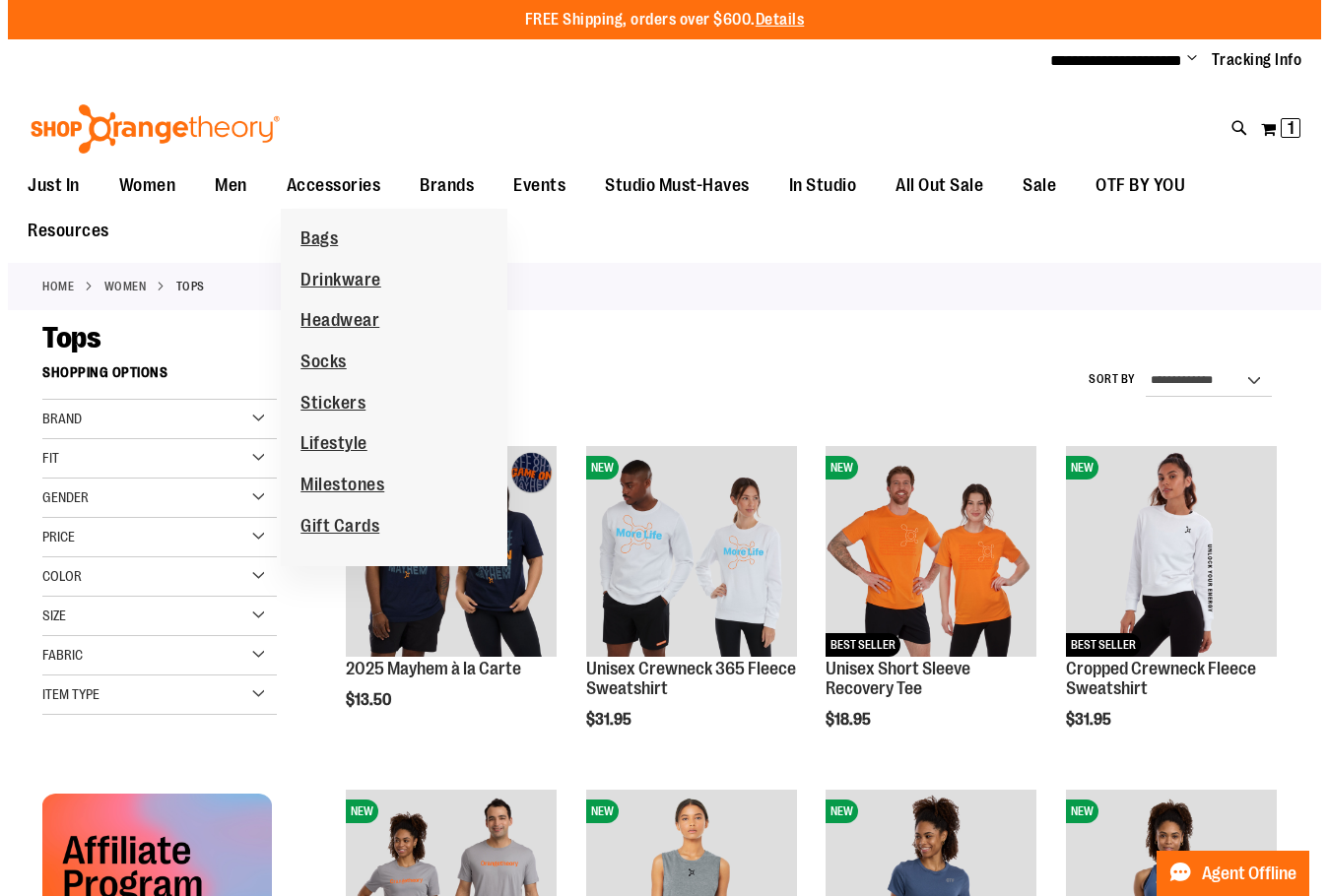 scroll, scrollTop: 0, scrollLeft: 0, axis: both 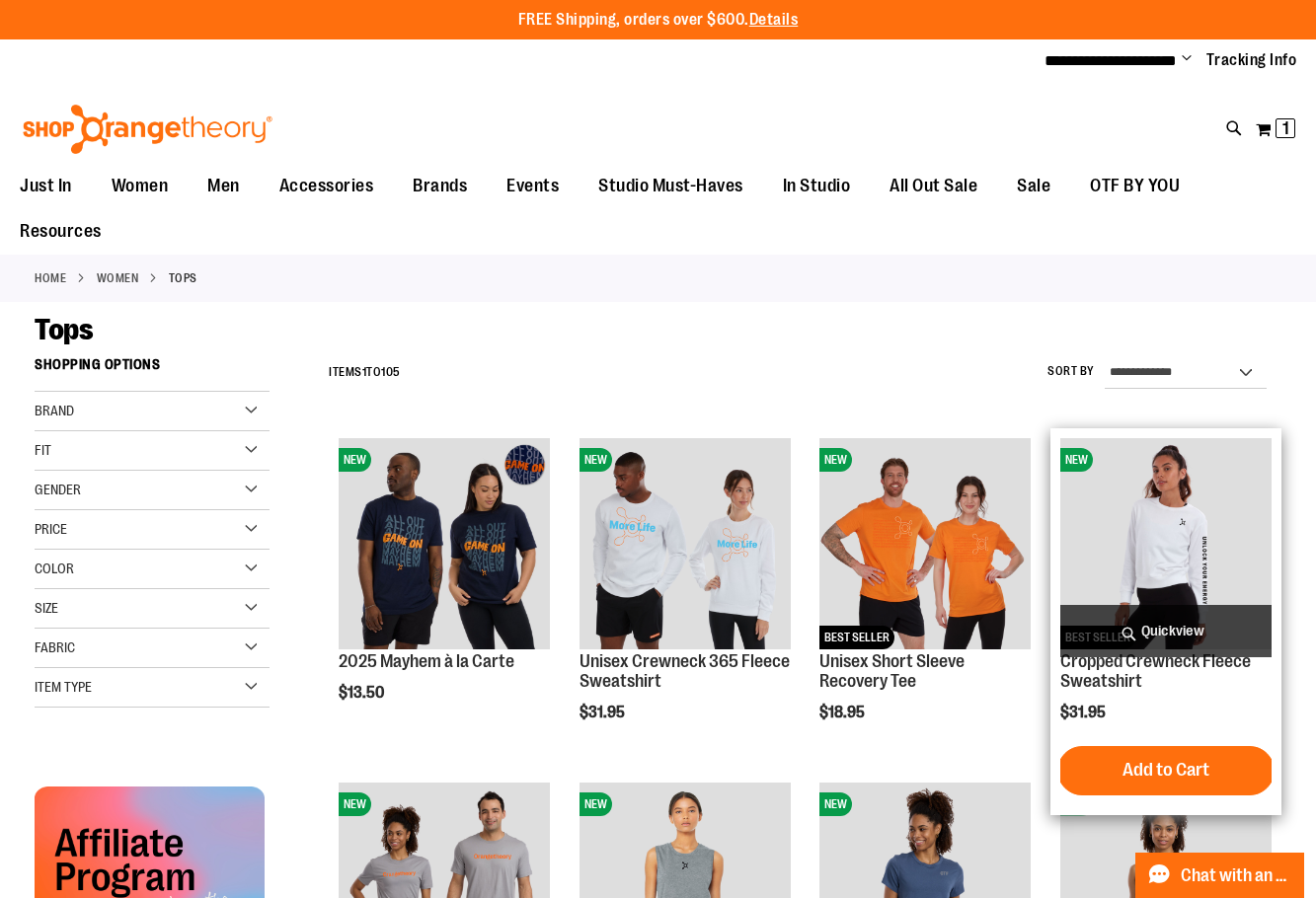 click on "Quickview" at bounding box center (1166, 631) 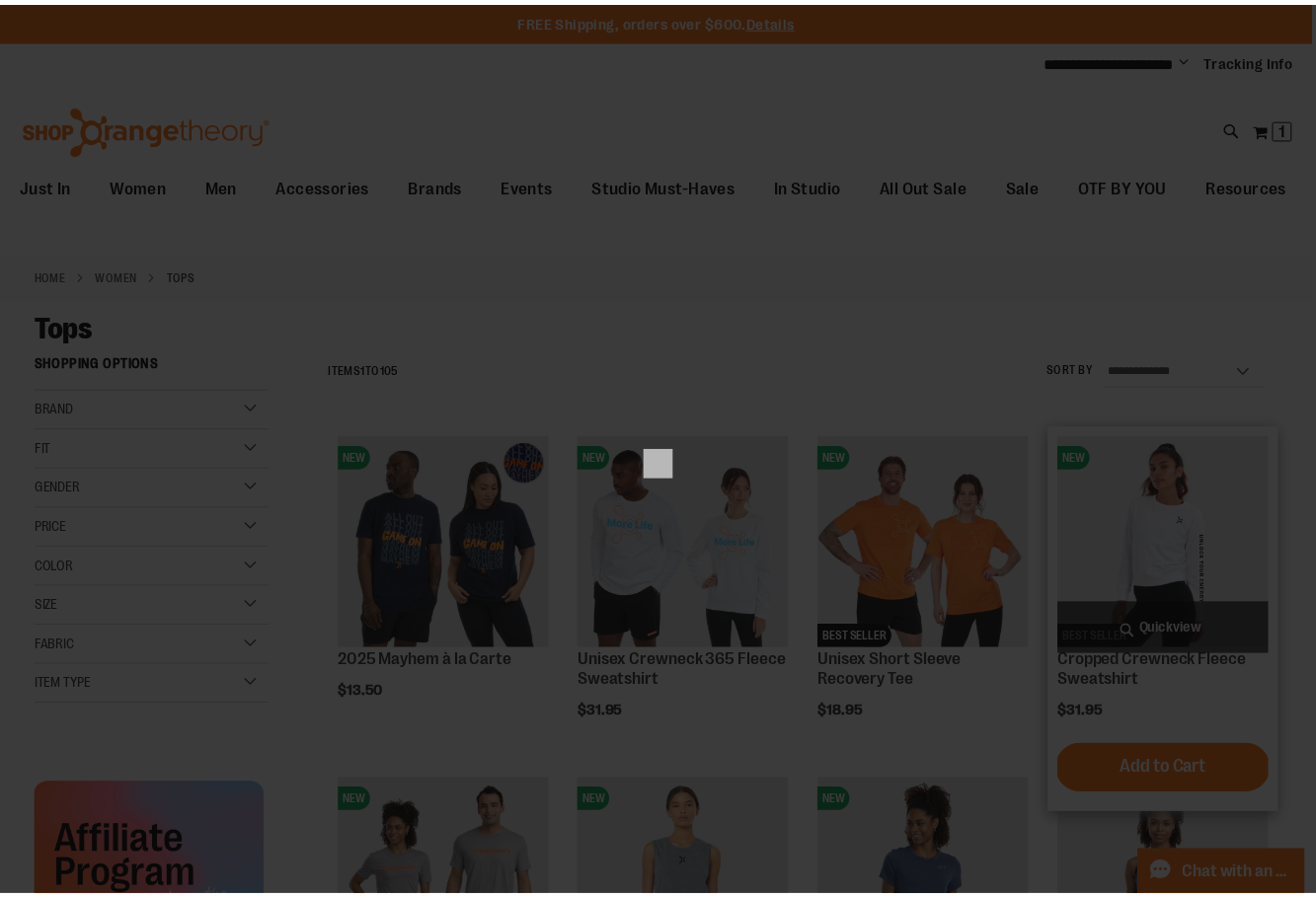 scroll, scrollTop: 0, scrollLeft: 0, axis: both 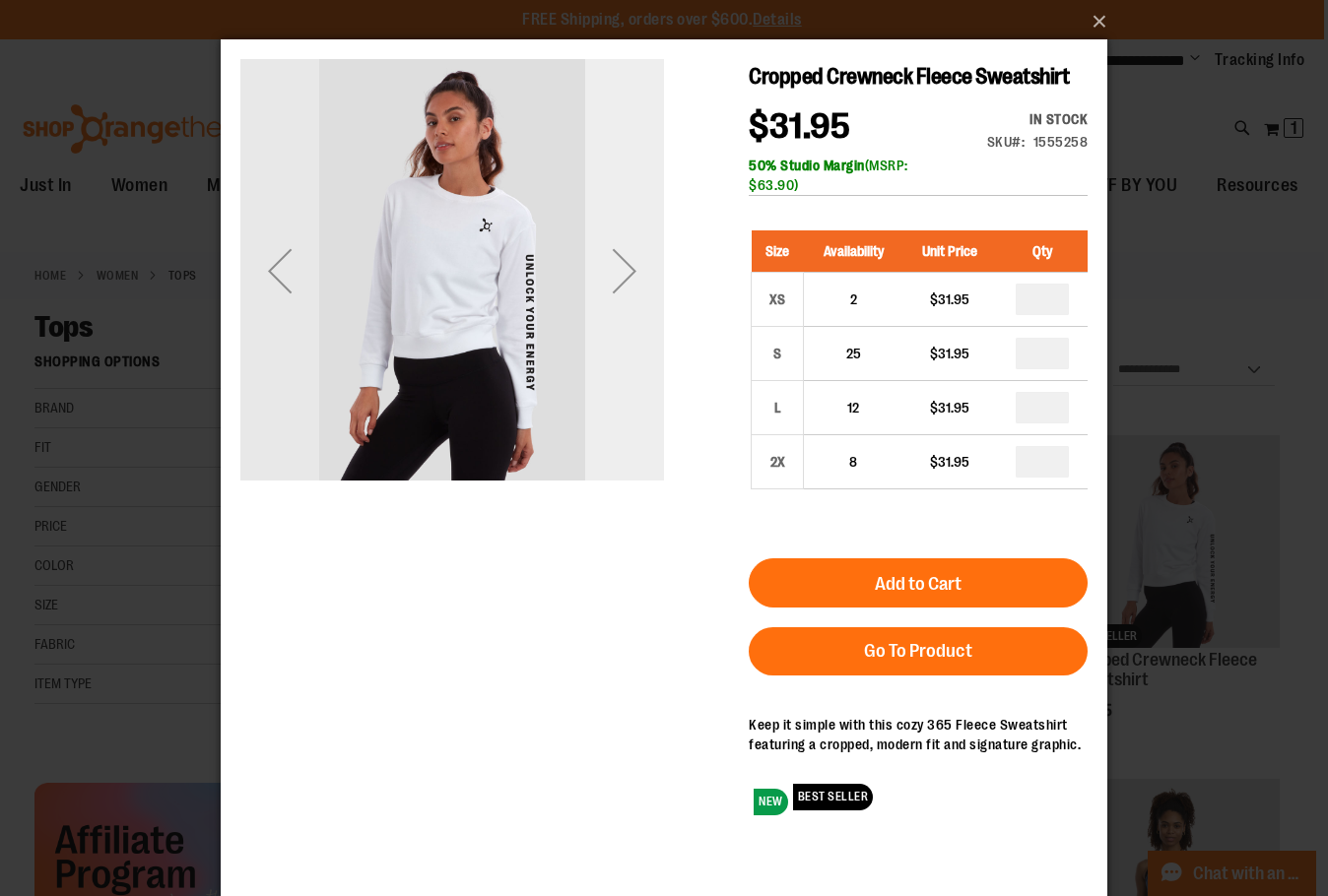 click at bounding box center (625, 271) 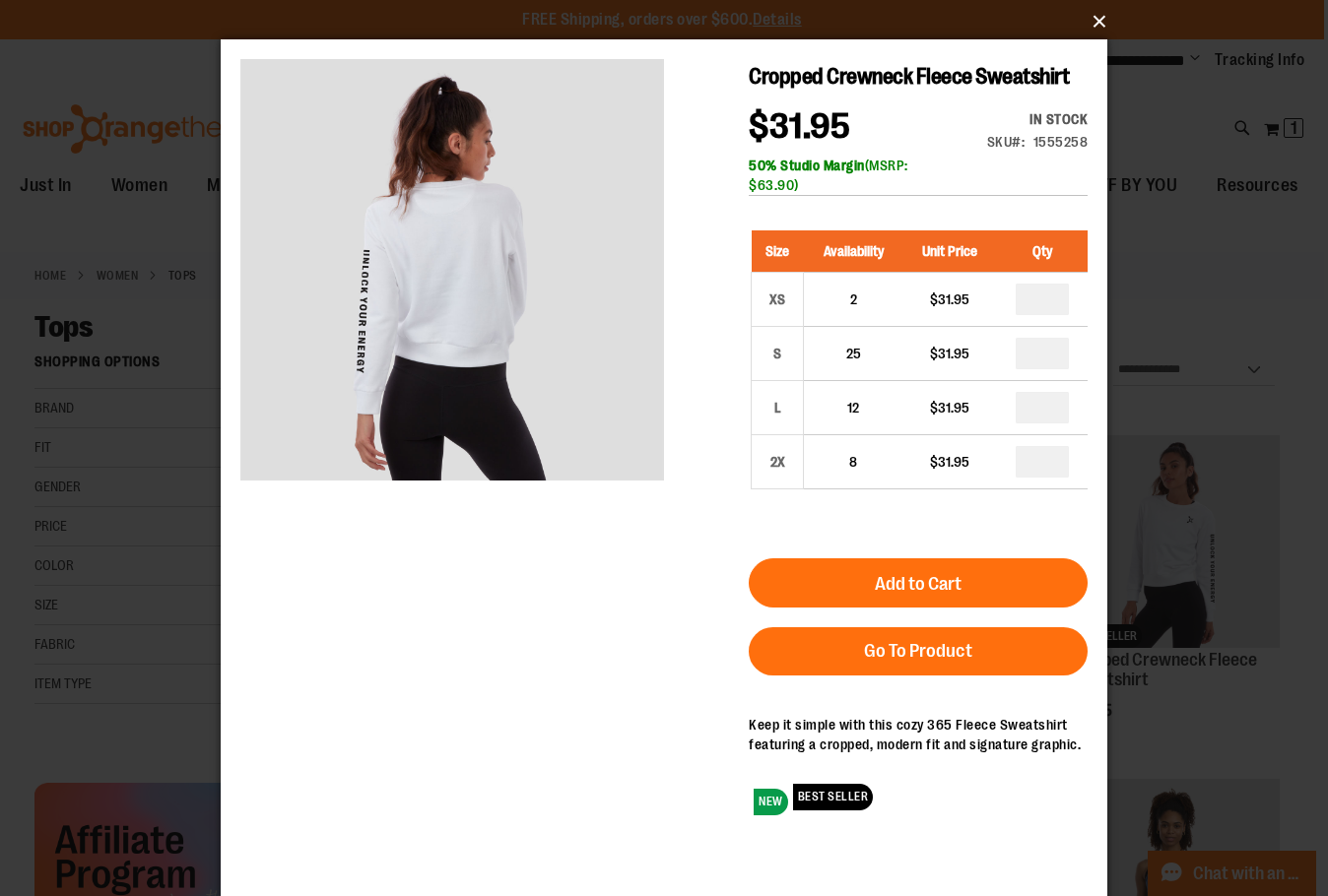 click on "×" at bounding box center [670, 22] 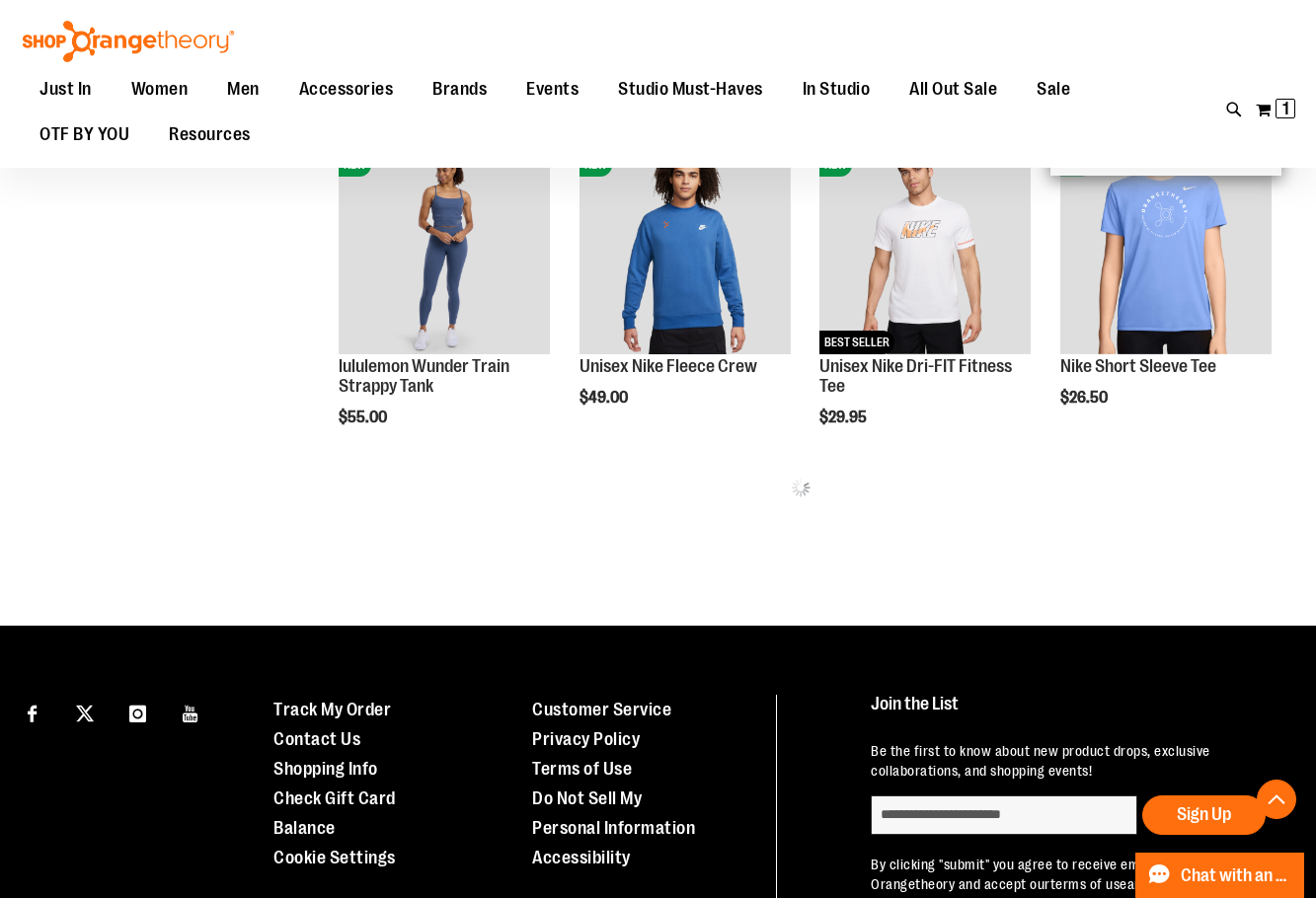scroll, scrollTop: 1116, scrollLeft: 0, axis: vertical 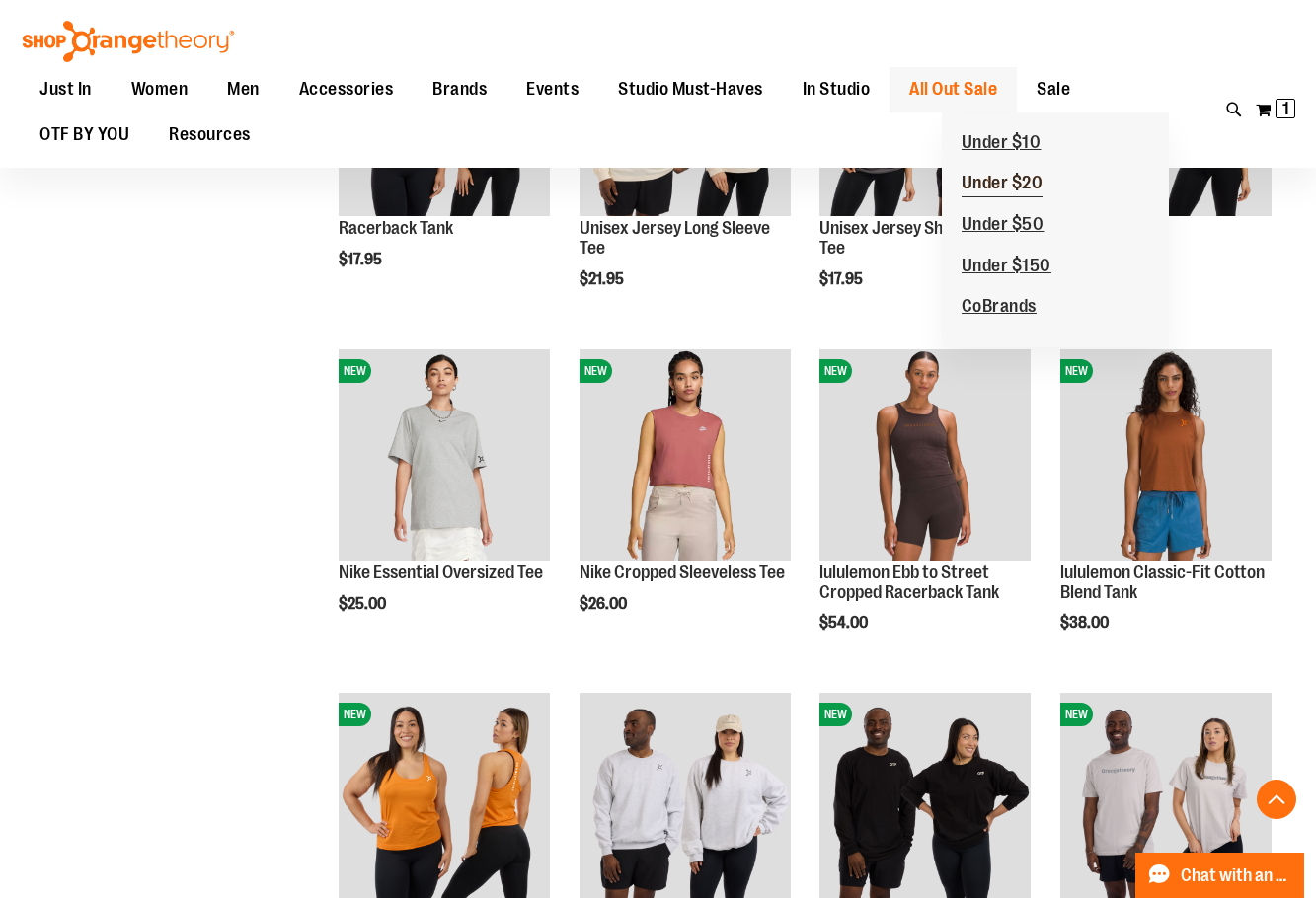 click on "Under $20" at bounding box center [1002, 185] 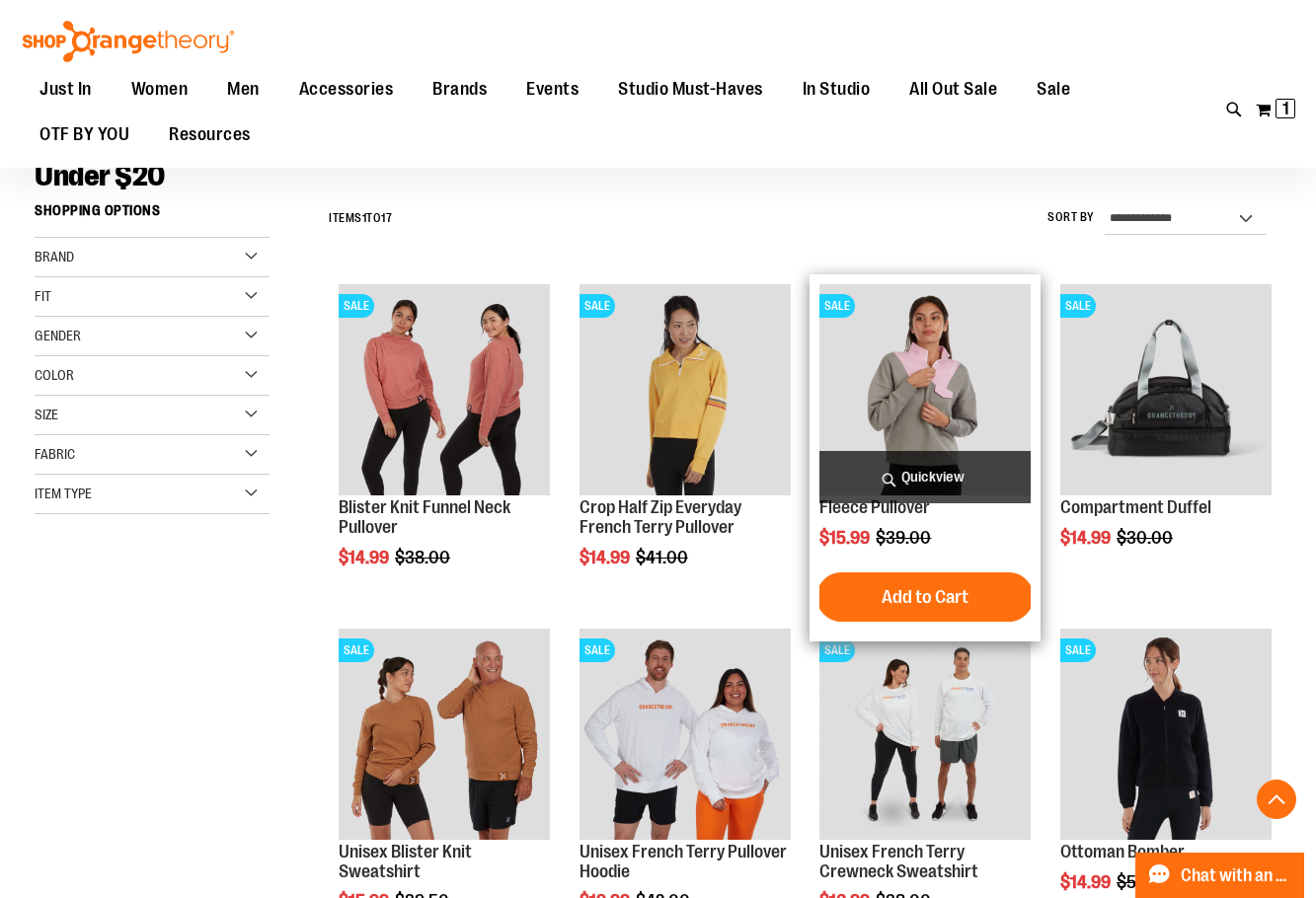 scroll, scrollTop: 394, scrollLeft: 0, axis: vertical 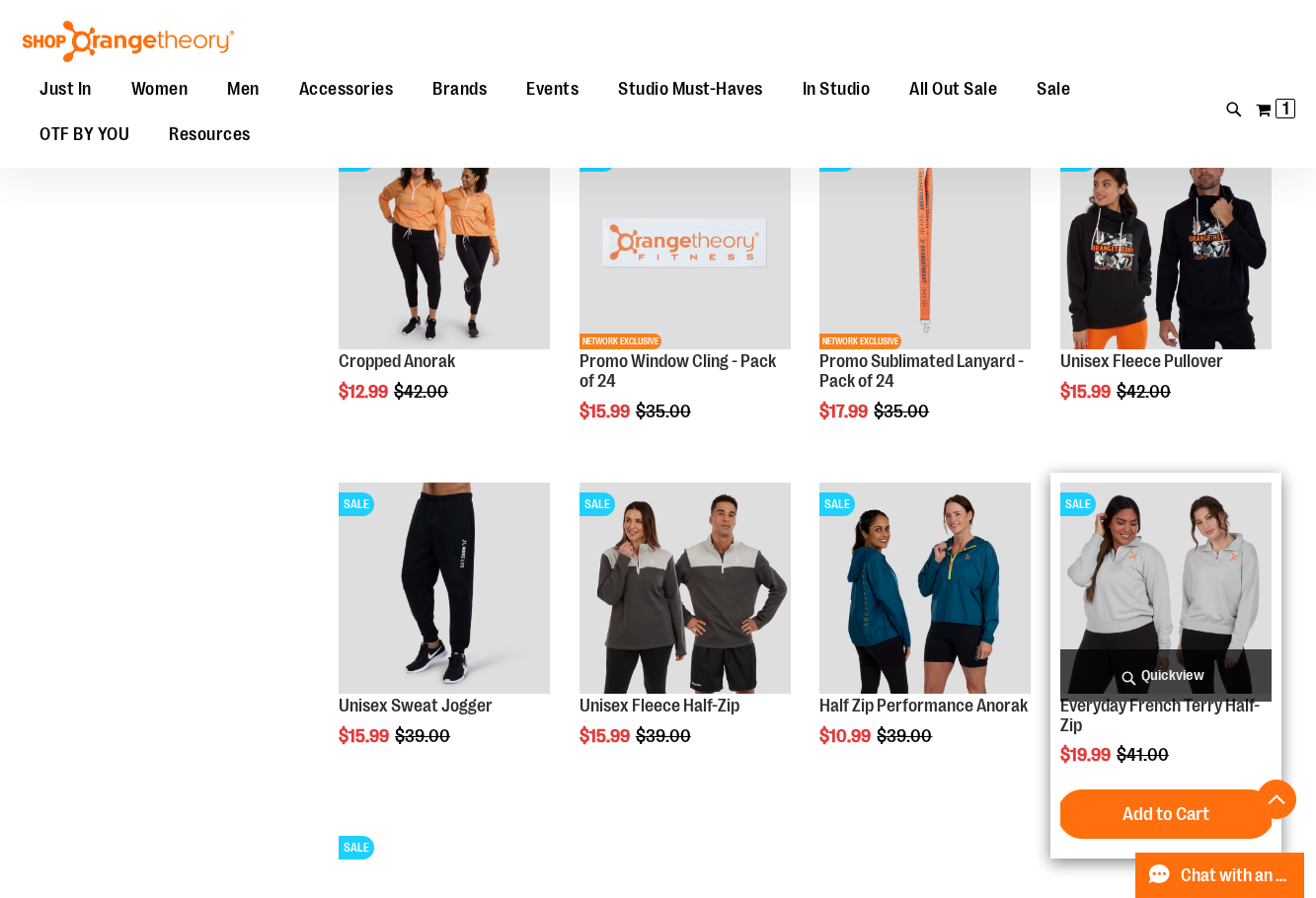 click on "Quickview" at bounding box center (1166, 675) 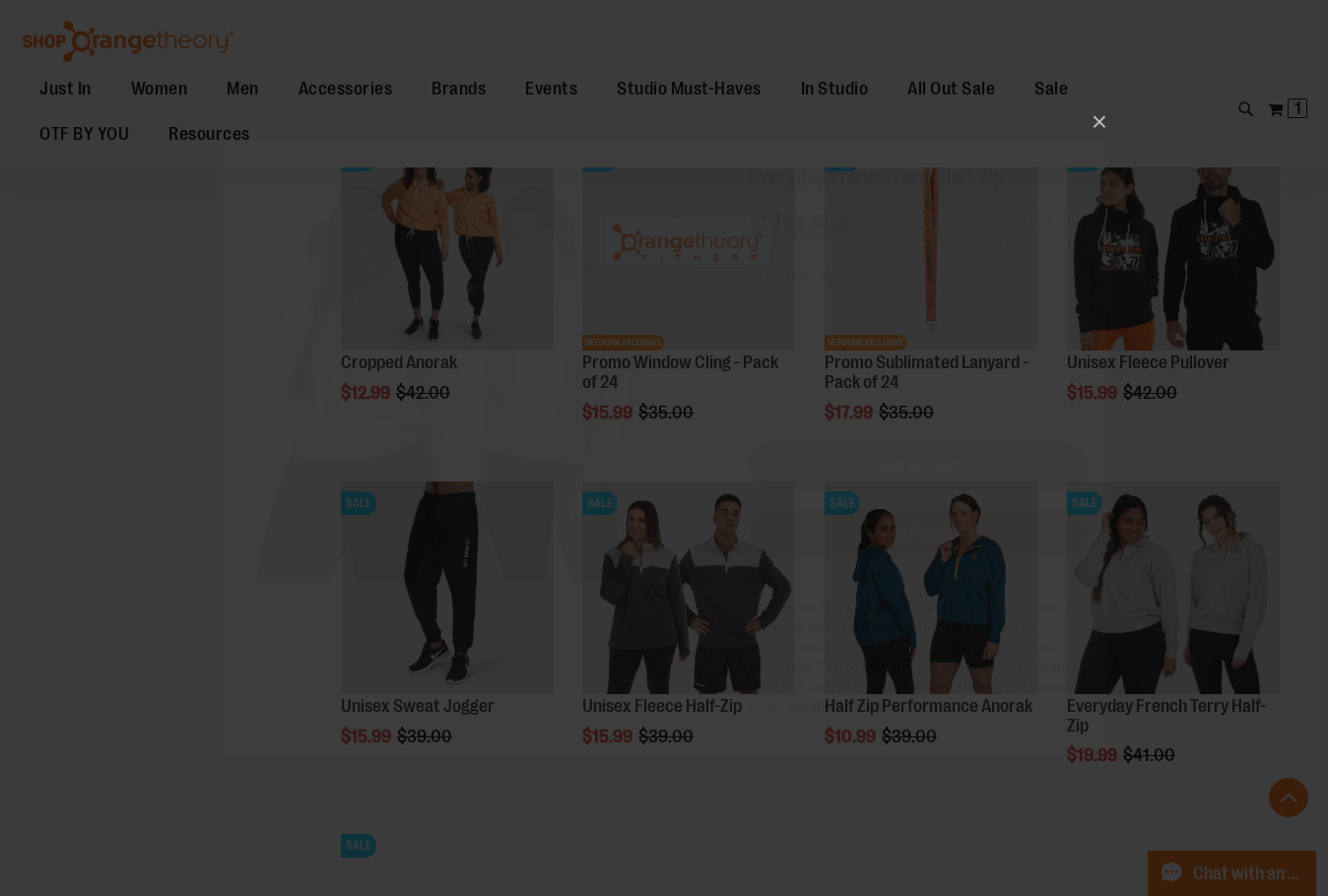 scroll, scrollTop: 0, scrollLeft: 0, axis: both 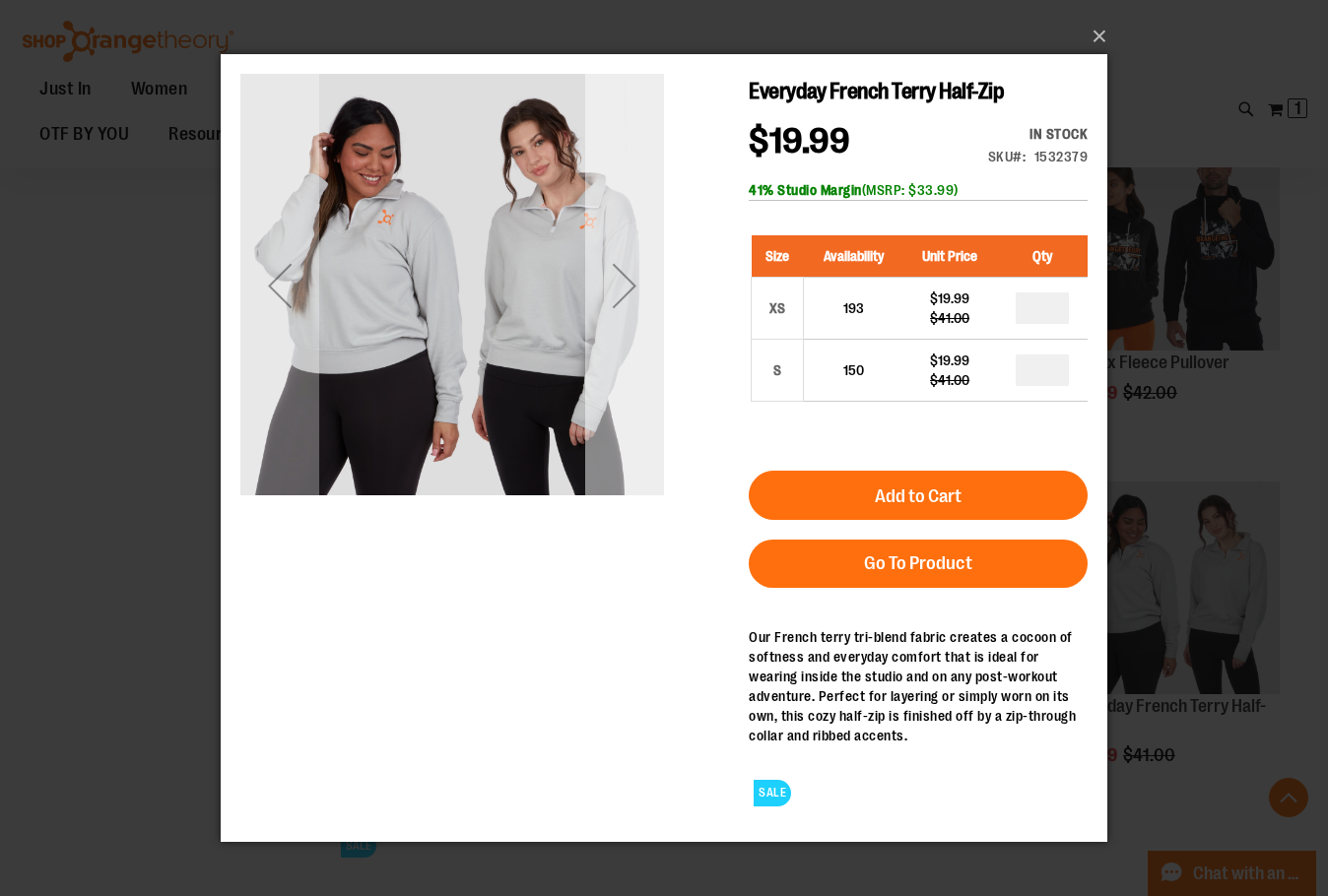 click at bounding box center [625, 285] 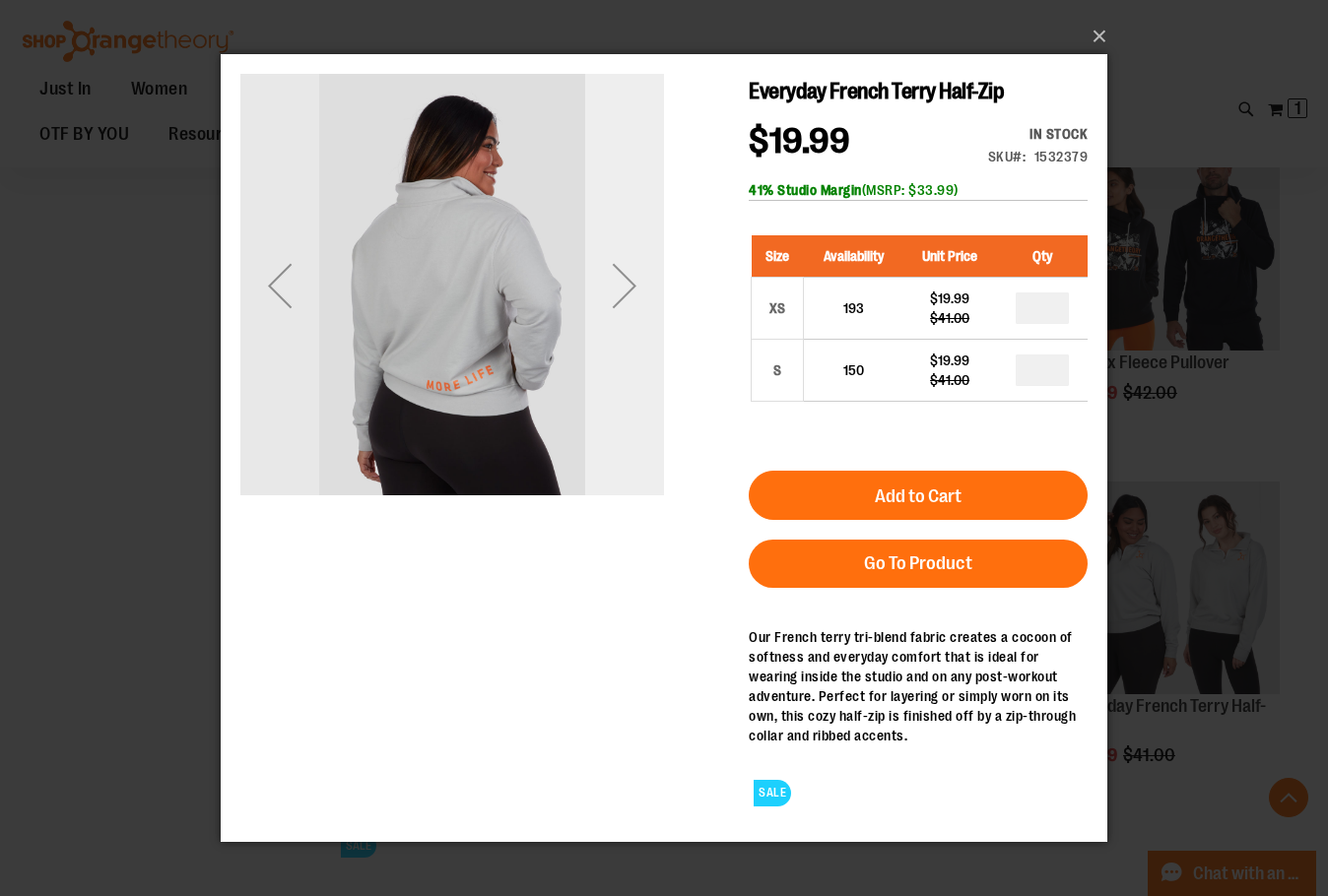 click at bounding box center [625, 285] 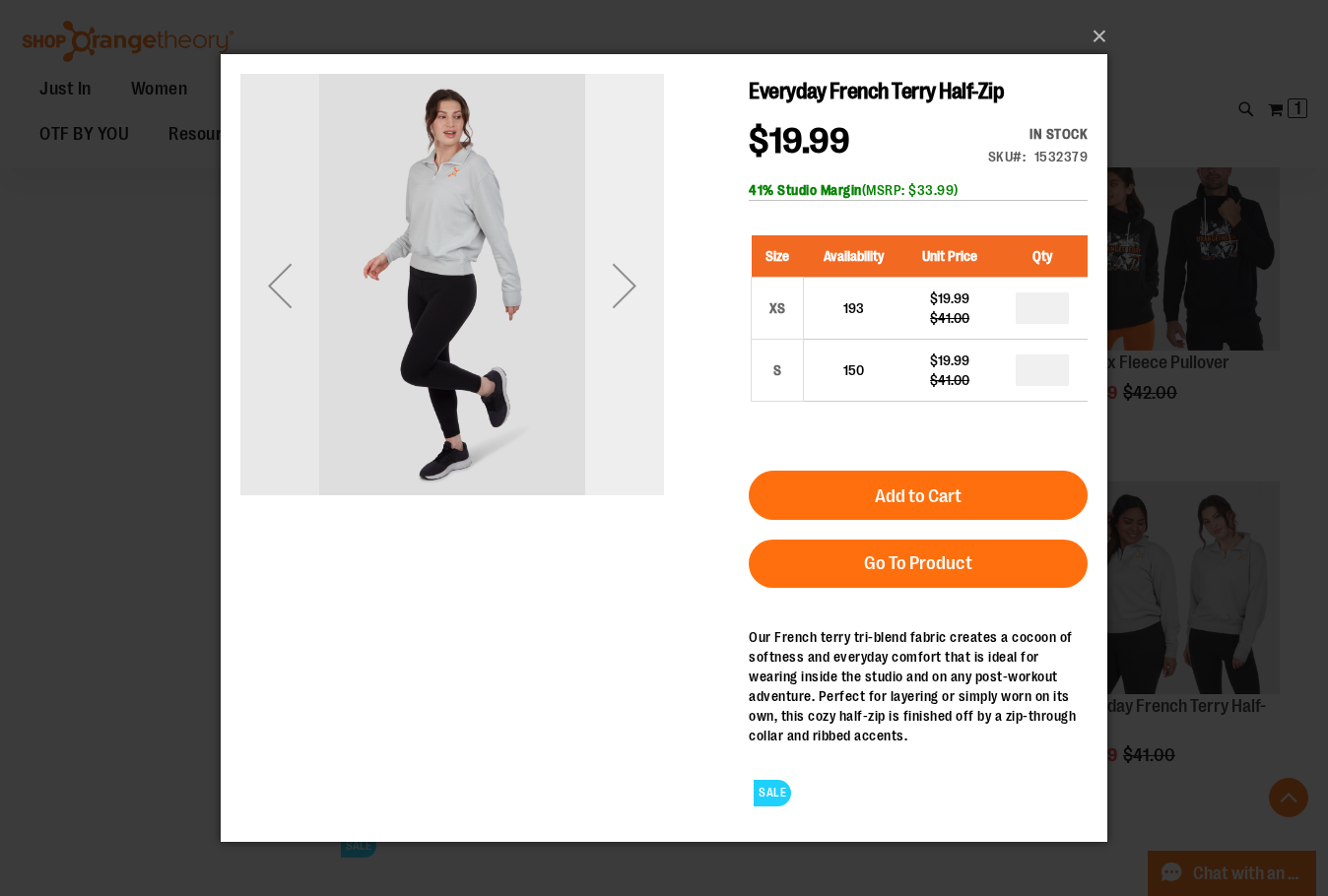 click at bounding box center (625, 285) 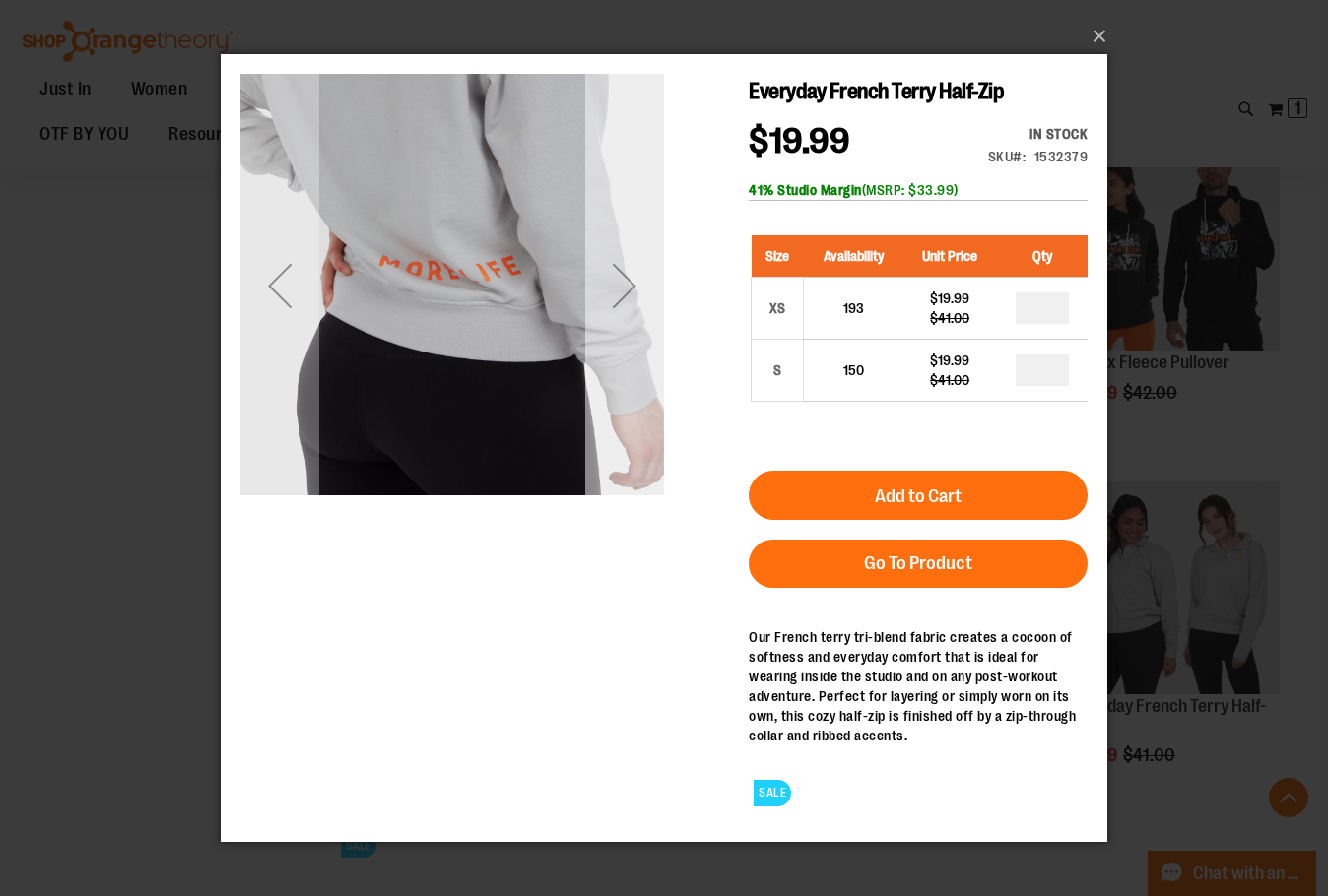 click at bounding box center (625, 285) 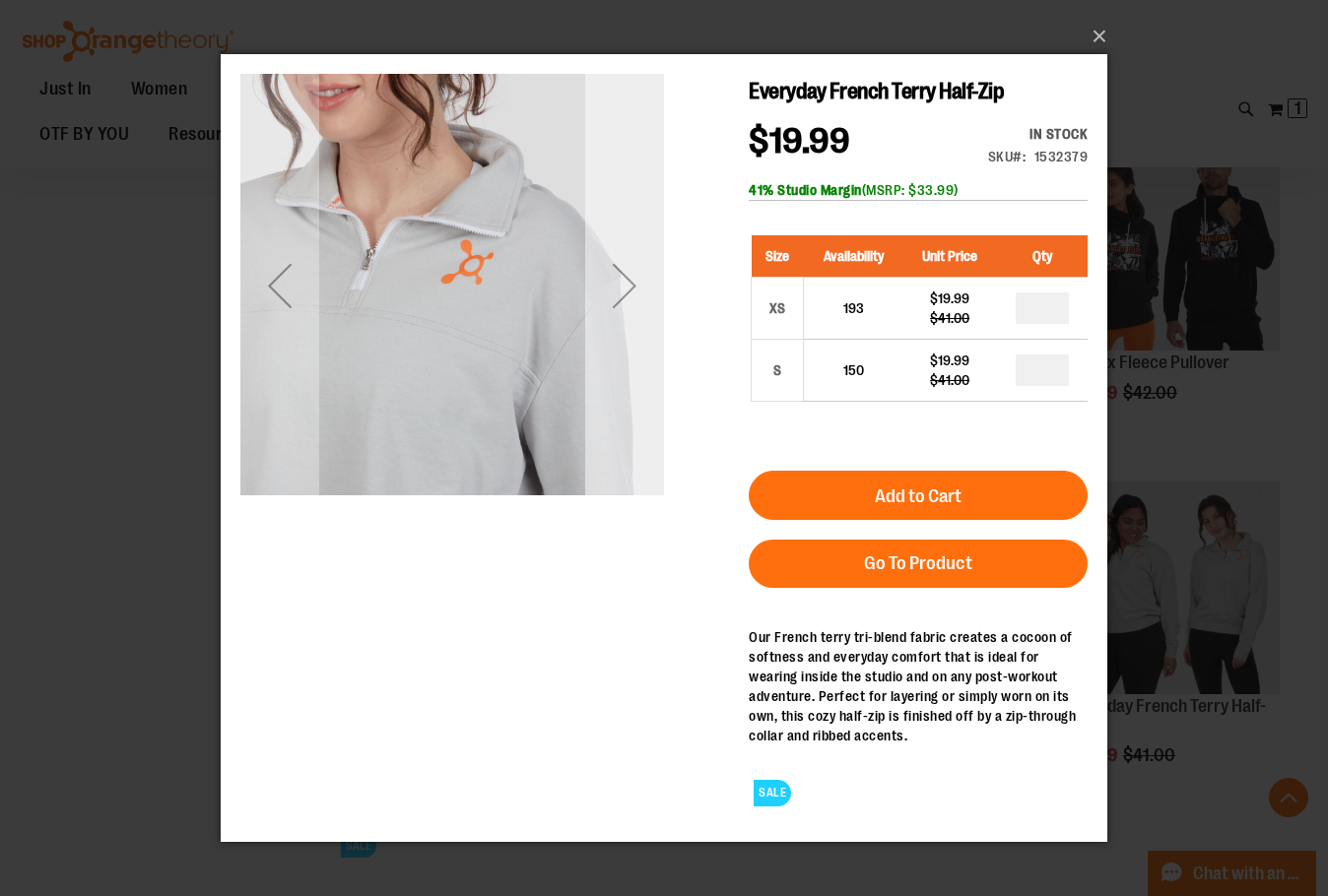 click at bounding box center (625, 285) 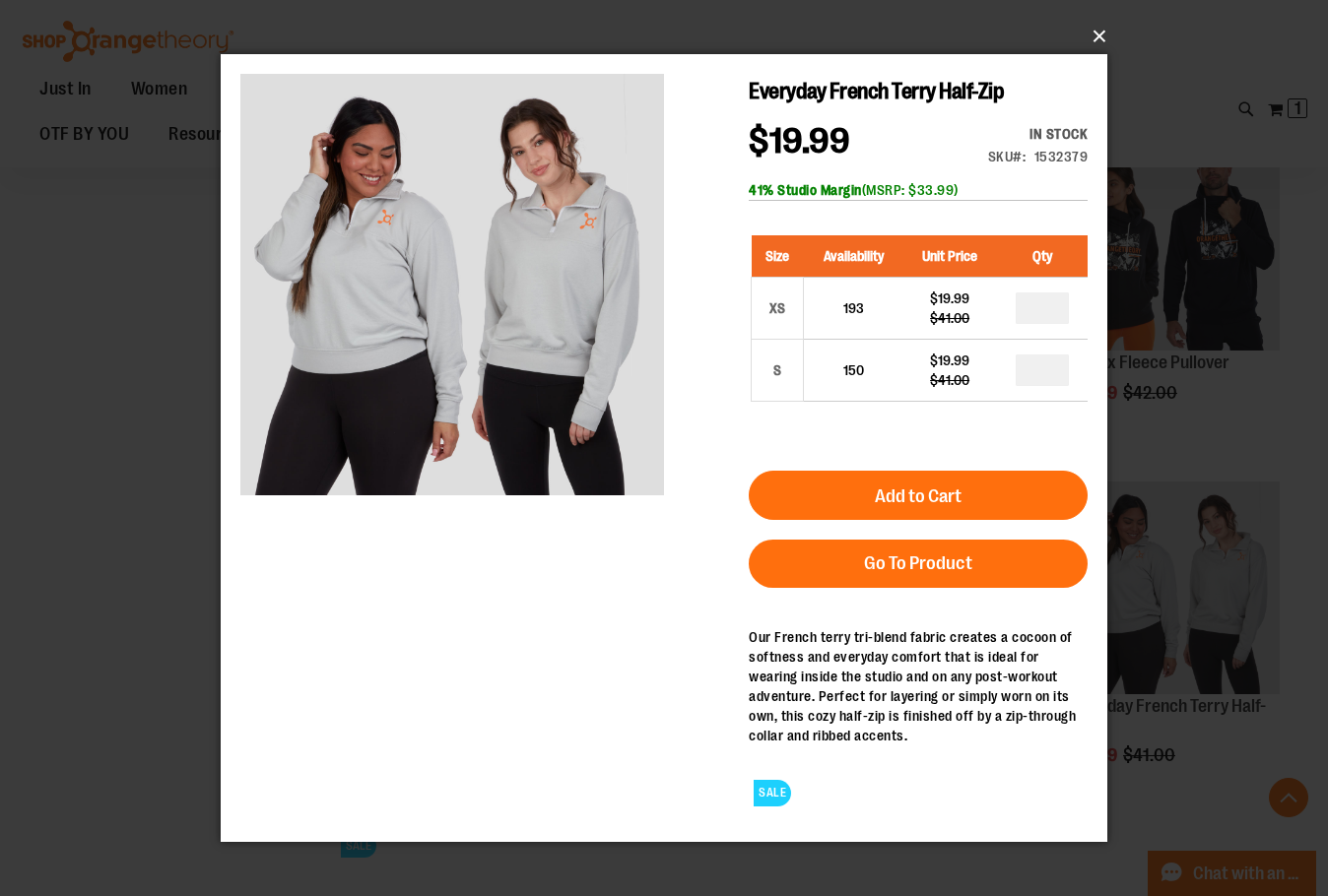 click on "×" at bounding box center (670, 36) 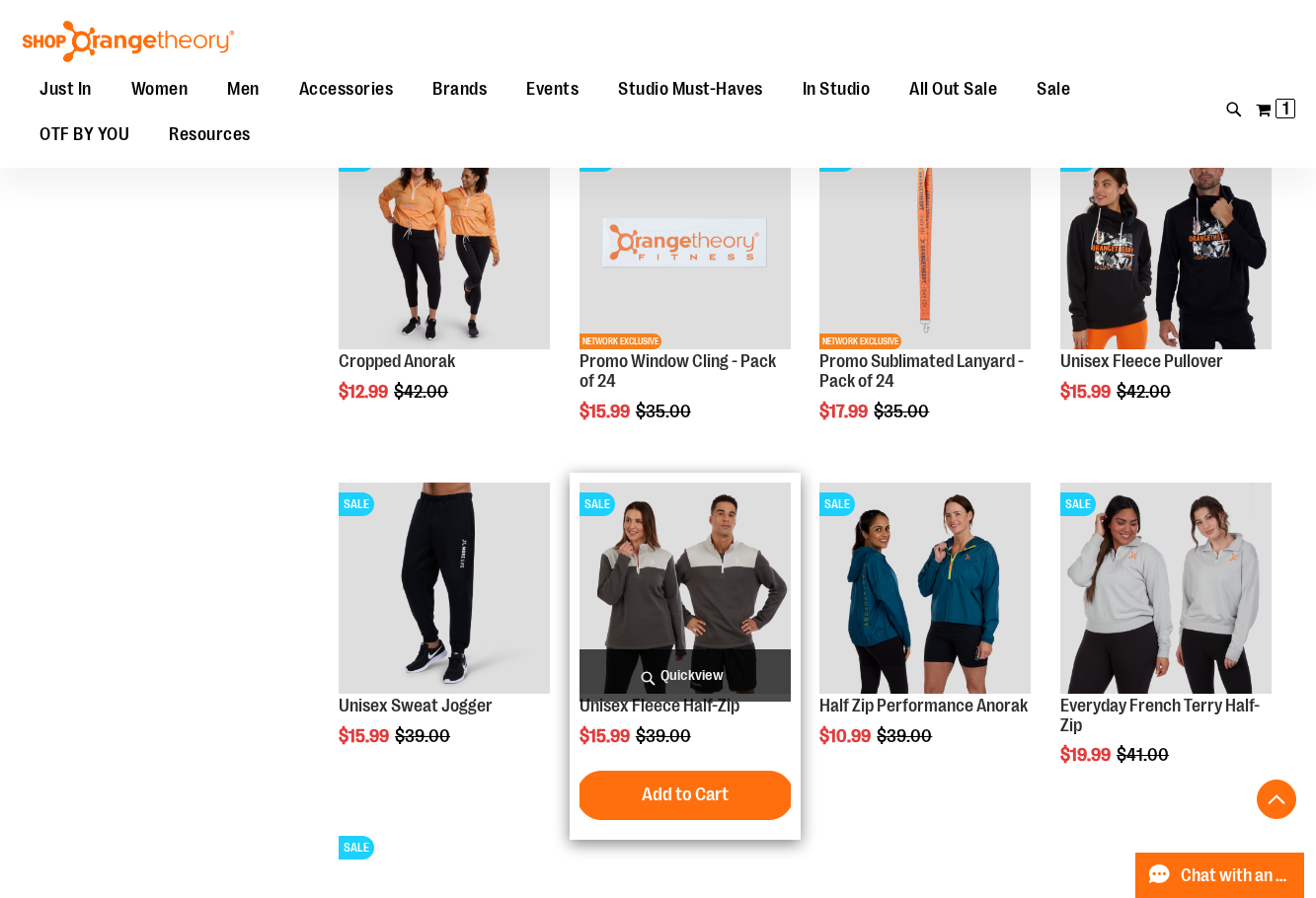 click on "Quickview" at bounding box center [685, 675] 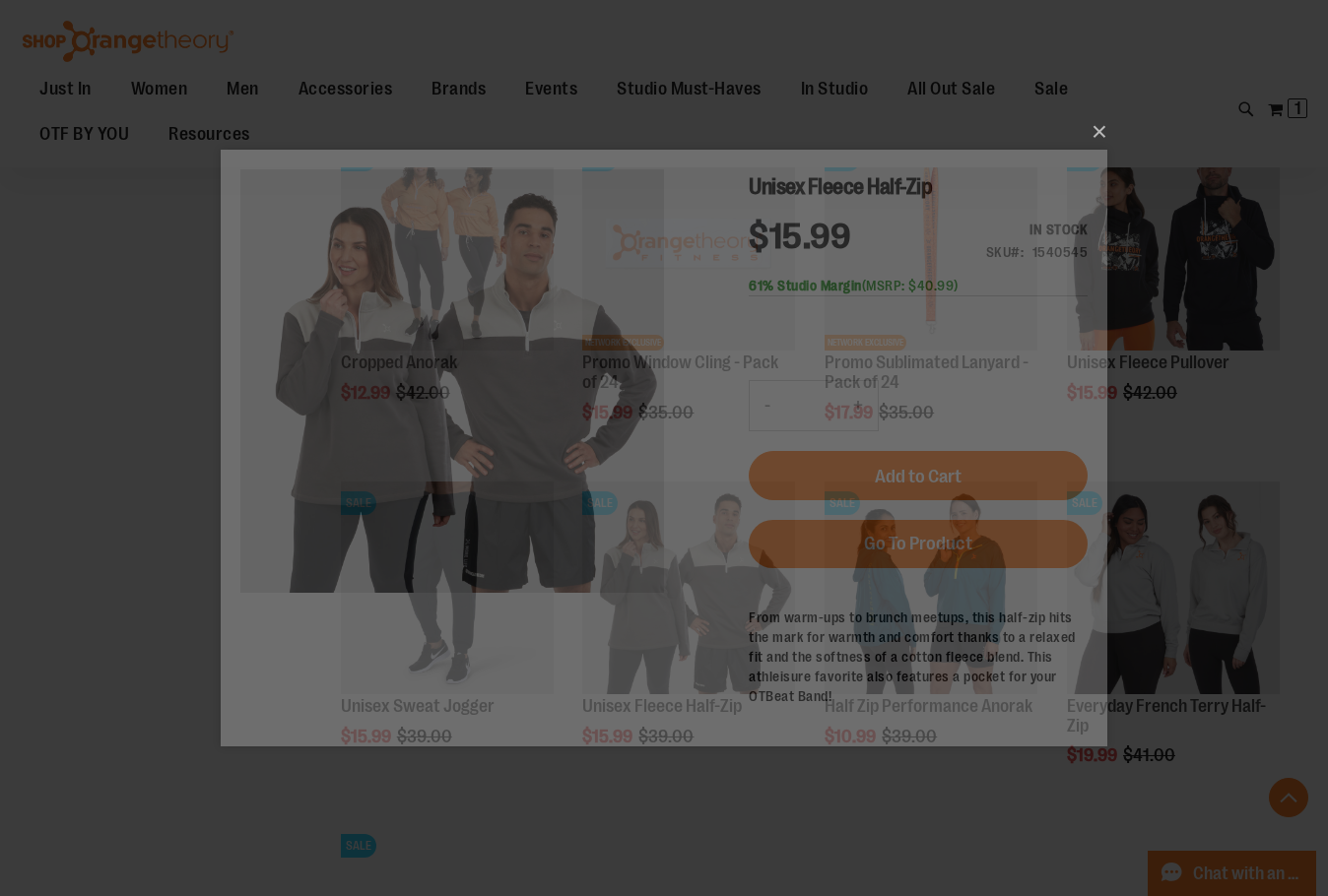 scroll, scrollTop: 0, scrollLeft: 0, axis: both 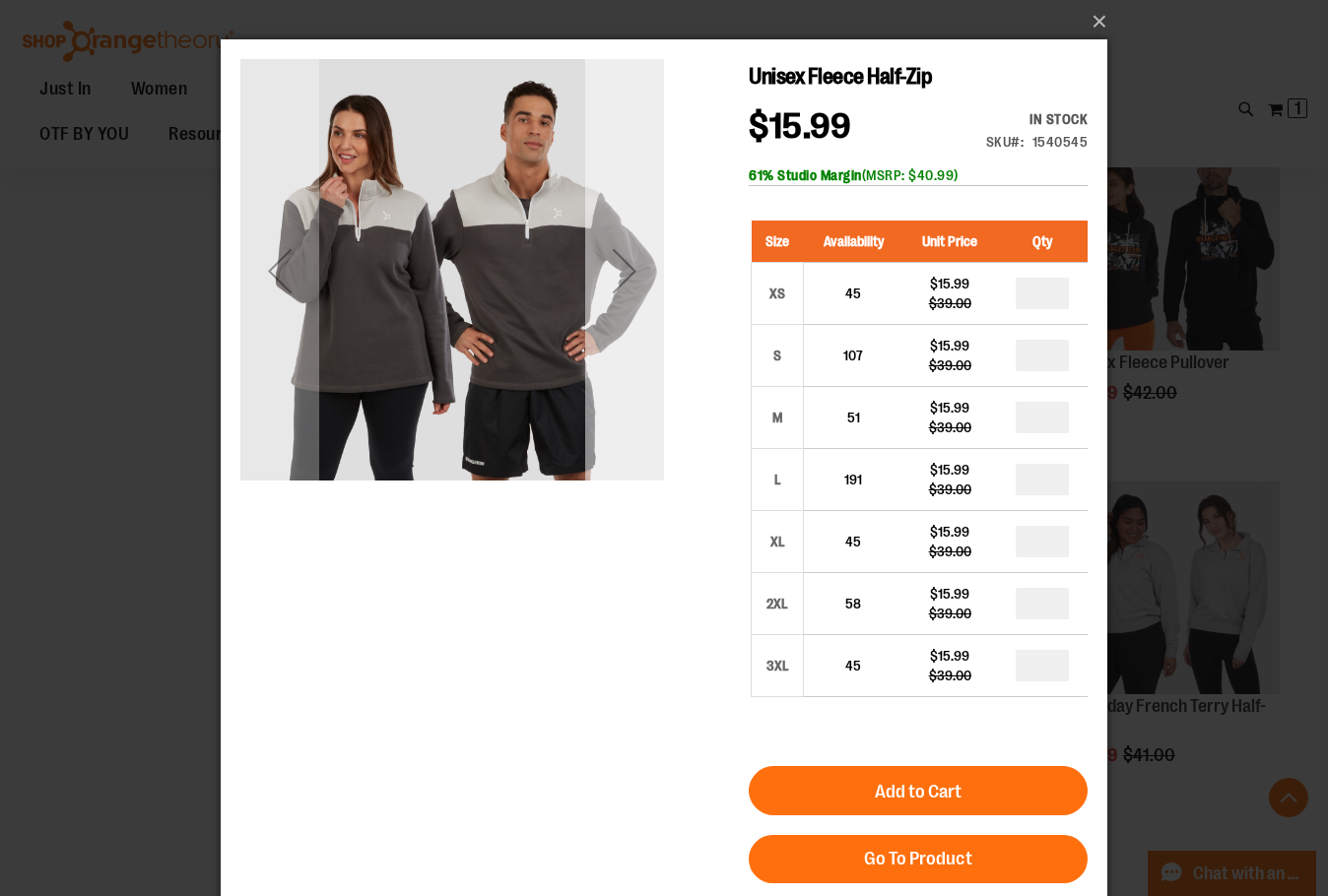 click at bounding box center (625, 271) 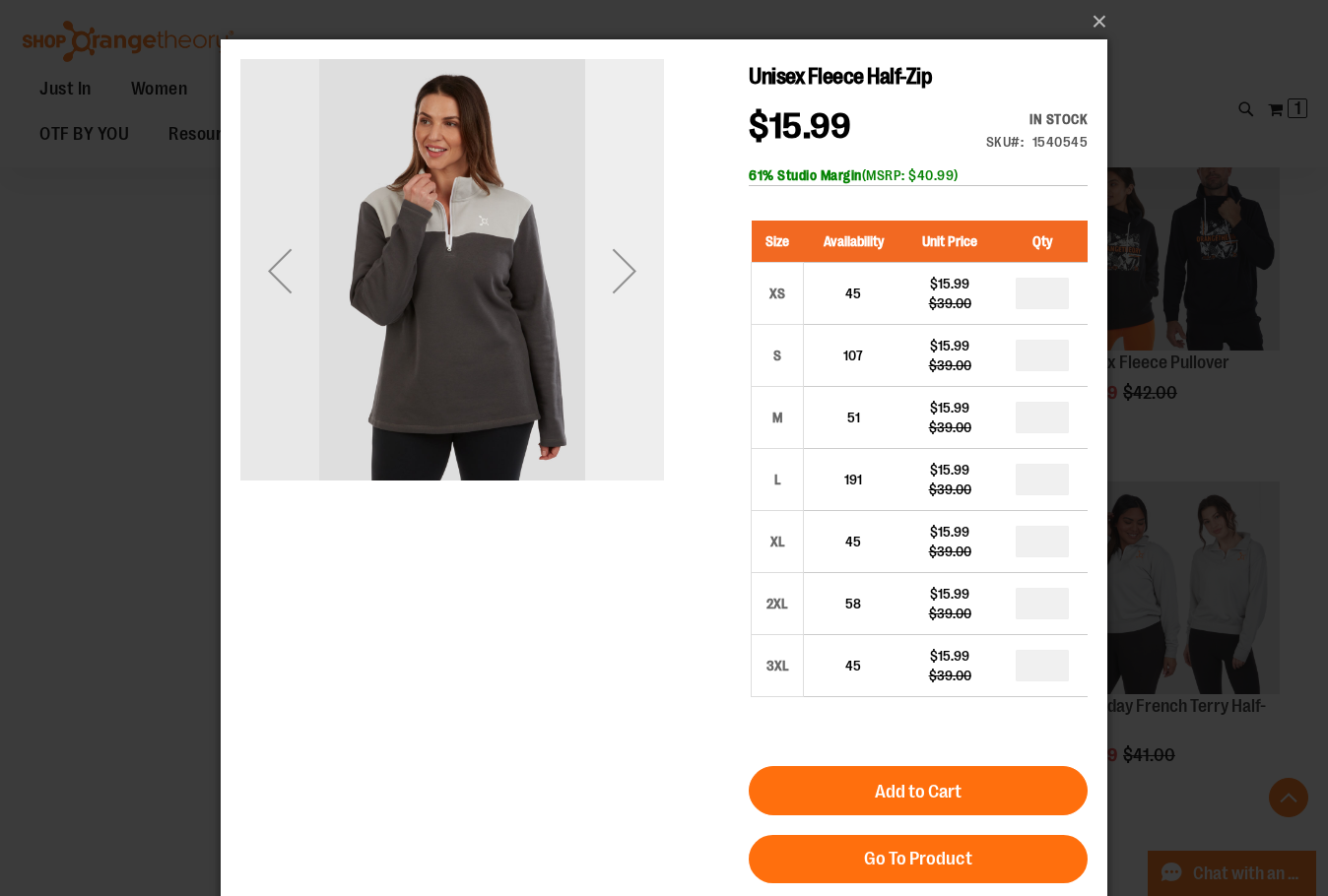 click at bounding box center (625, 271) 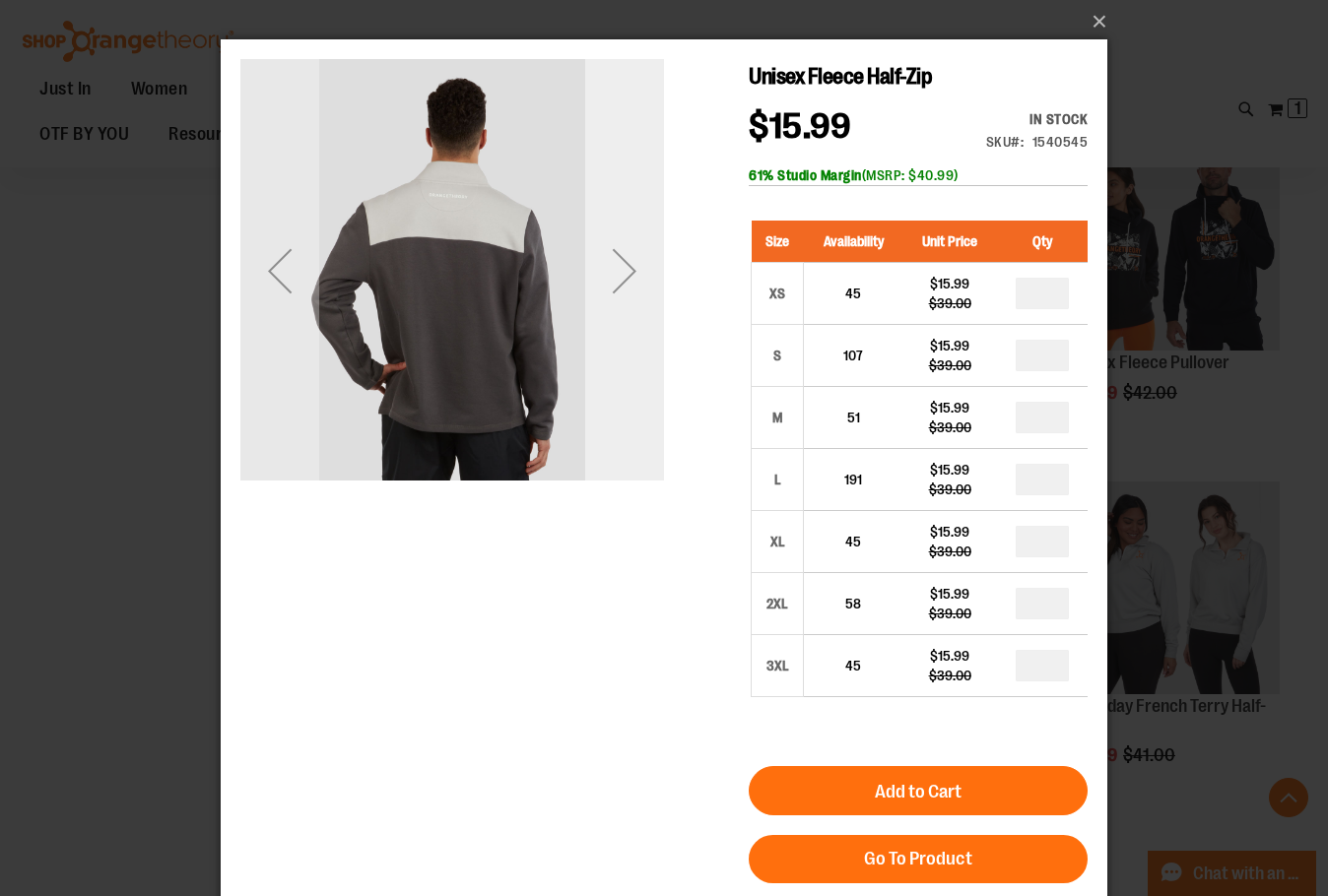 click at bounding box center (625, 271) 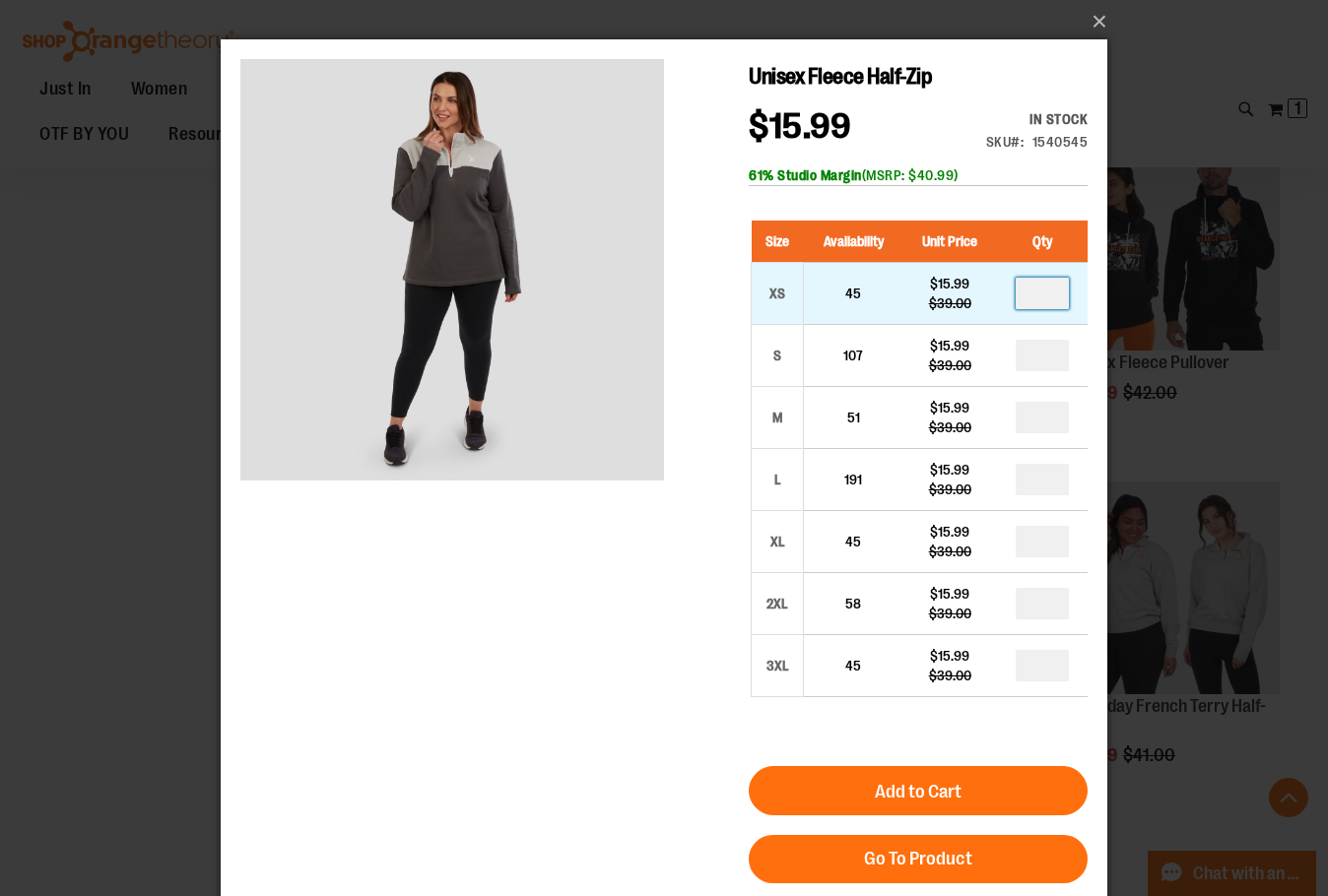 drag, startPoint x: 1052, startPoint y: 292, endPoint x: 987, endPoint y: 305, distance: 66.28725 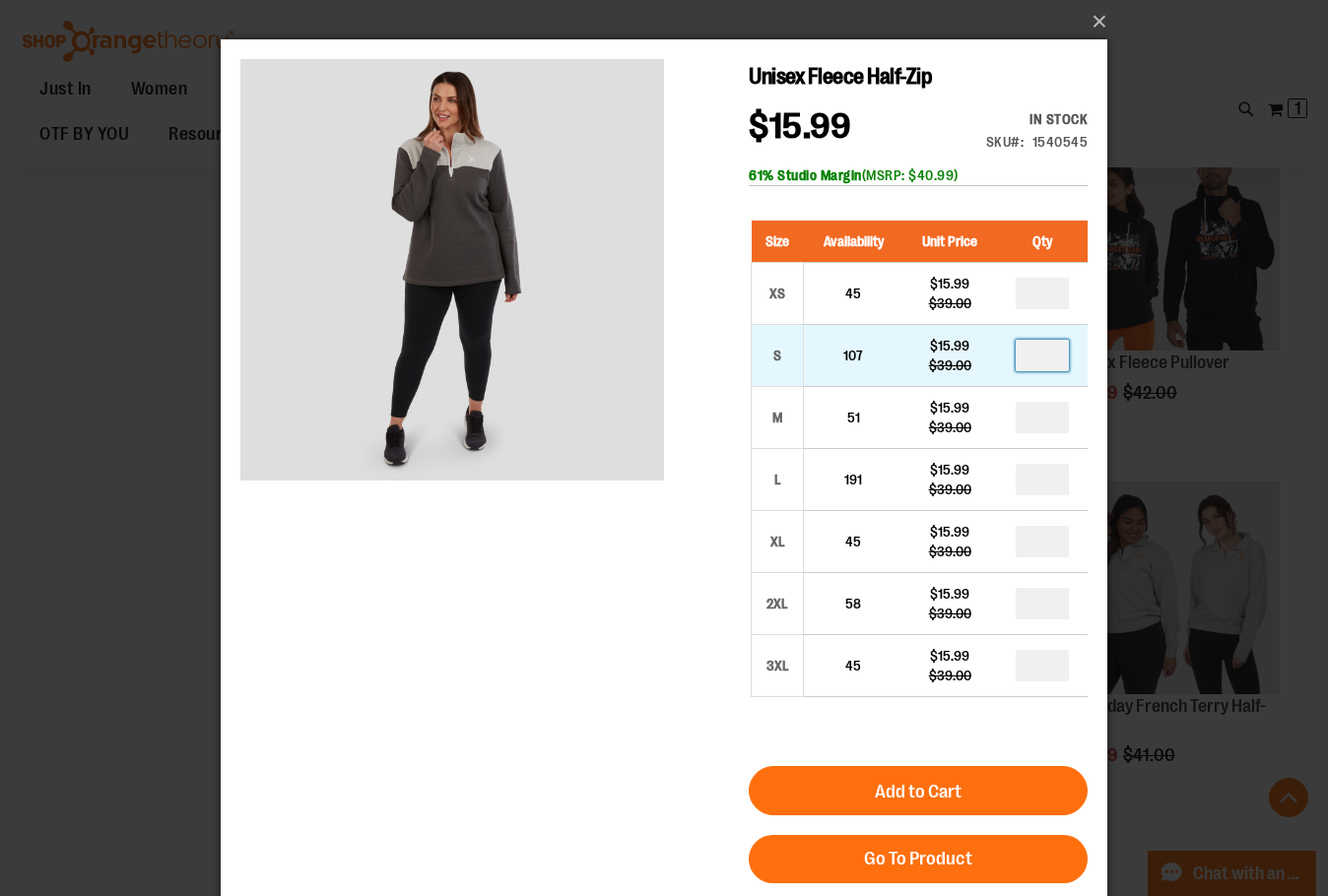 drag, startPoint x: 1071, startPoint y: 346, endPoint x: 1018, endPoint y: 351, distance: 53.235327 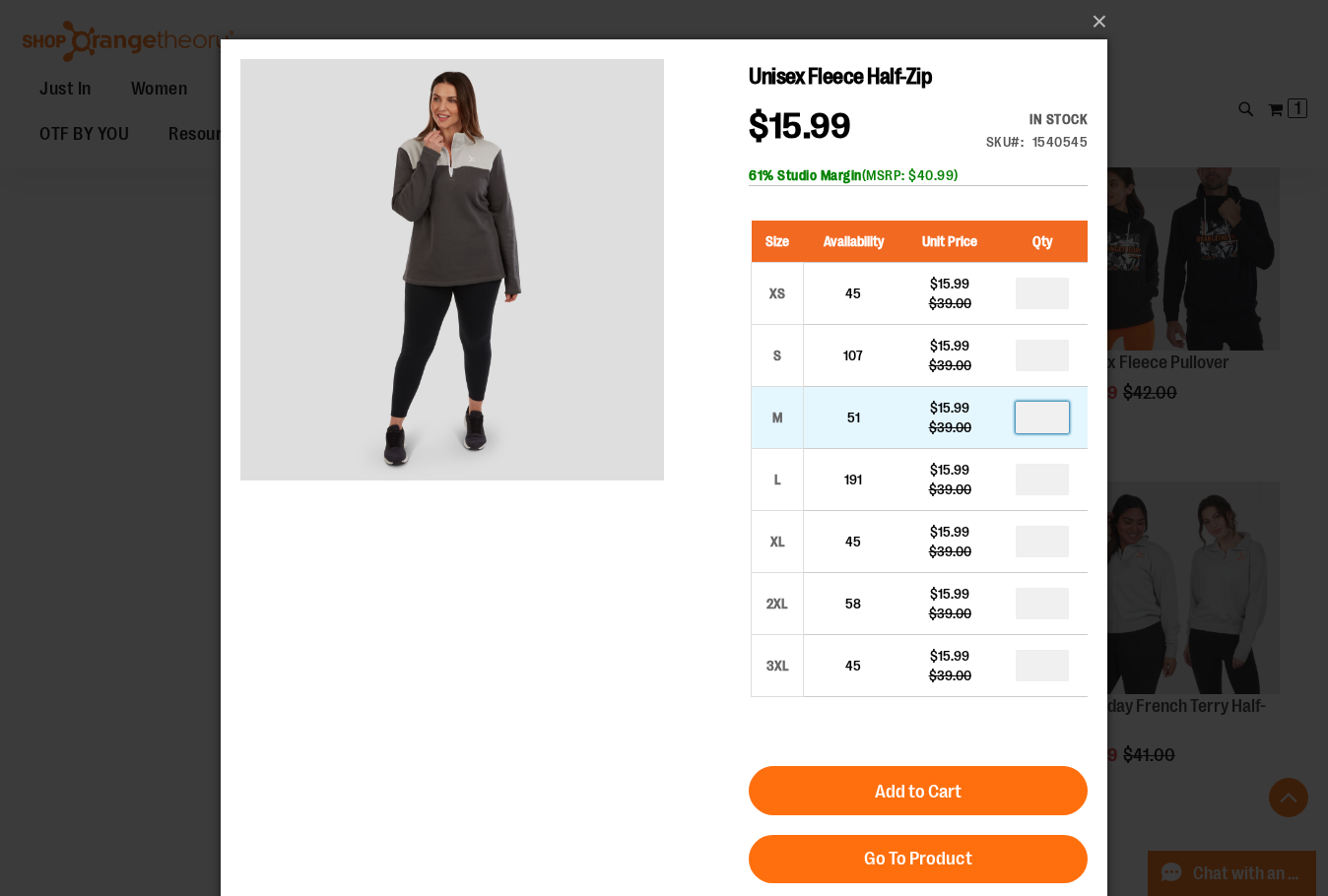 drag, startPoint x: 1065, startPoint y: 410, endPoint x: 1013, endPoint y: 414, distance: 52.15362 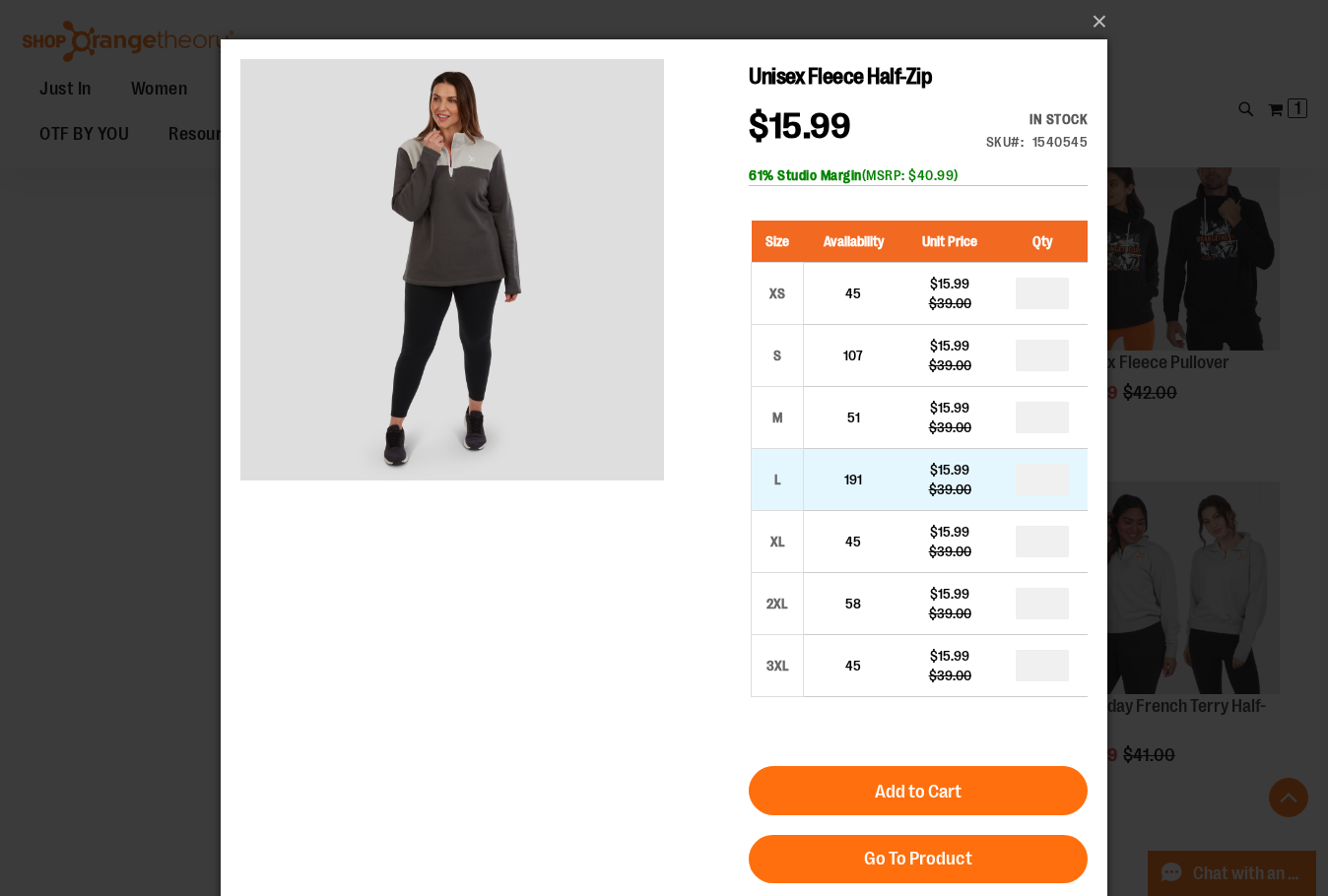 drag, startPoint x: 1046, startPoint y: 471, endPoint x: 1060, endPoint y: 480, distance: 16.64332 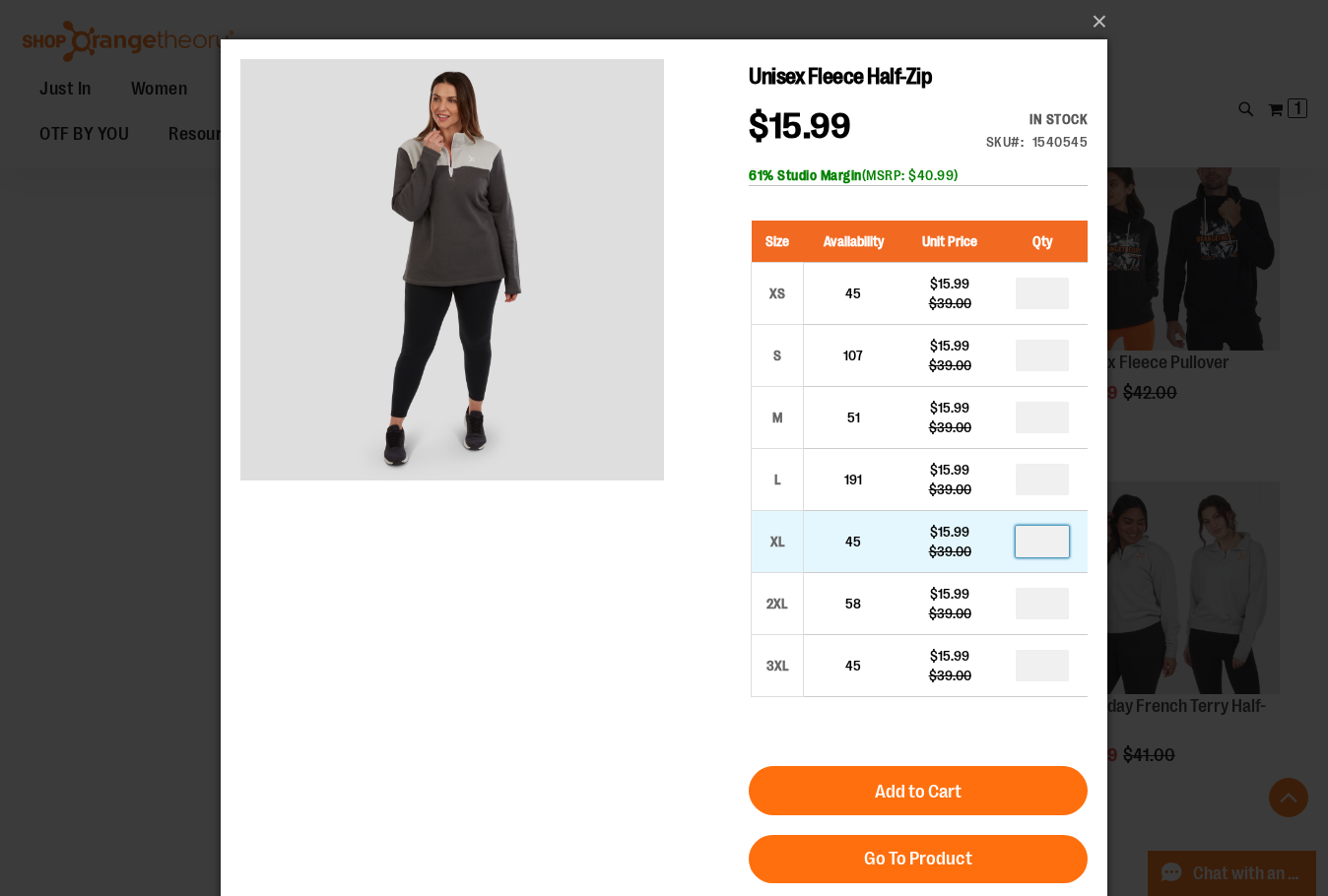 drag, startPoint x: 1059, startPoint y: 540, endPoint x: 1042, endPoint y: 540, distance: 17 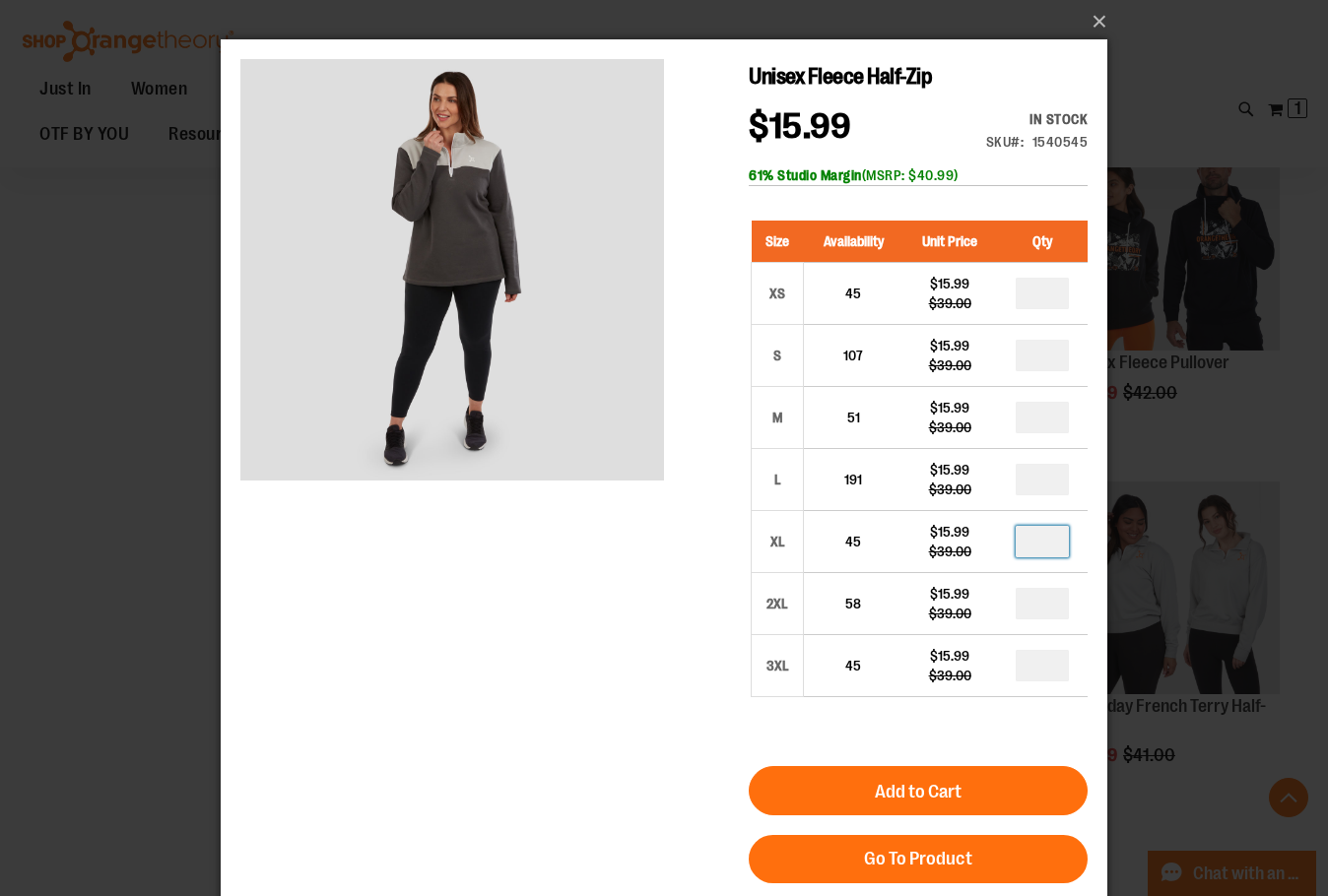 type on "*" 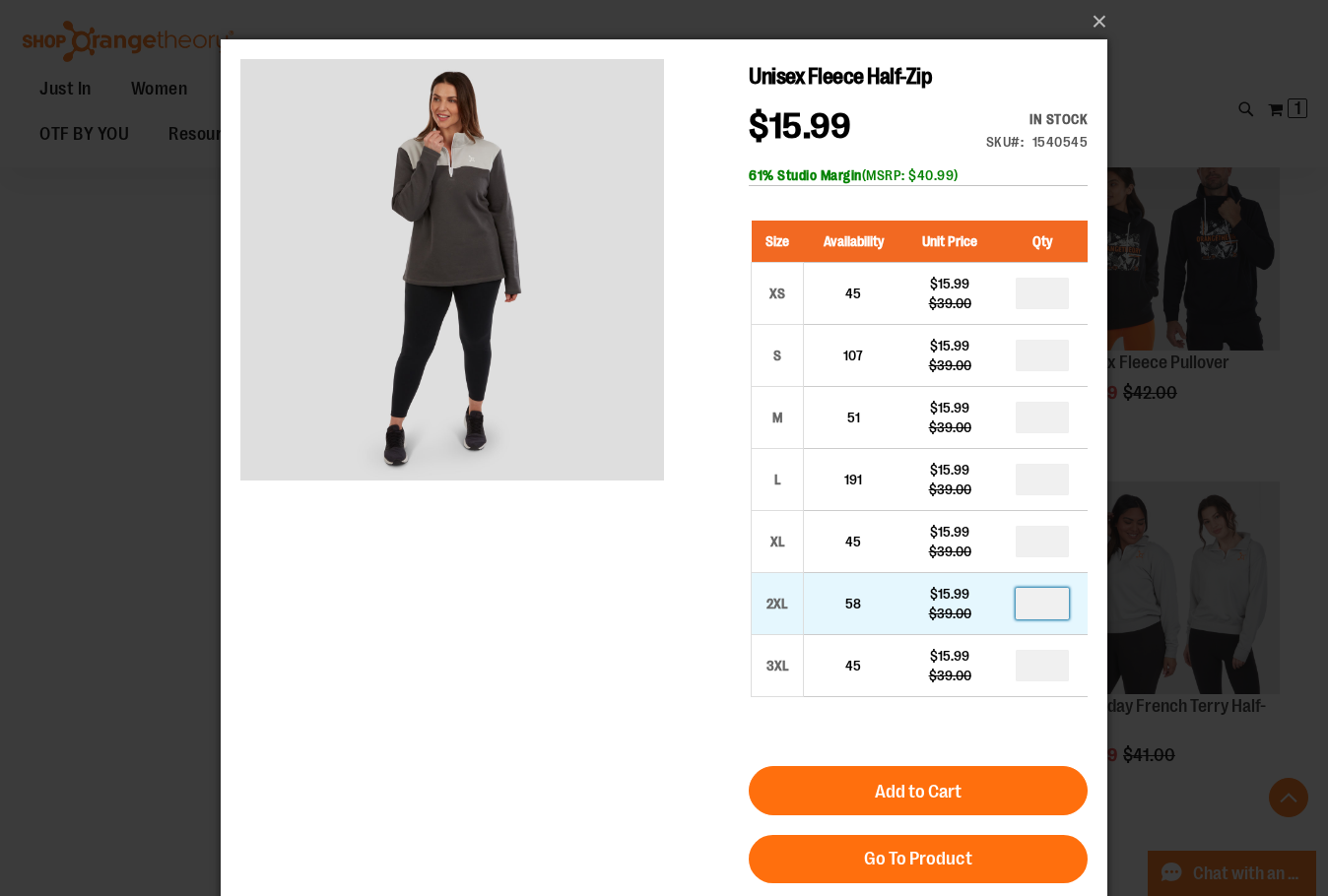 click at bounding box center (1042, 604) 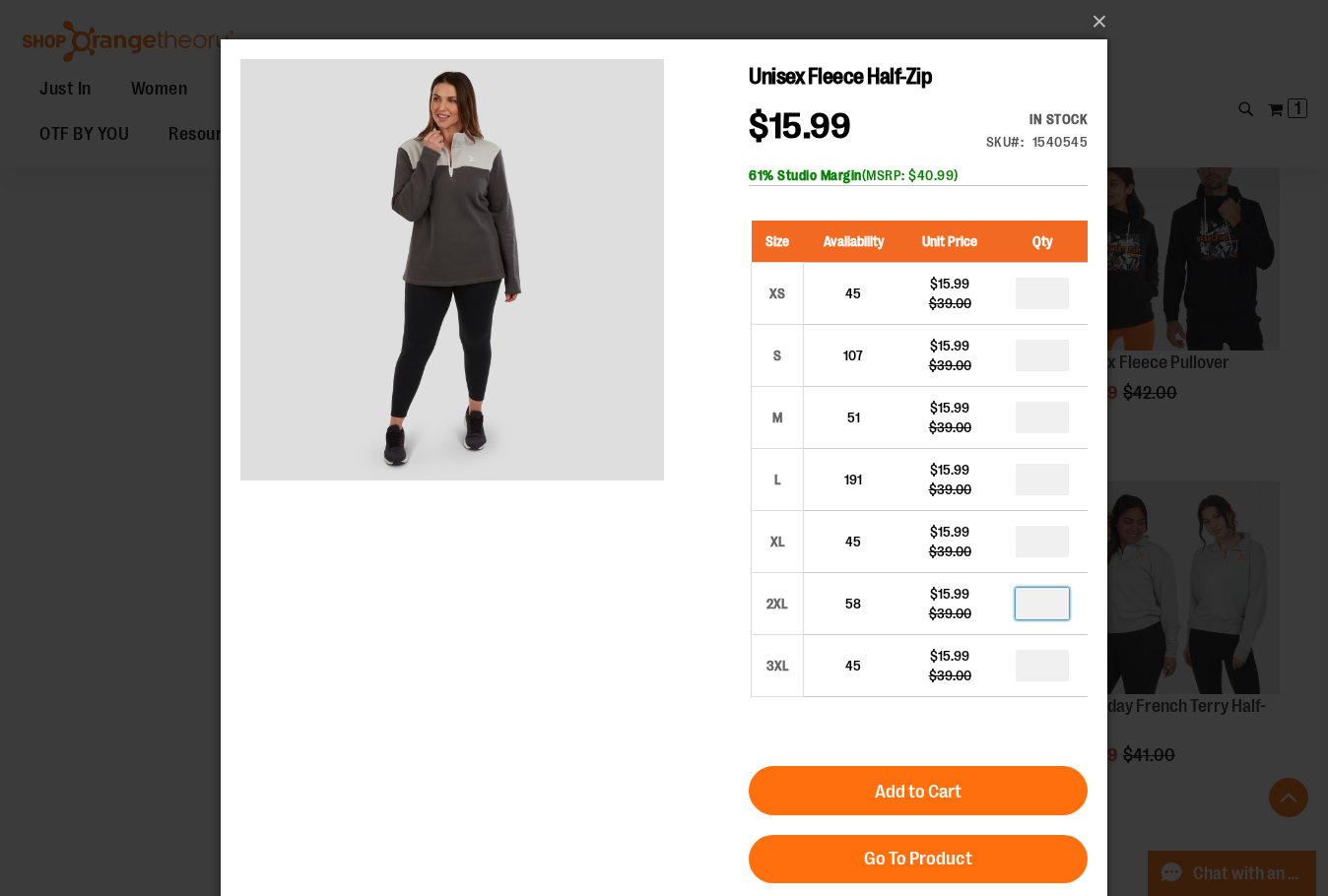 type on "*" 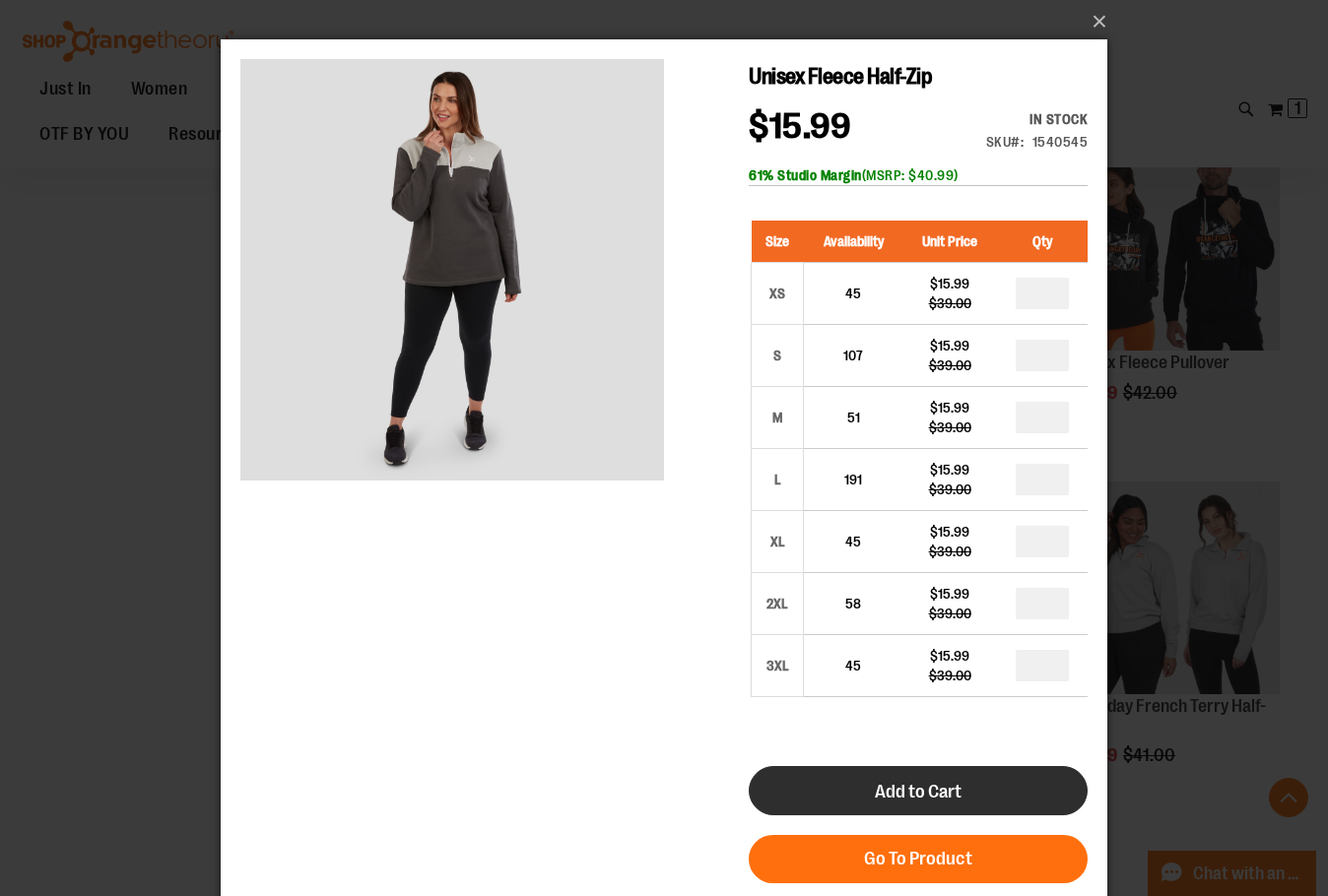 click on "Add to Cart" at bounding box center (918, 791) 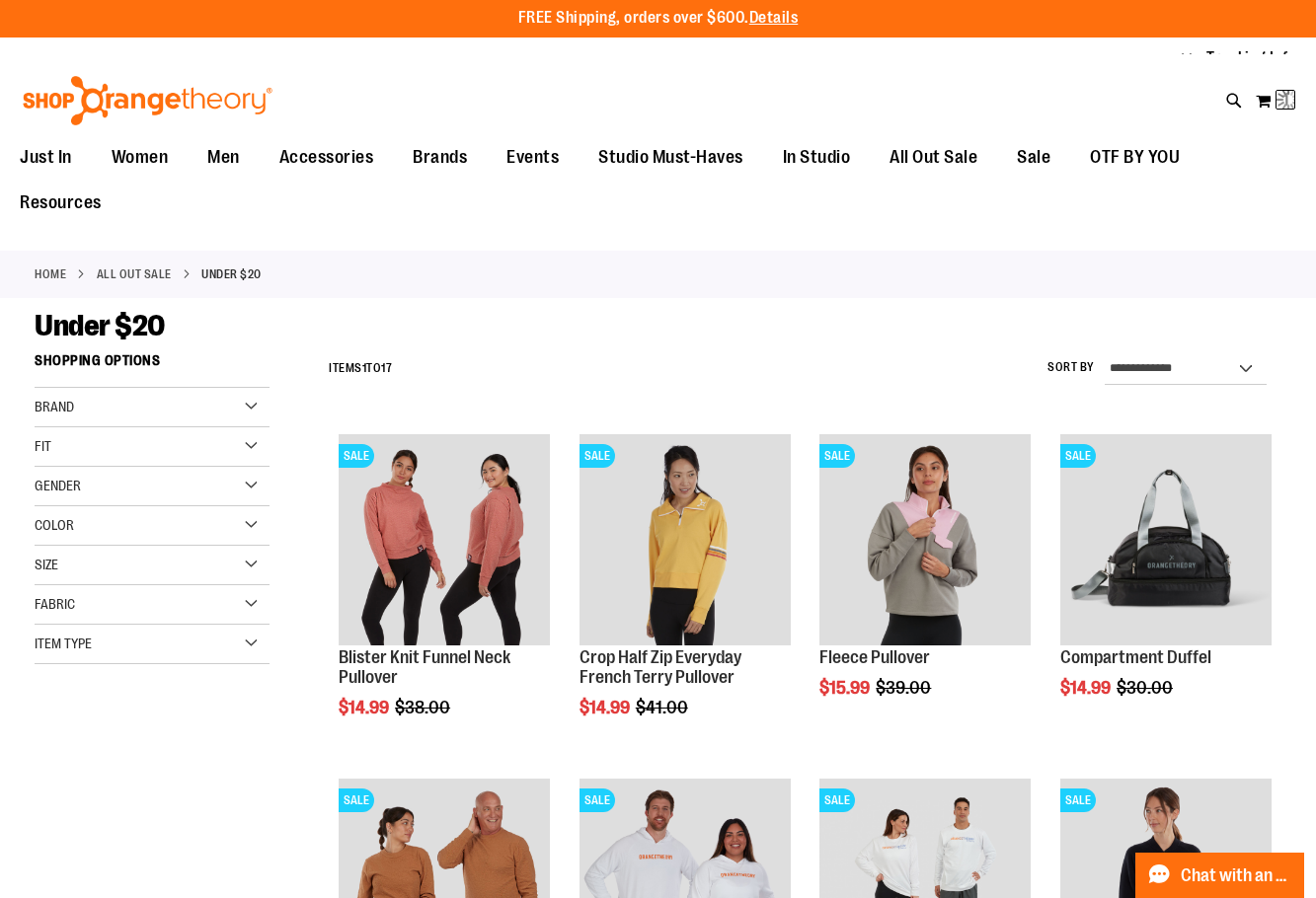 scroll, scrollTop: 0, scrollLeft: 0, axis: both 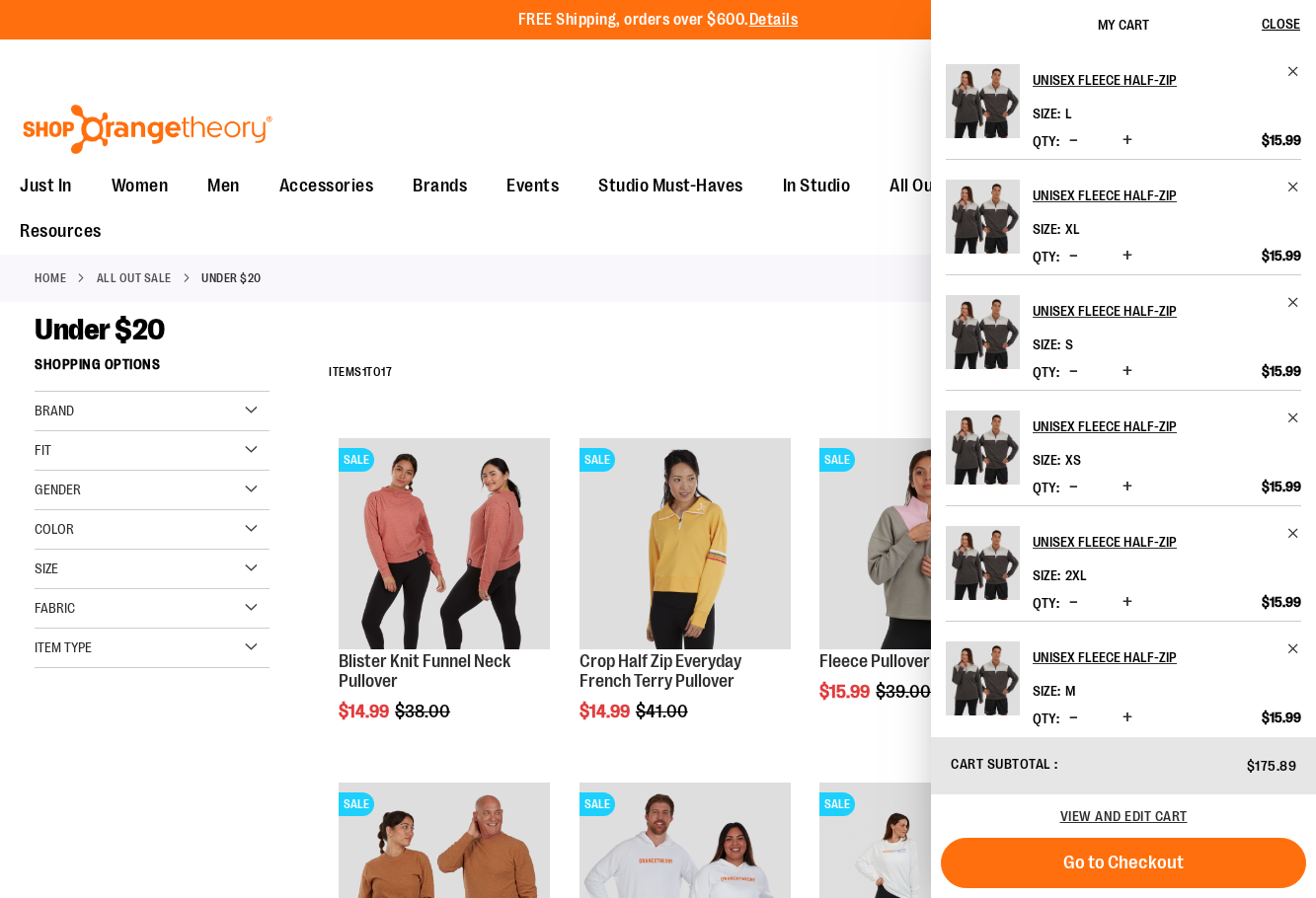 click on "Home
All Out Sale
Under $20" at bounding box center [658, 278] 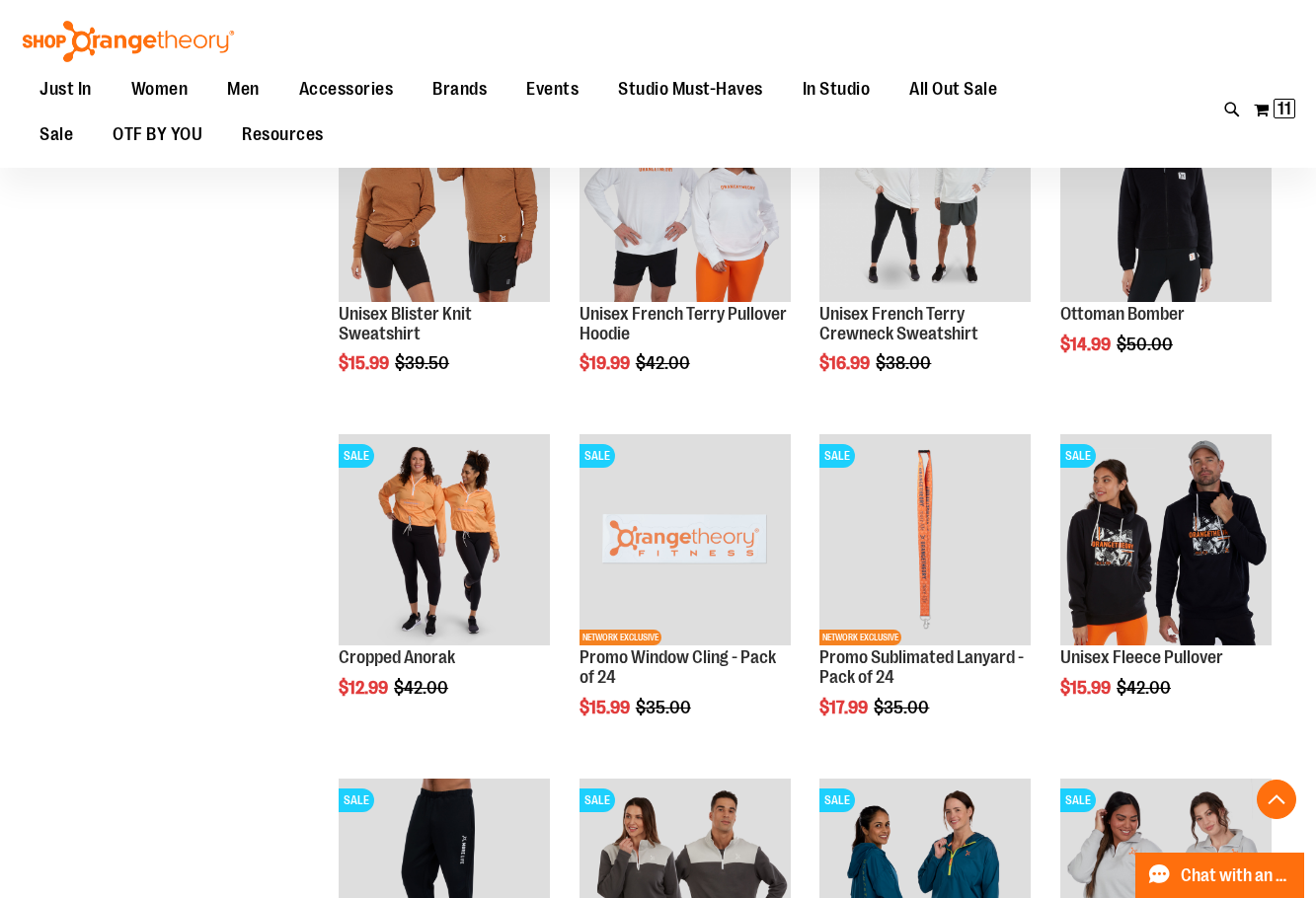 scroll, scrollTop: 196, scrollLeft: 0, axis: vertical 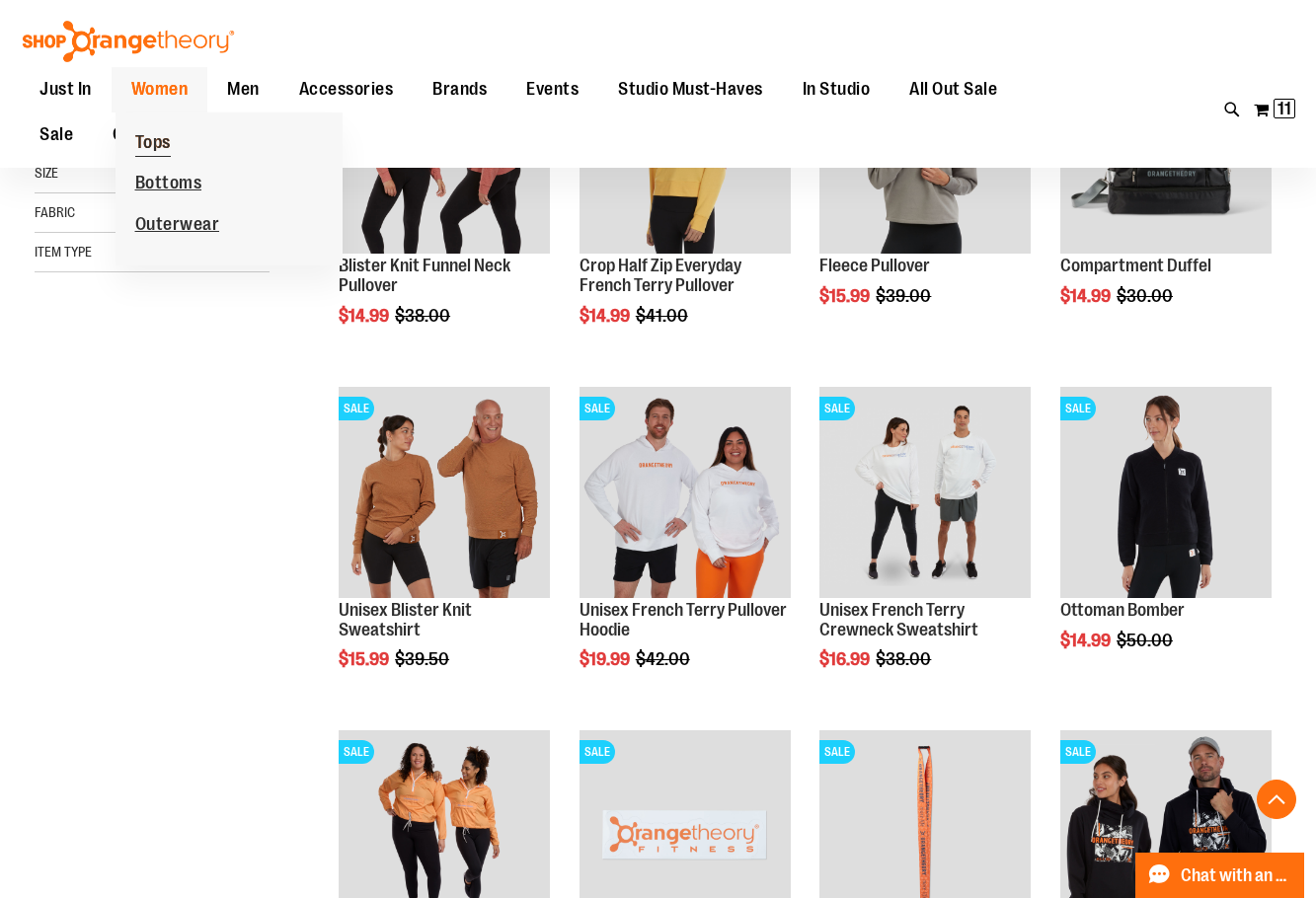 click on "Tops" at bounding box center (153, 144) 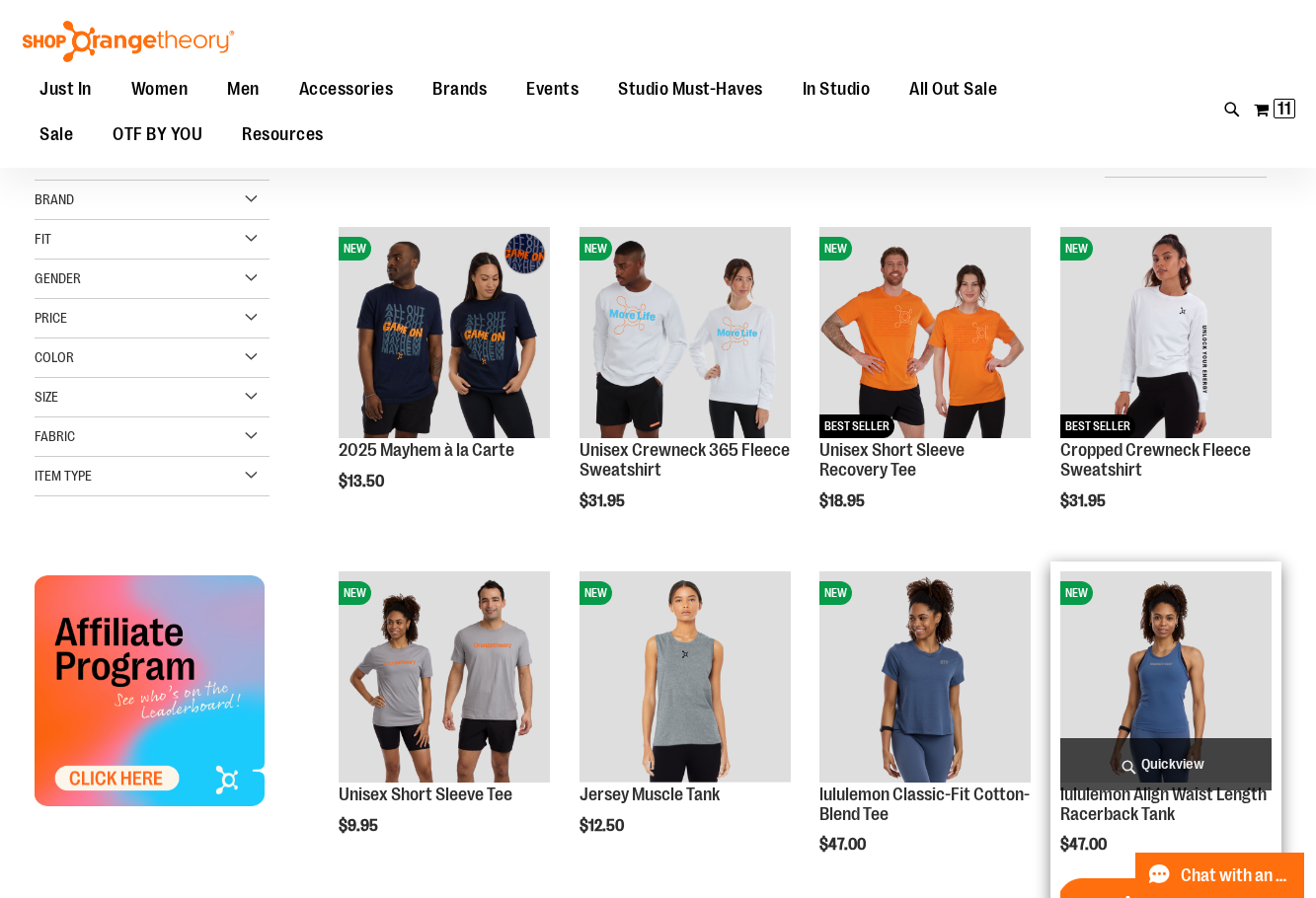 scroll, scrollTop: 492, scrollLeft: 0, axis: vertical 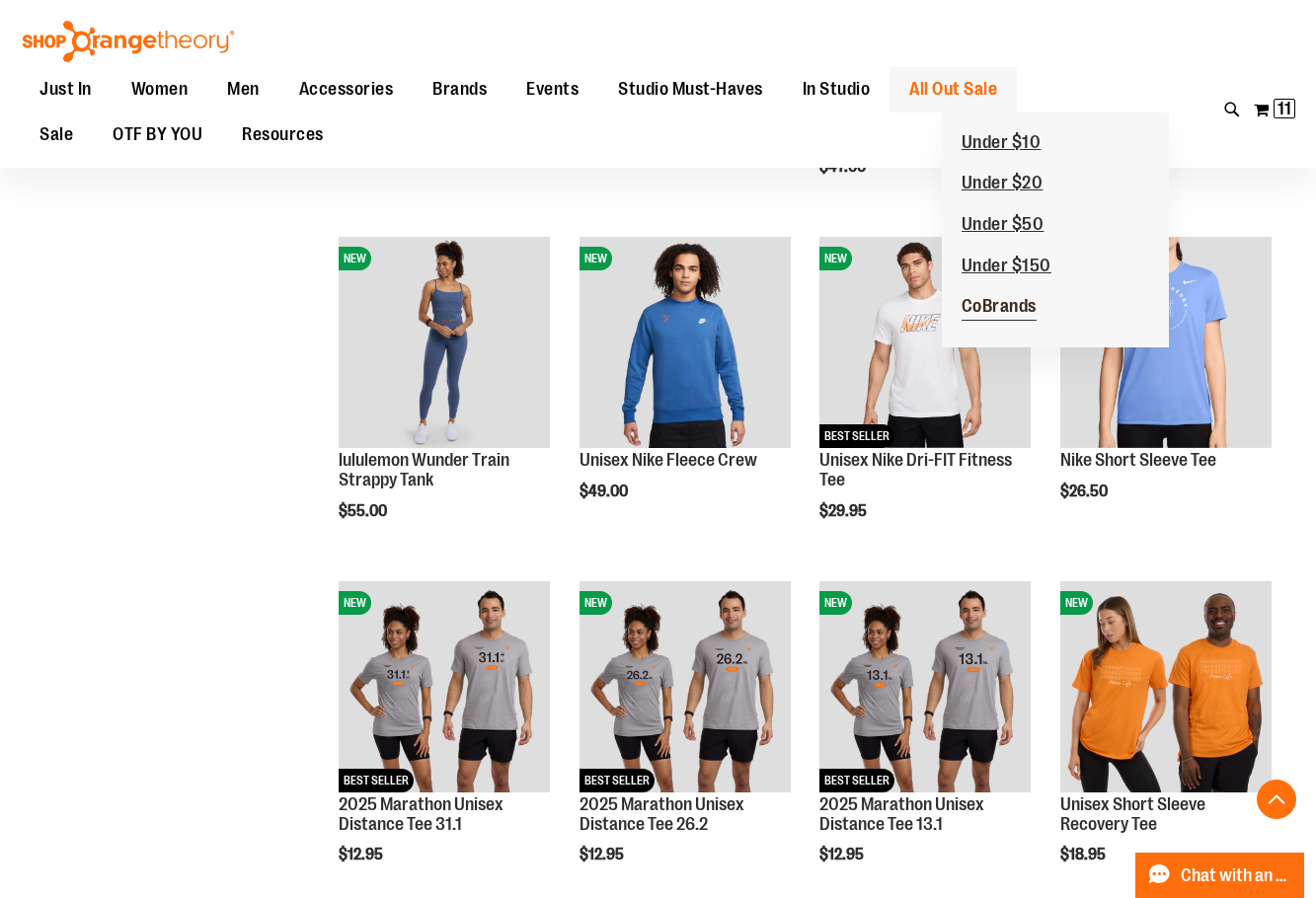 click on "CoBrands" at bounding box center [999, 308] 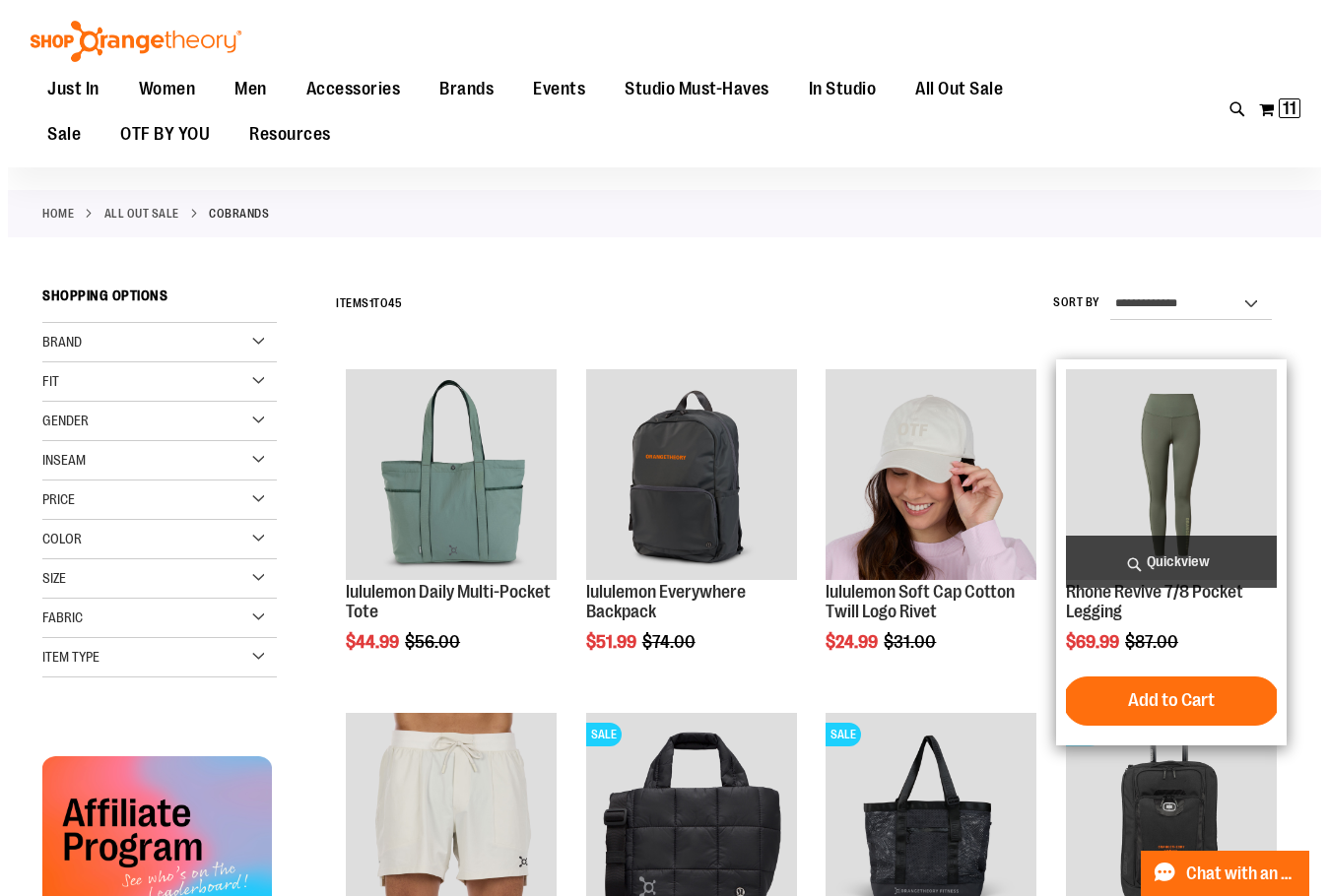 scroll, scrollTop: 97, scrollLeft: 0, axis: vertical 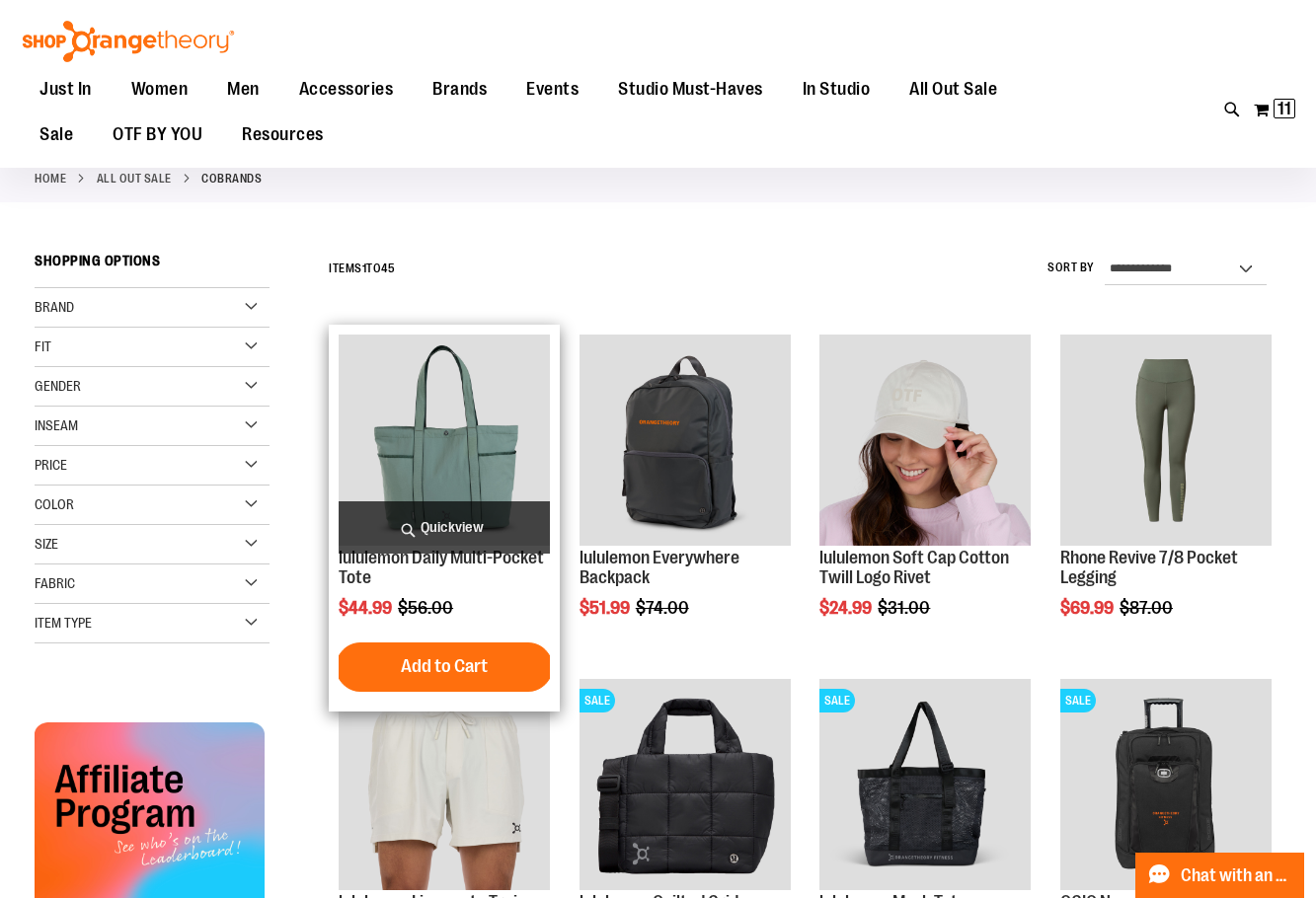 click on "Quickview" at bounding box center (444, 527) 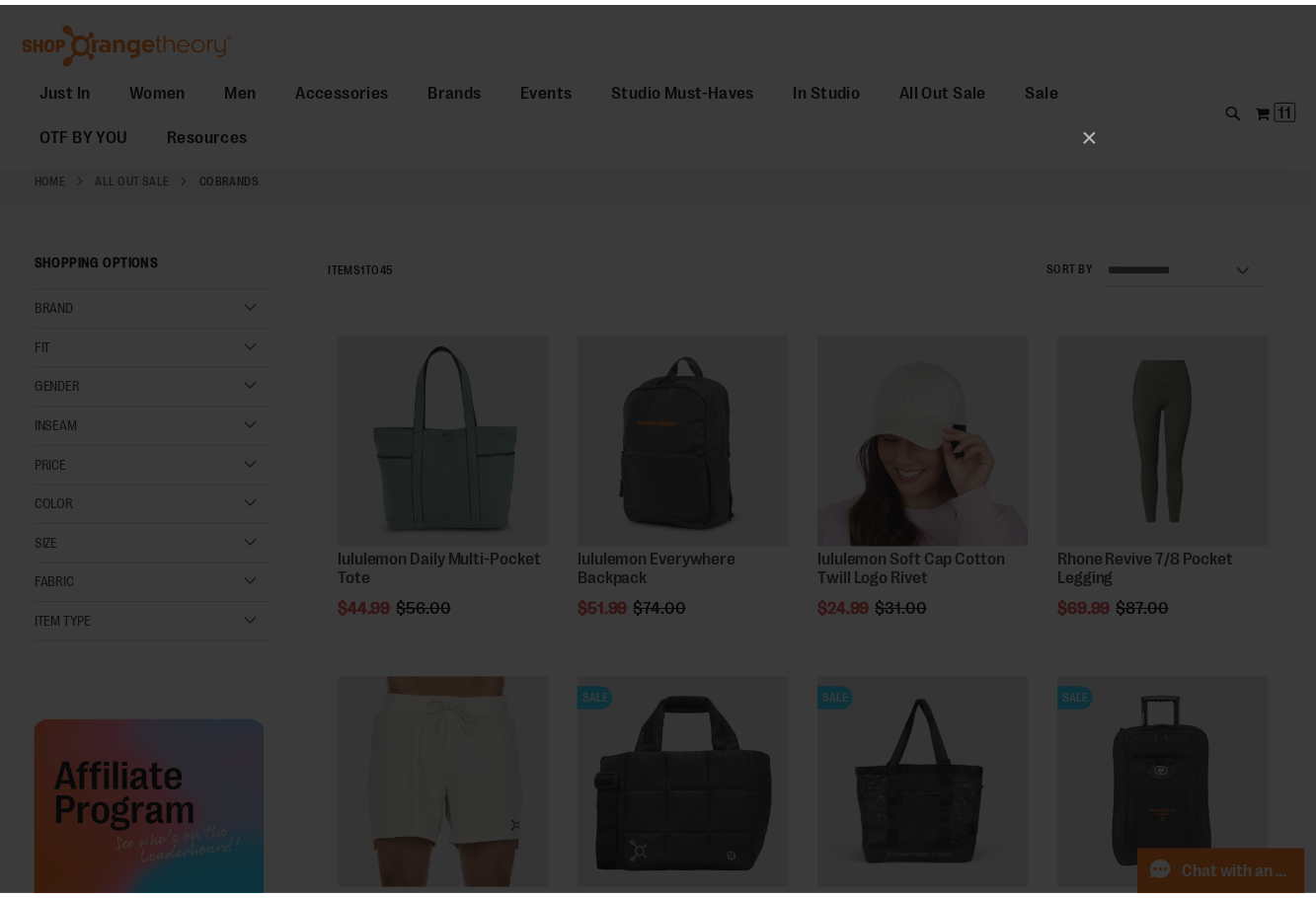 scroll, scrollTop: 0, scrollLeft: 0, axis: both 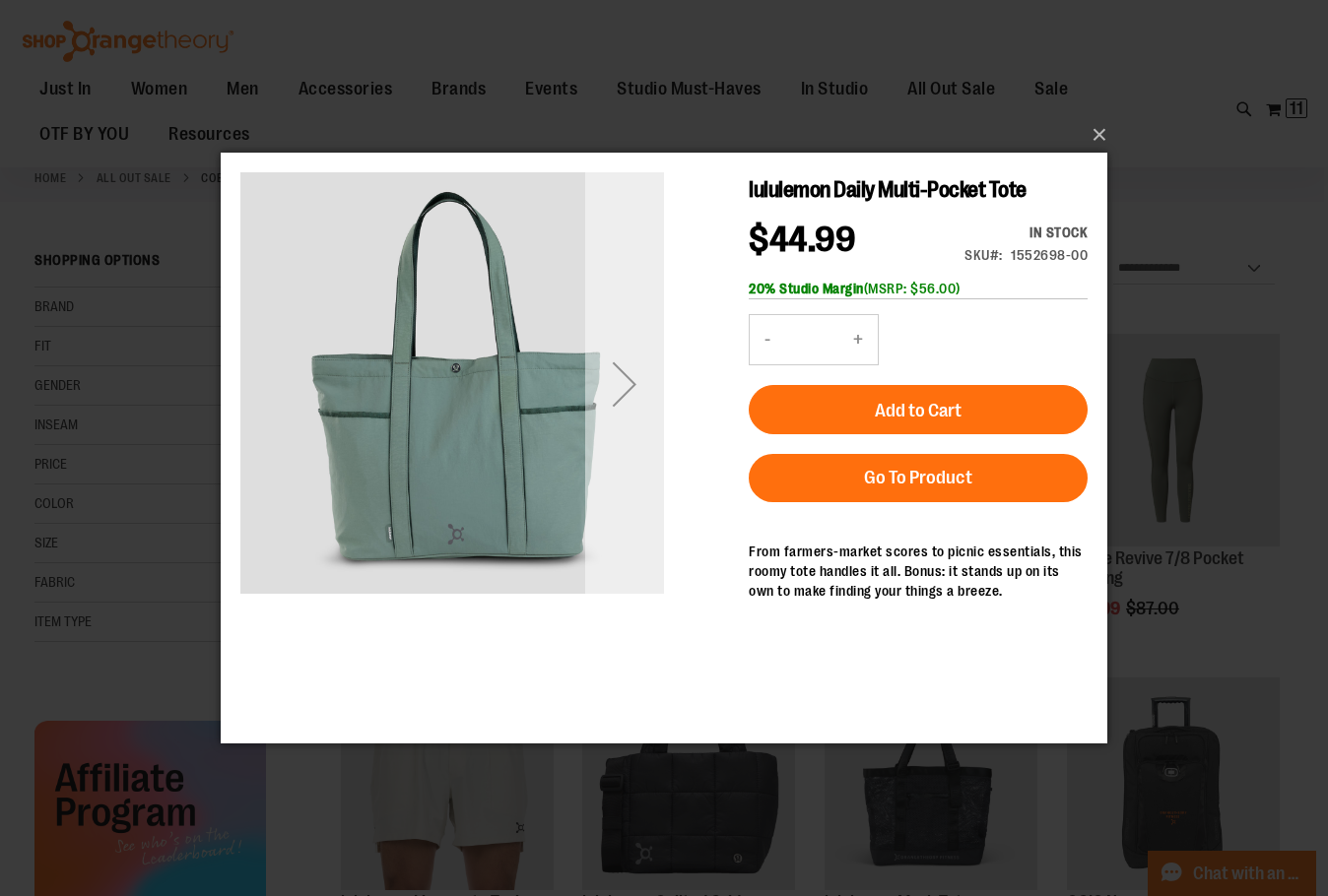 click at bounding box center (625, 384) 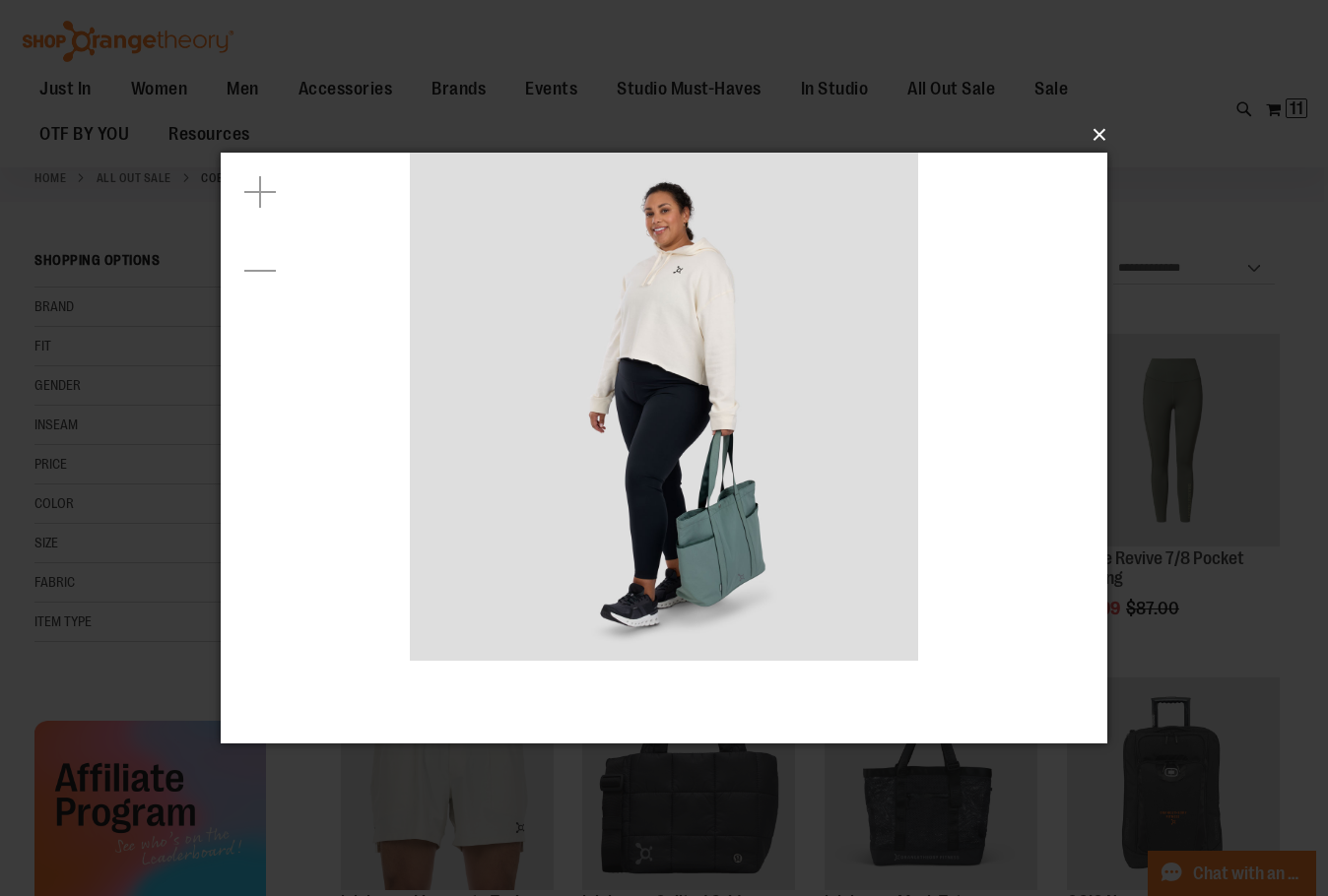click on "×" at bounding box center [670, 135] 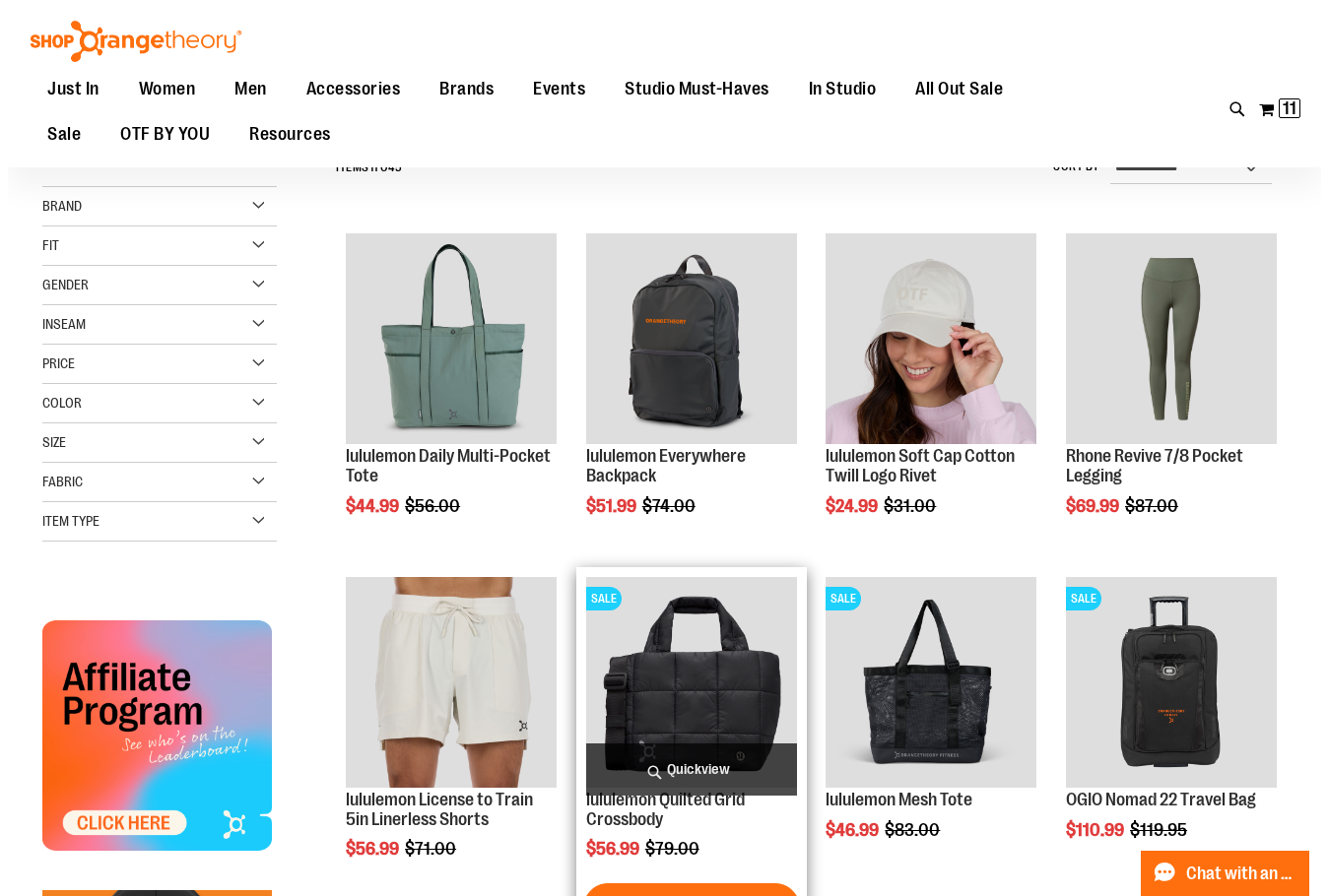 scroll, scrollTop: 196, scrollLeft: 0, axis: vertical 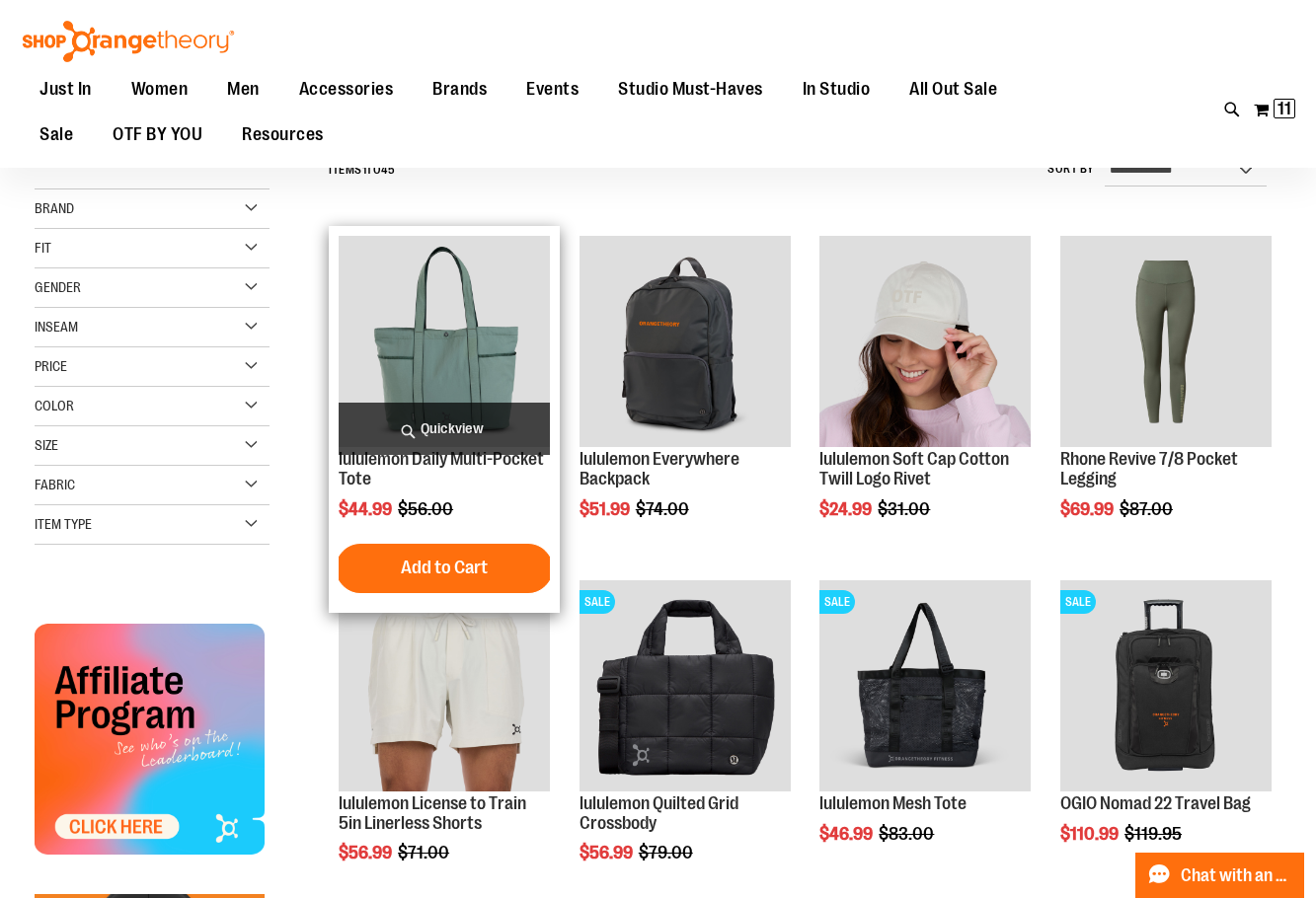 click on "Quickview" at bounding box center [444, 428] 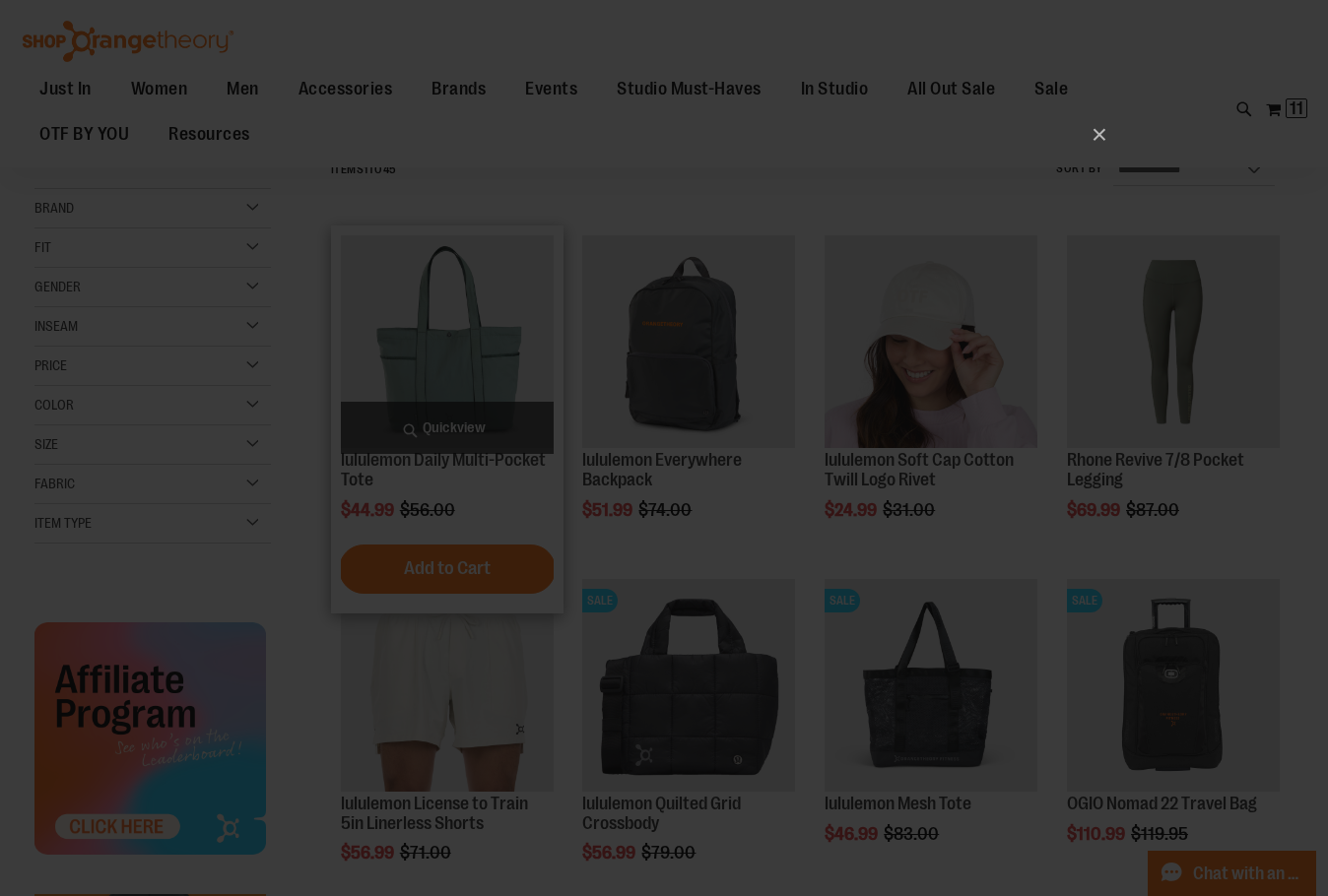 scroll, scrollTop: 0, scrollLeft: 0, axis: both 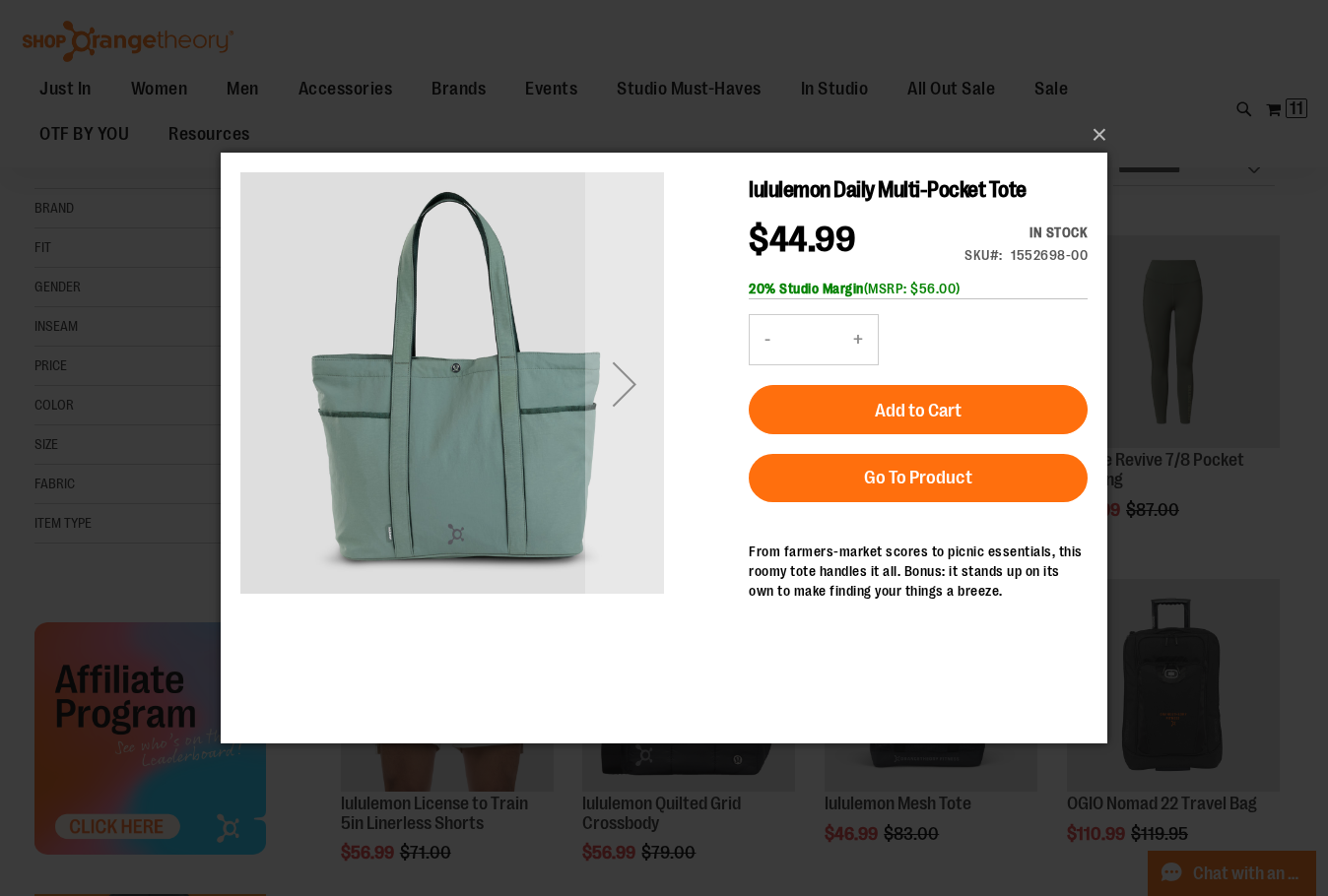 click on "+" at bounding box center [858, 340] 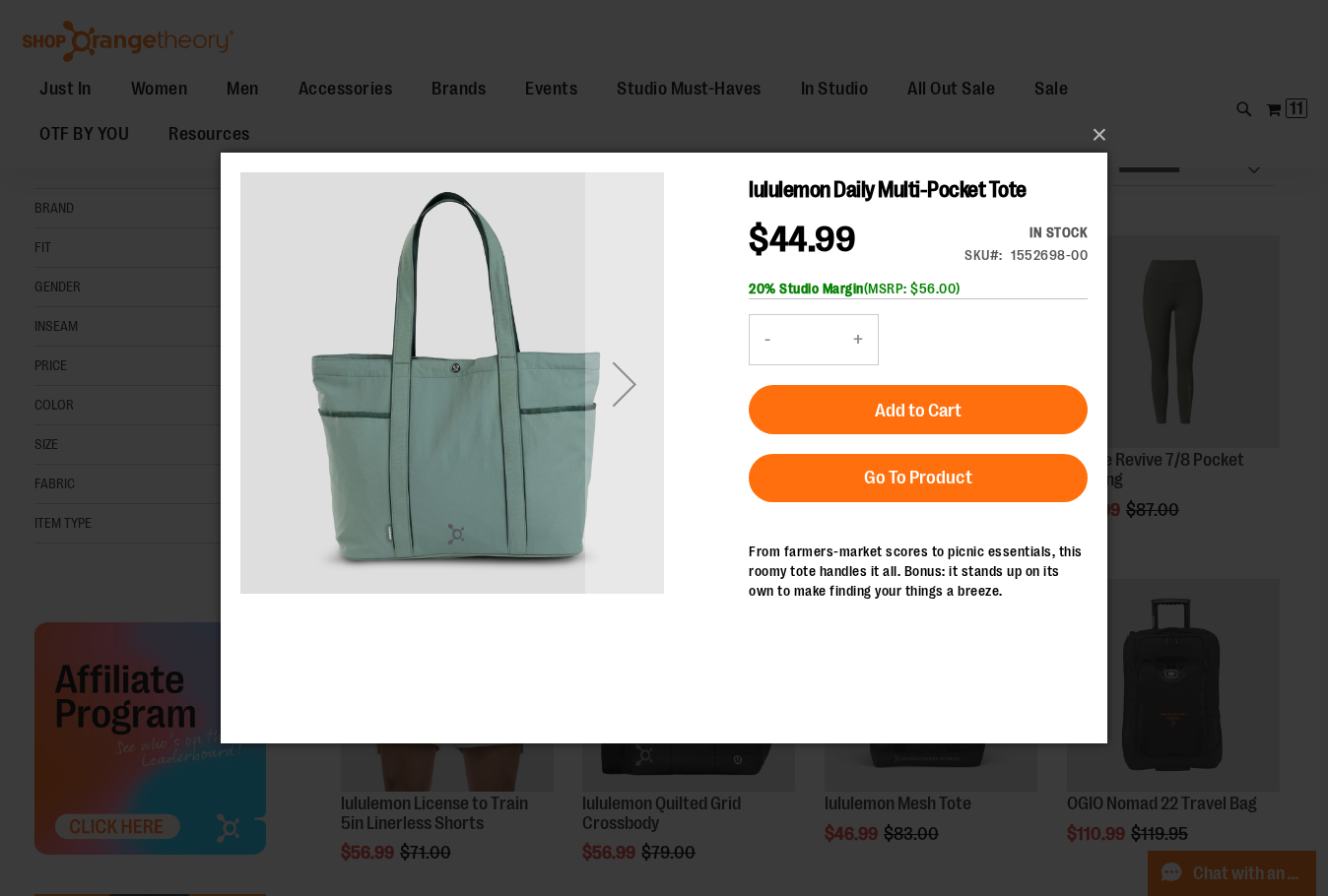 click on "Add to Cart" at bounding box center (918, 410) 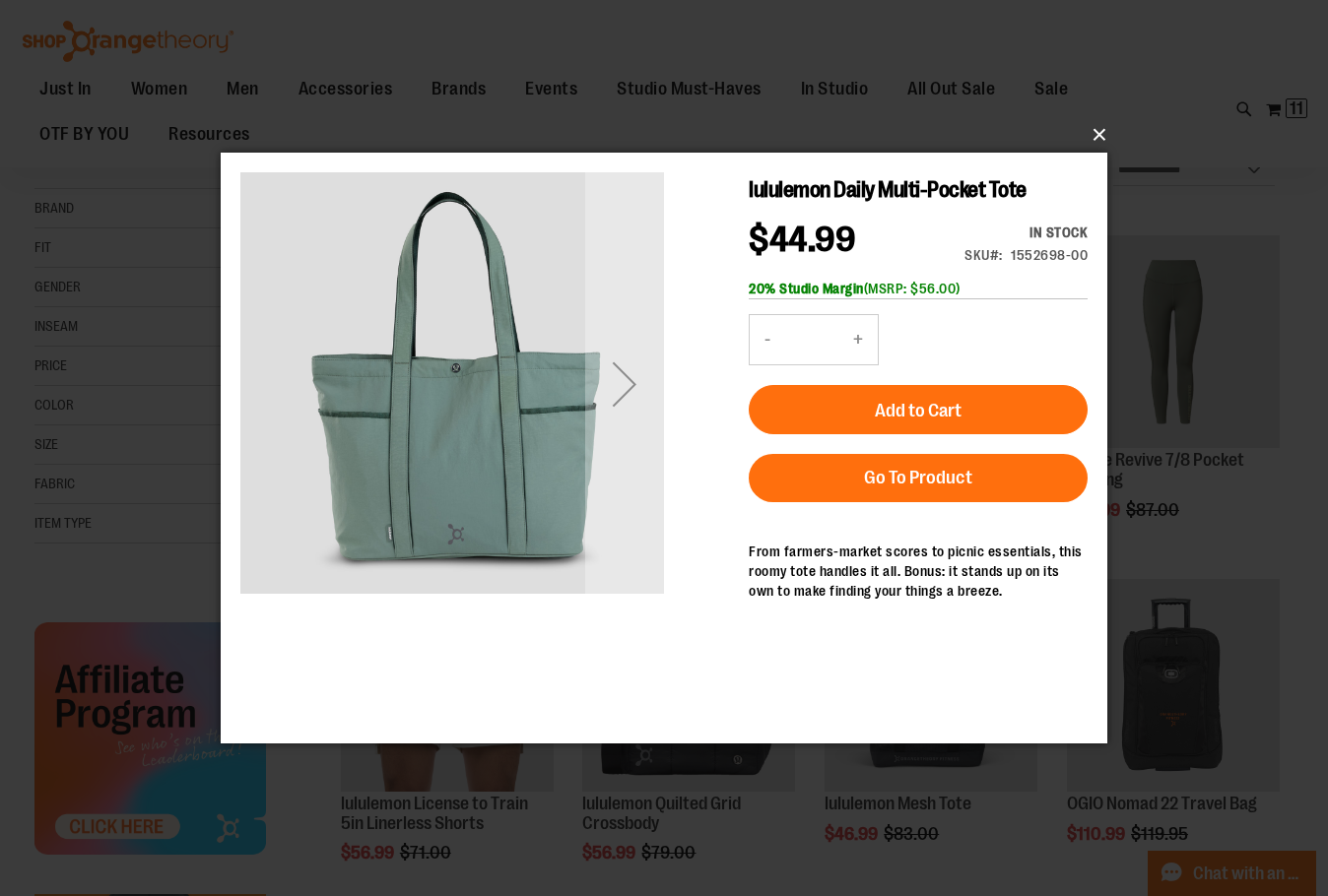 click on "×" at bounding box center (670, 135) 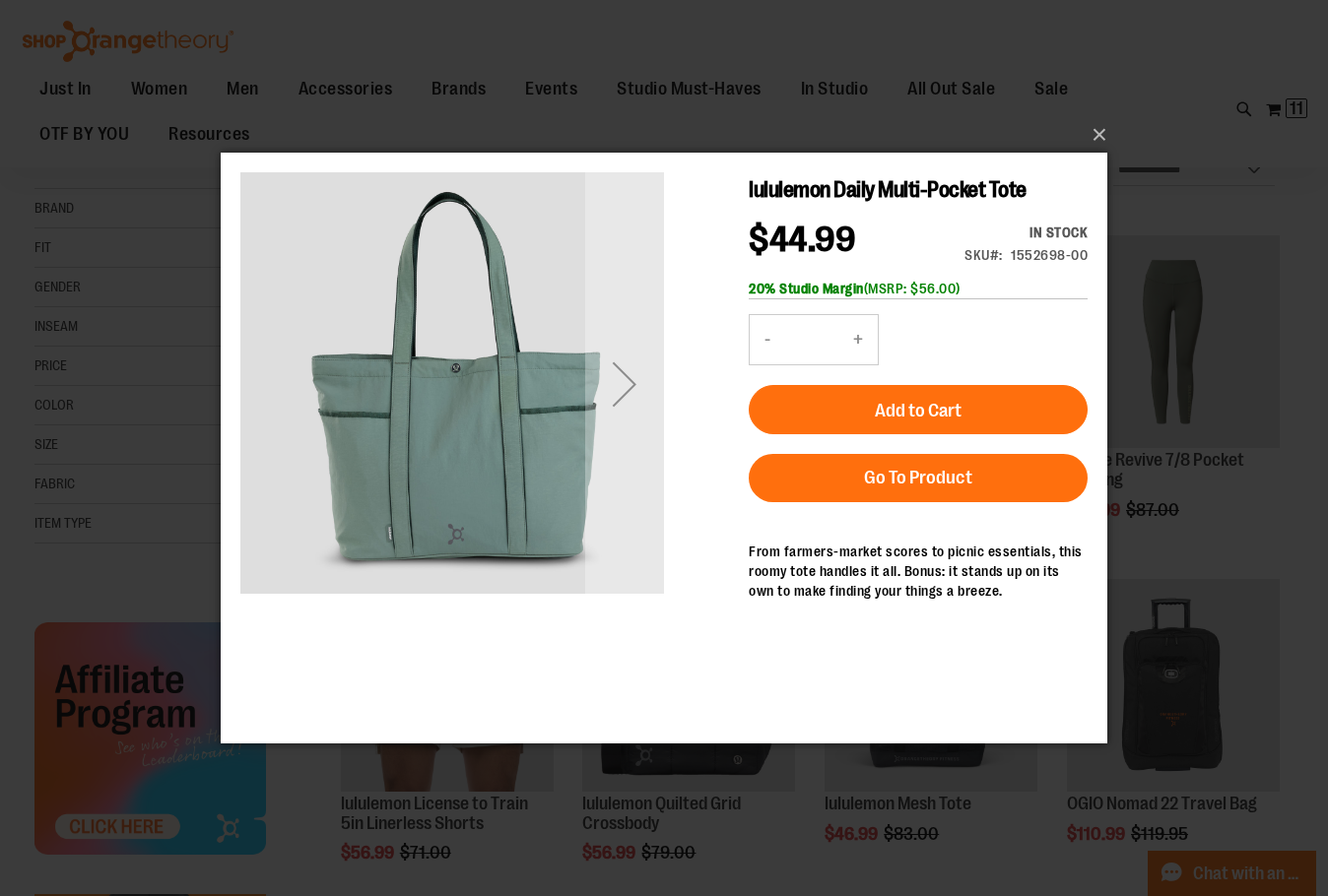 click on "×" at bounding box center (664, 448) 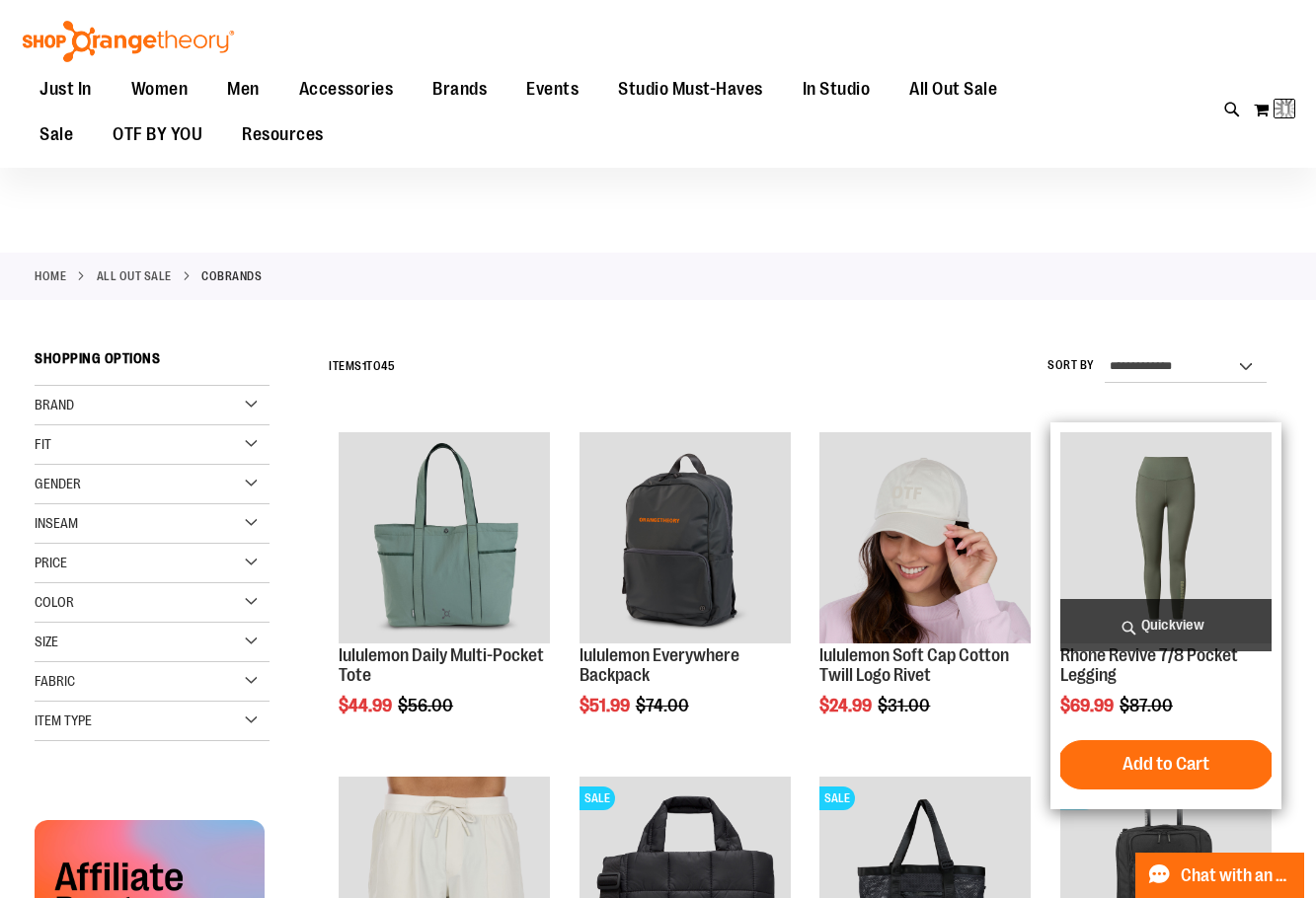 scroll, scrollTop: 394, scrollLeft: 0, axis: vertical 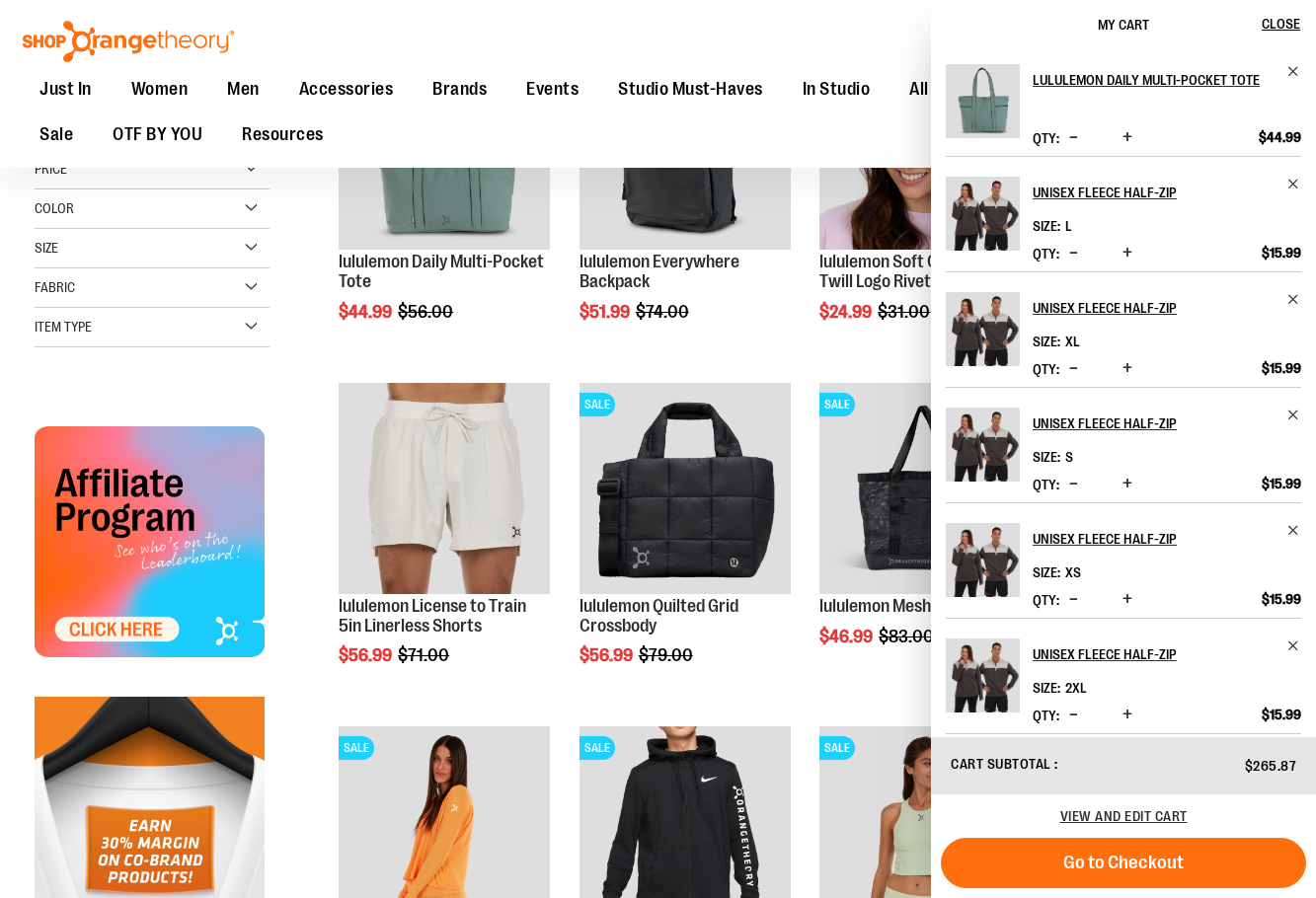 click on "Just In   Just In Balanced Basics New for Women New for Men New Accessories New Brands Pride & Patriotic Women   Women Tops Bottoms Outerwear Men   Men Tops Bottoms Outerwear Accessories   Accessories Bags Drinkware Headwear Socks Stickers Lifestyle Milestones Gift Cards Brands   Brands Nike lululemon Cloud9ine Beyond Yoga Vuori Rhone FP Movement Events Studio Must-Haves   Studio Must-Haves Balanced Basics City Program & Personalized Milestones Replacement Bands In Studio   In Studio Promo OTbeat Fitness Eq. Accessories Coach Staff All Out Sale   All Out Sale Under $10 Under $20 Under $50 Under $150 CoBrands Sale   Sale Men Women Accessories Promo OTF BY YOU Resources" at bounding box center (551, 112) 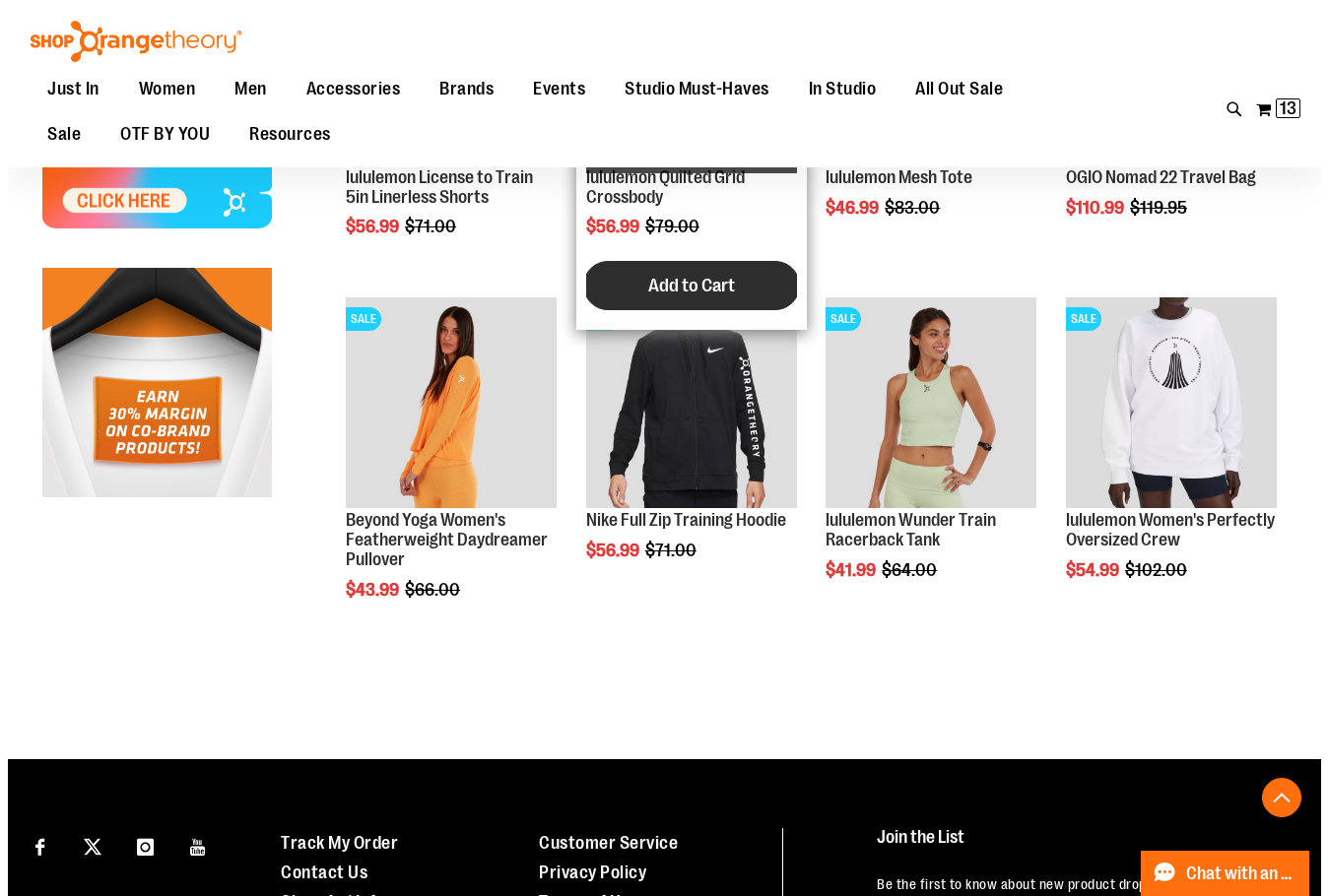 scroll, scrollTop: 885, scrollLeft: 0, axis: vertical 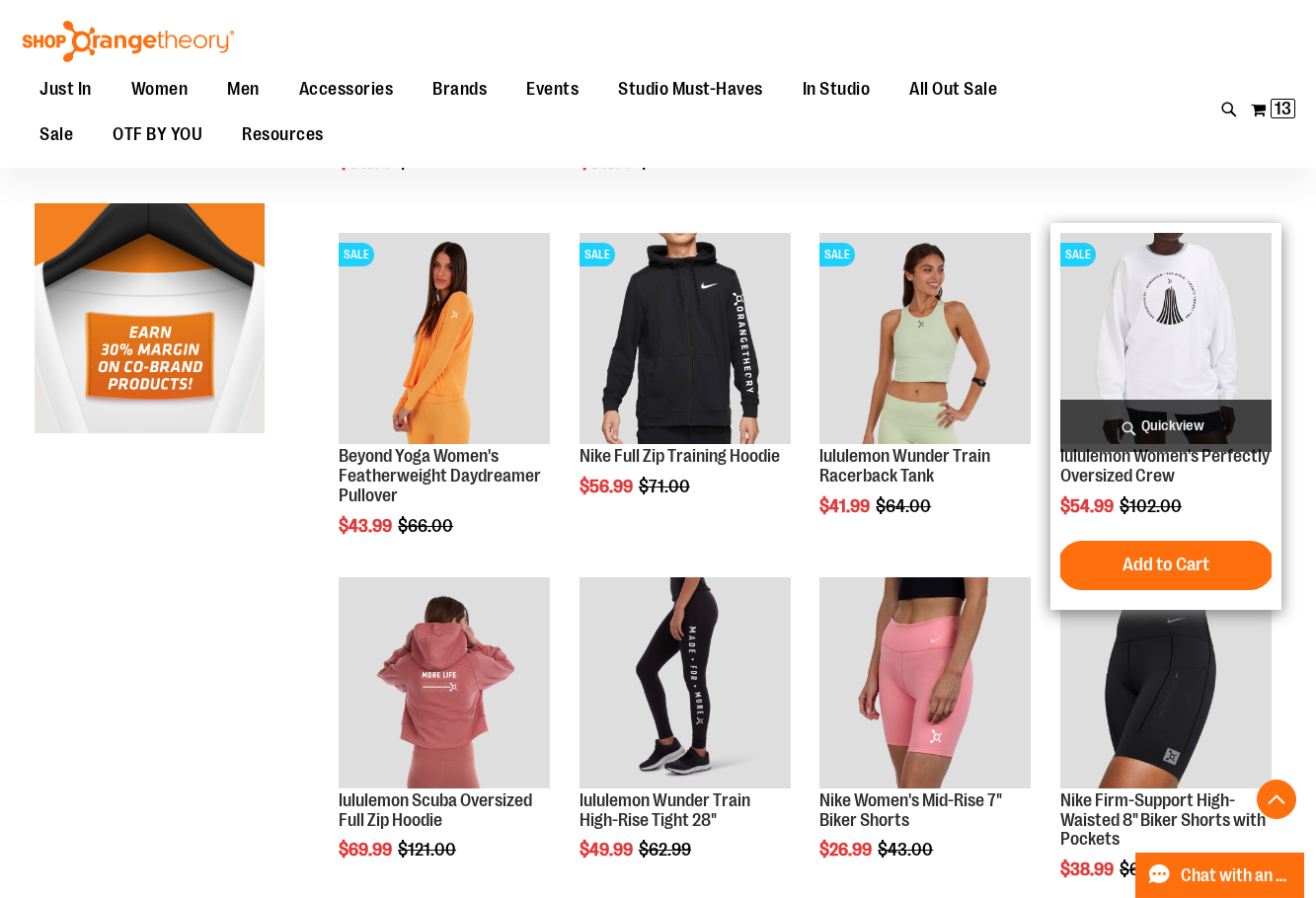 click on "Quickview" at bounding box center (1166, 425) 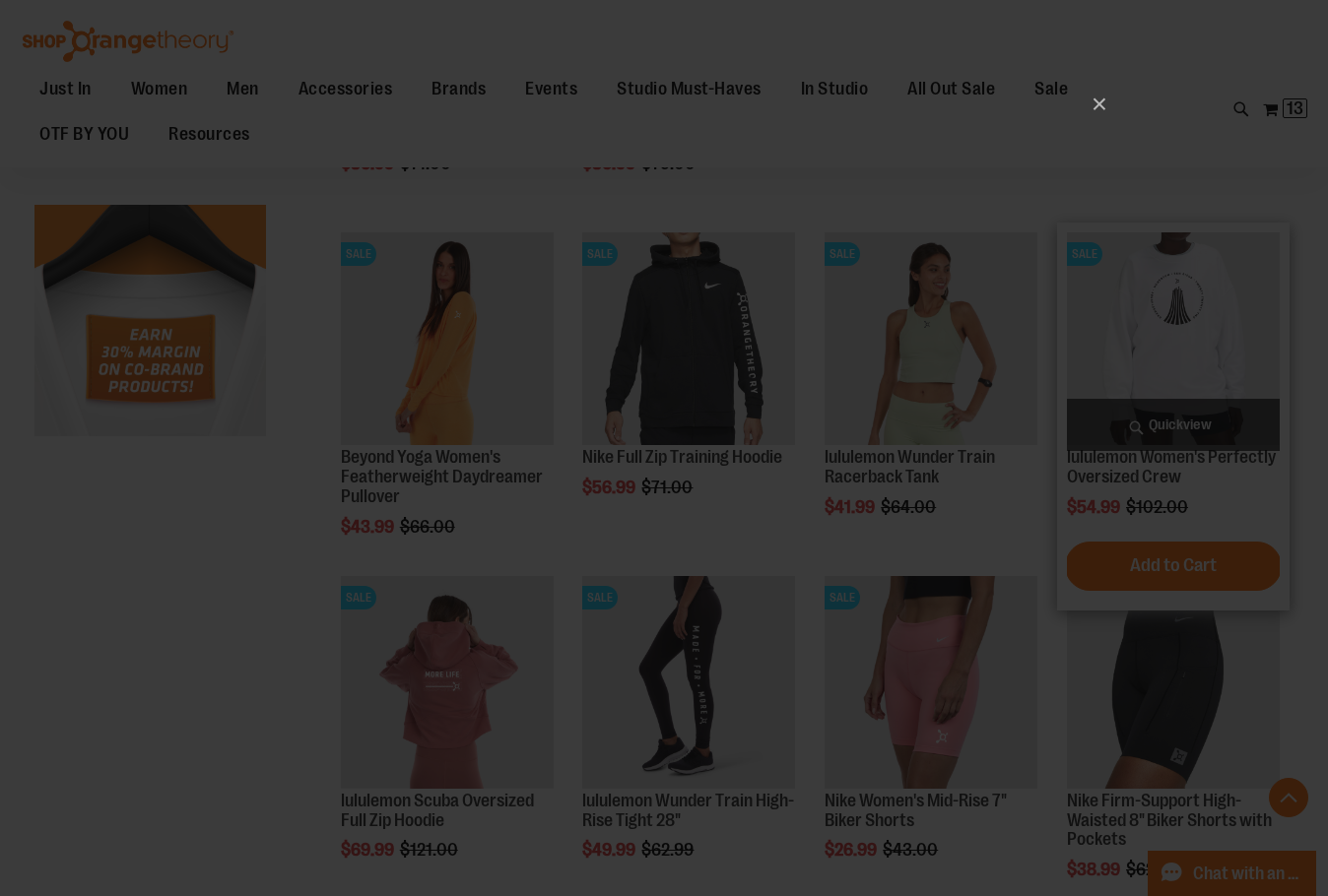 scroll, scrollTop: 0, scrollLeft: 0, axis: both 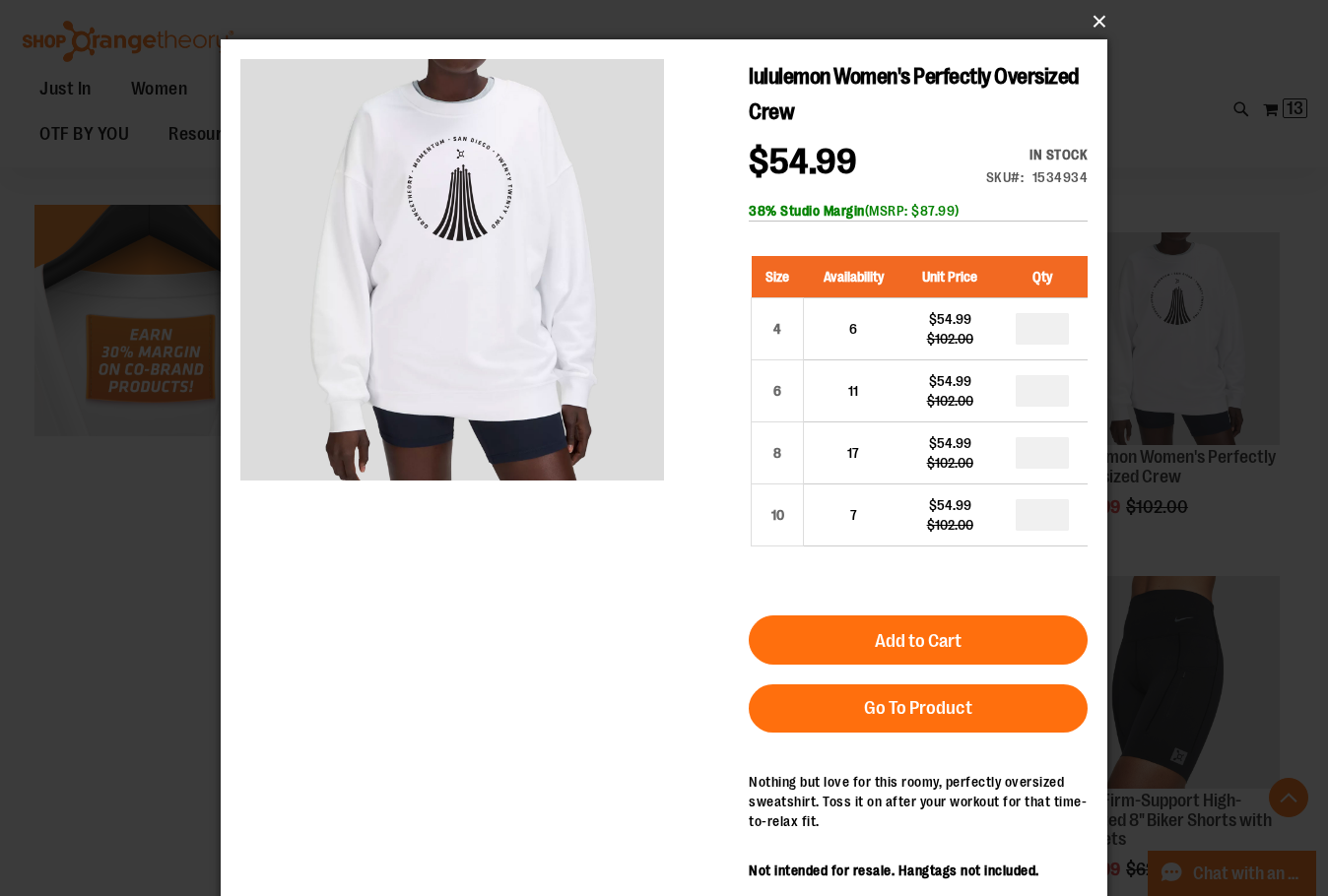 click on "×" at bounding box center [670, 22] 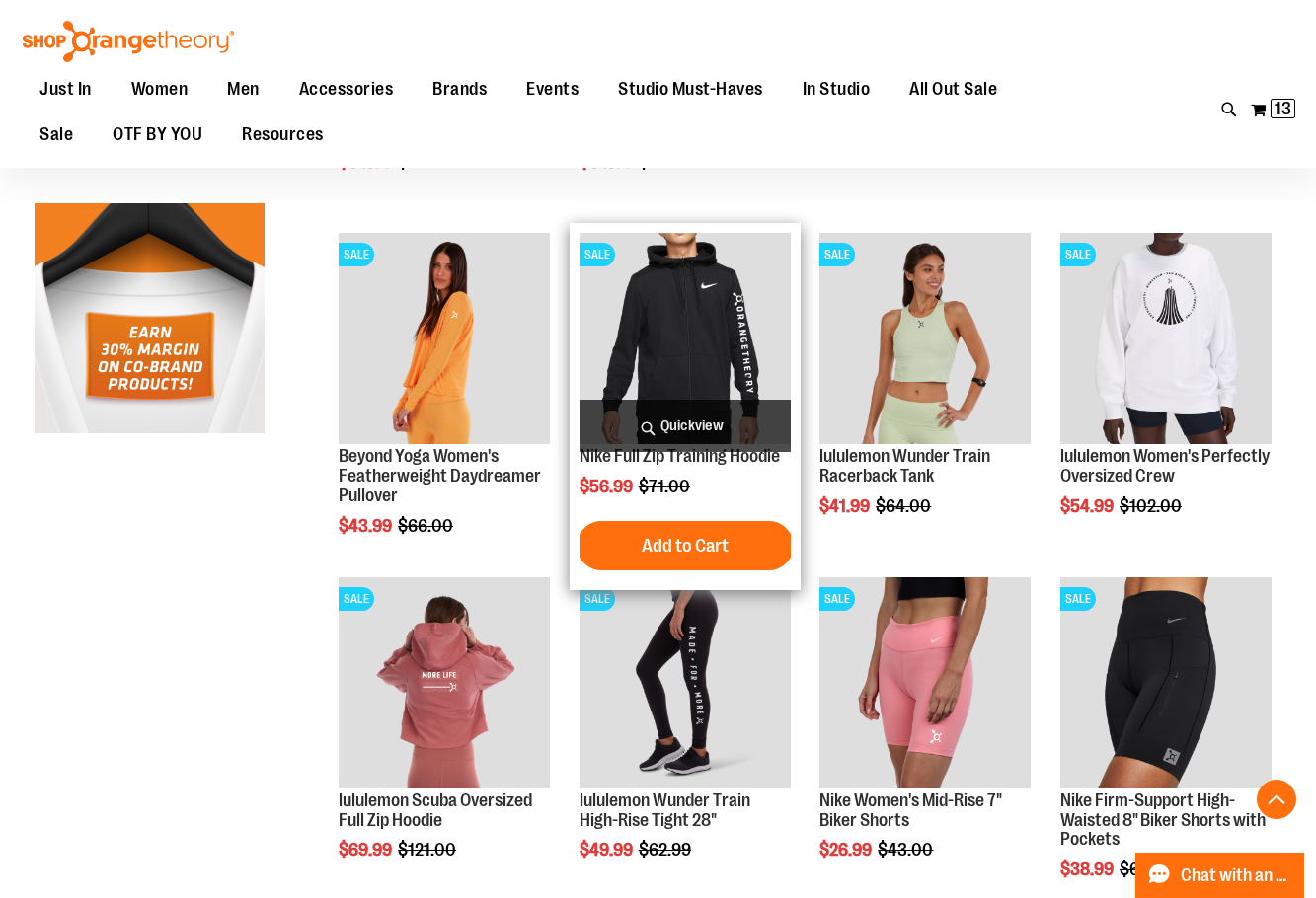 click on "Quickview" at bounding box center [685, 425] 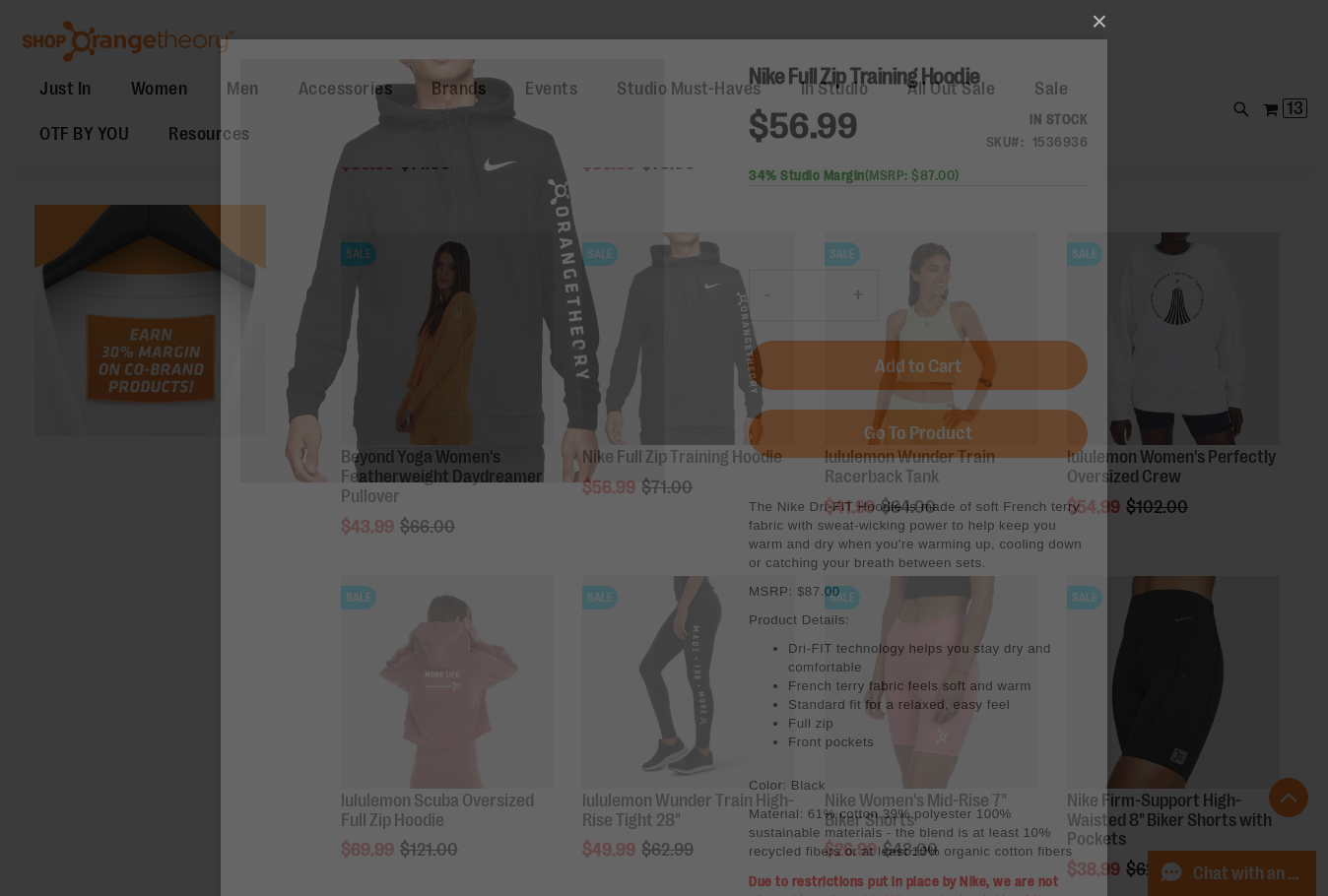 scroll, scrollTop: 0, scrollLeft: 0, axis: both 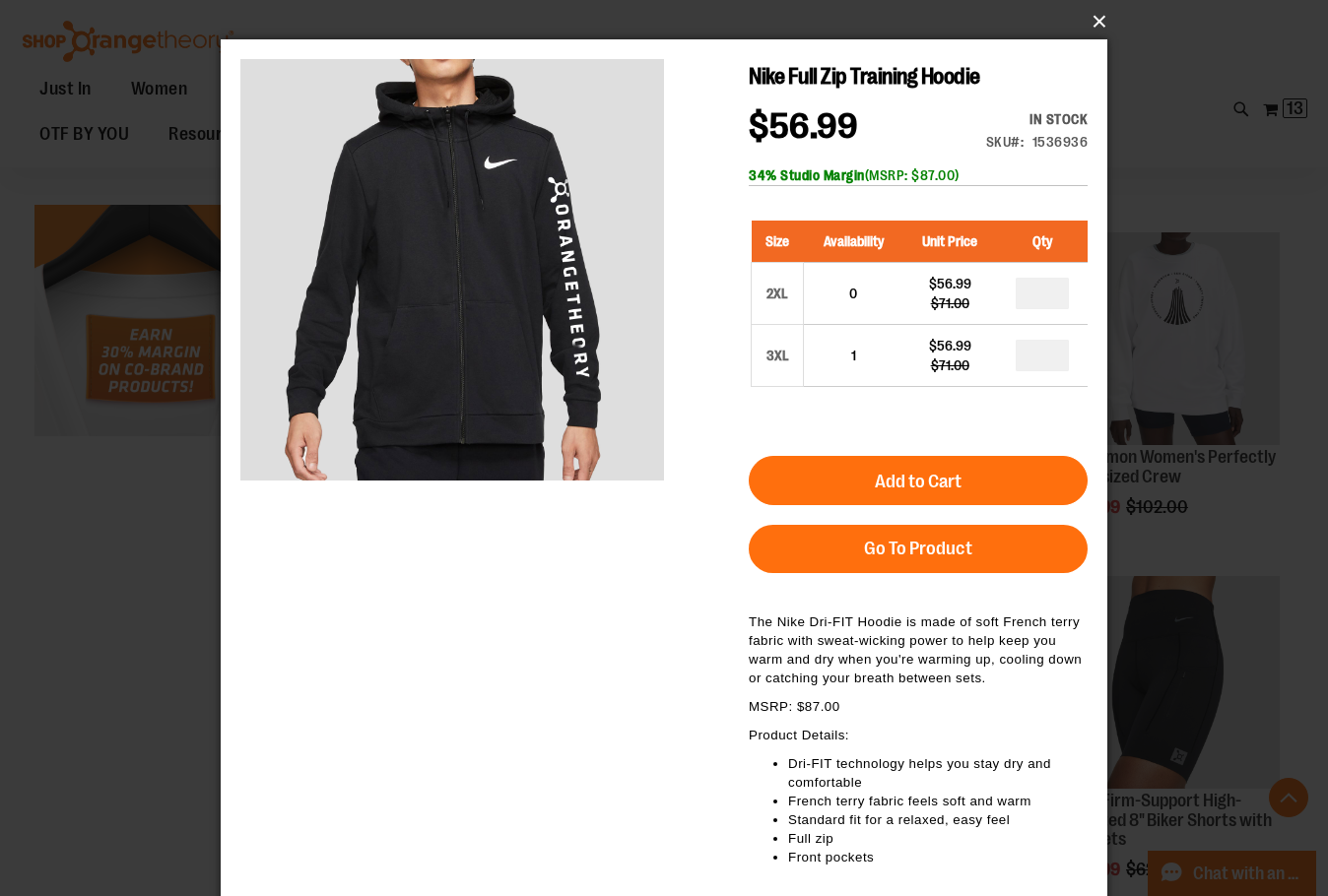 click on "×" at bounding box center (670, 22) 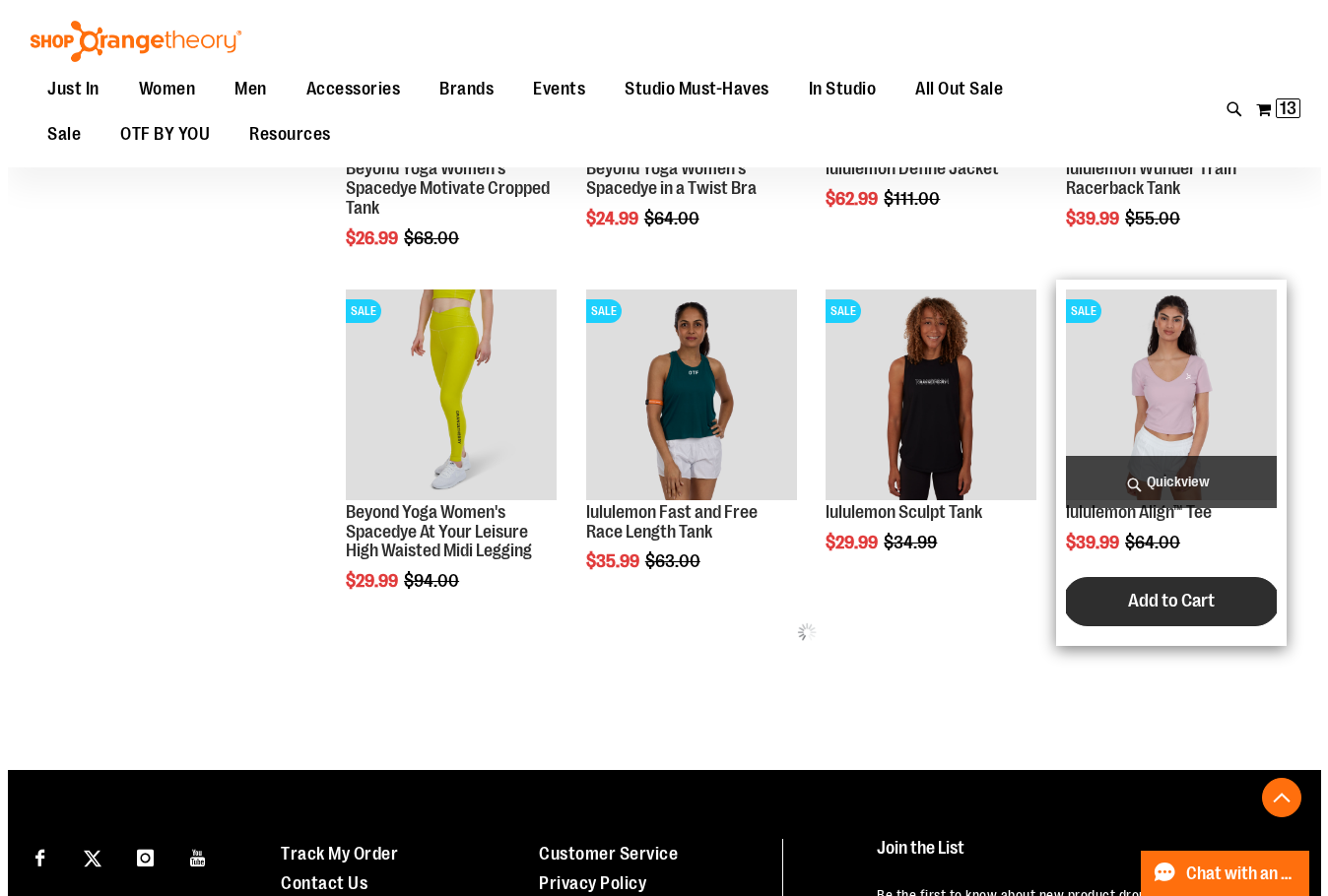 scroll, scrollTop: 1870, scrollLeft: 0, axis: vertical 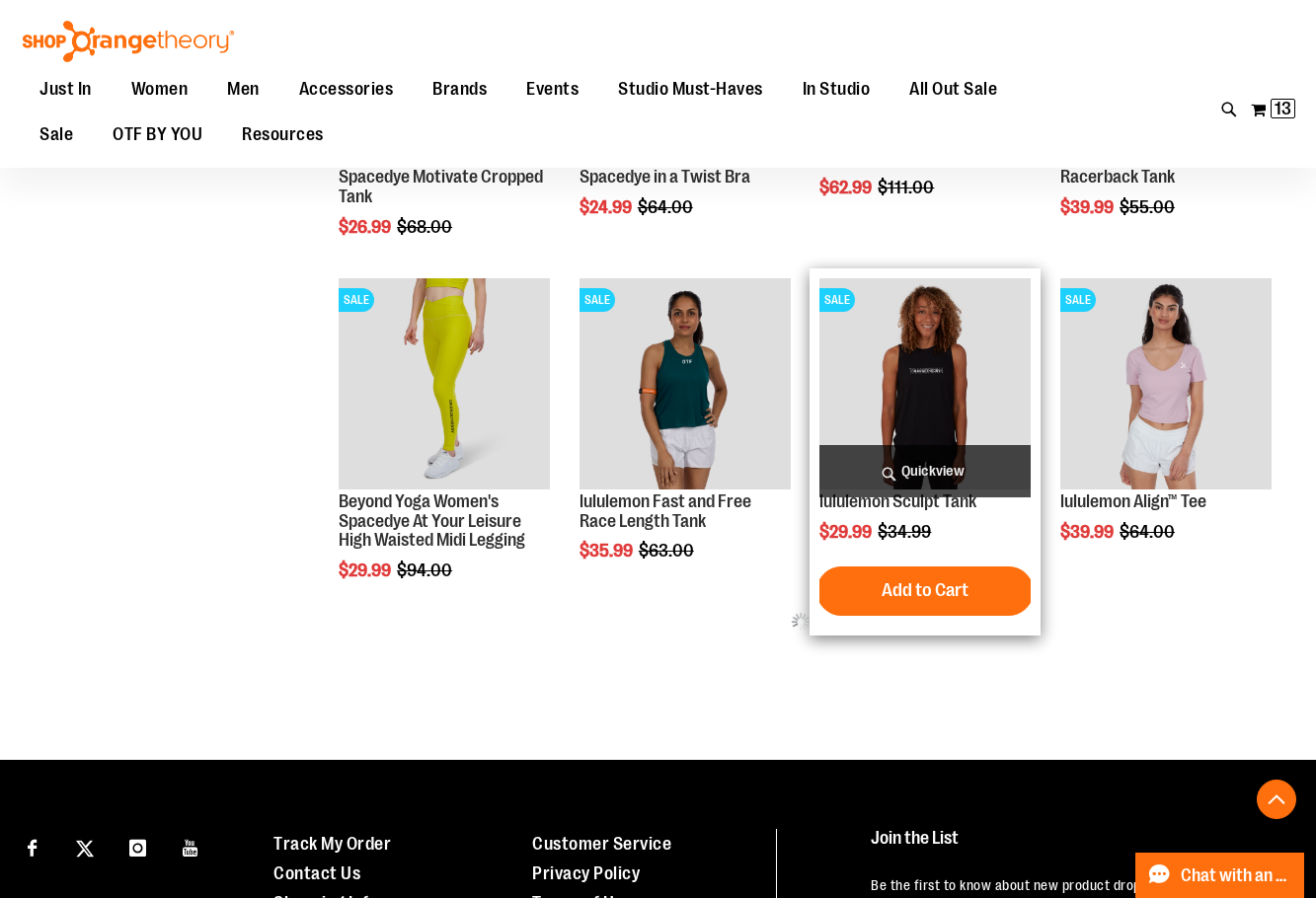 click on "Quickview" at bounding box center (925, 471) 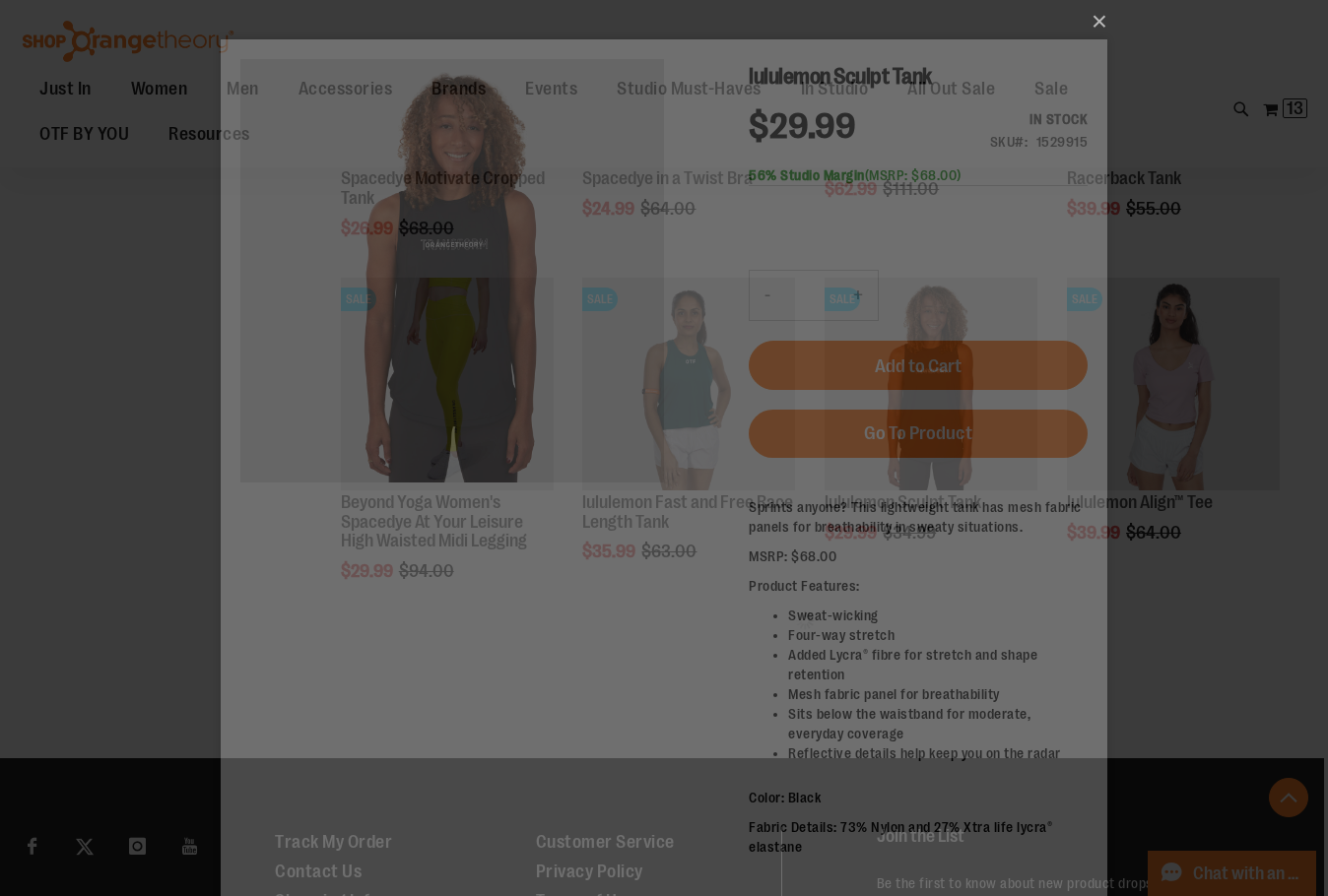 scroll, scrollTop: 0, scrollLeft: 0, axis: both 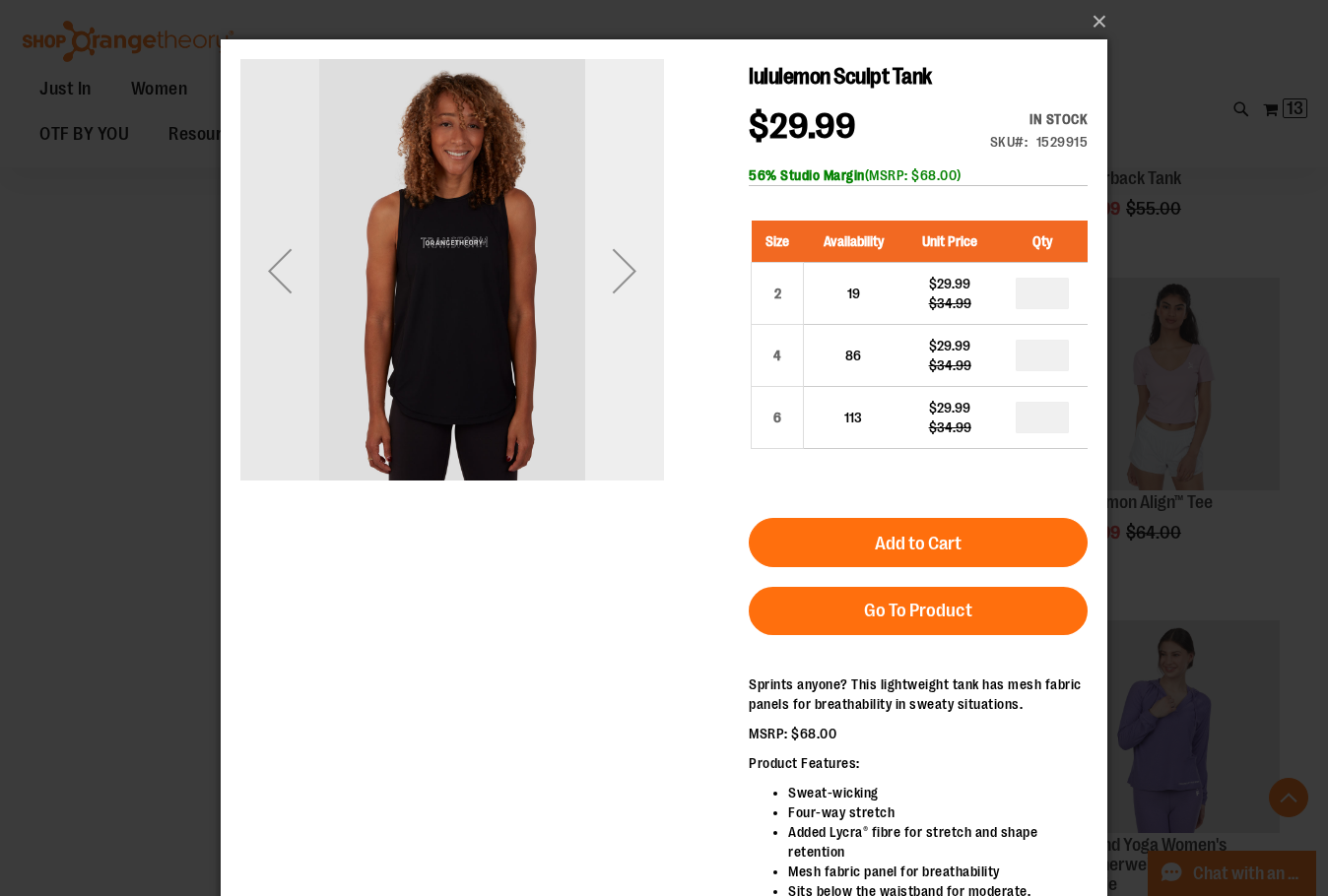 click at bounding box center [625, 271] 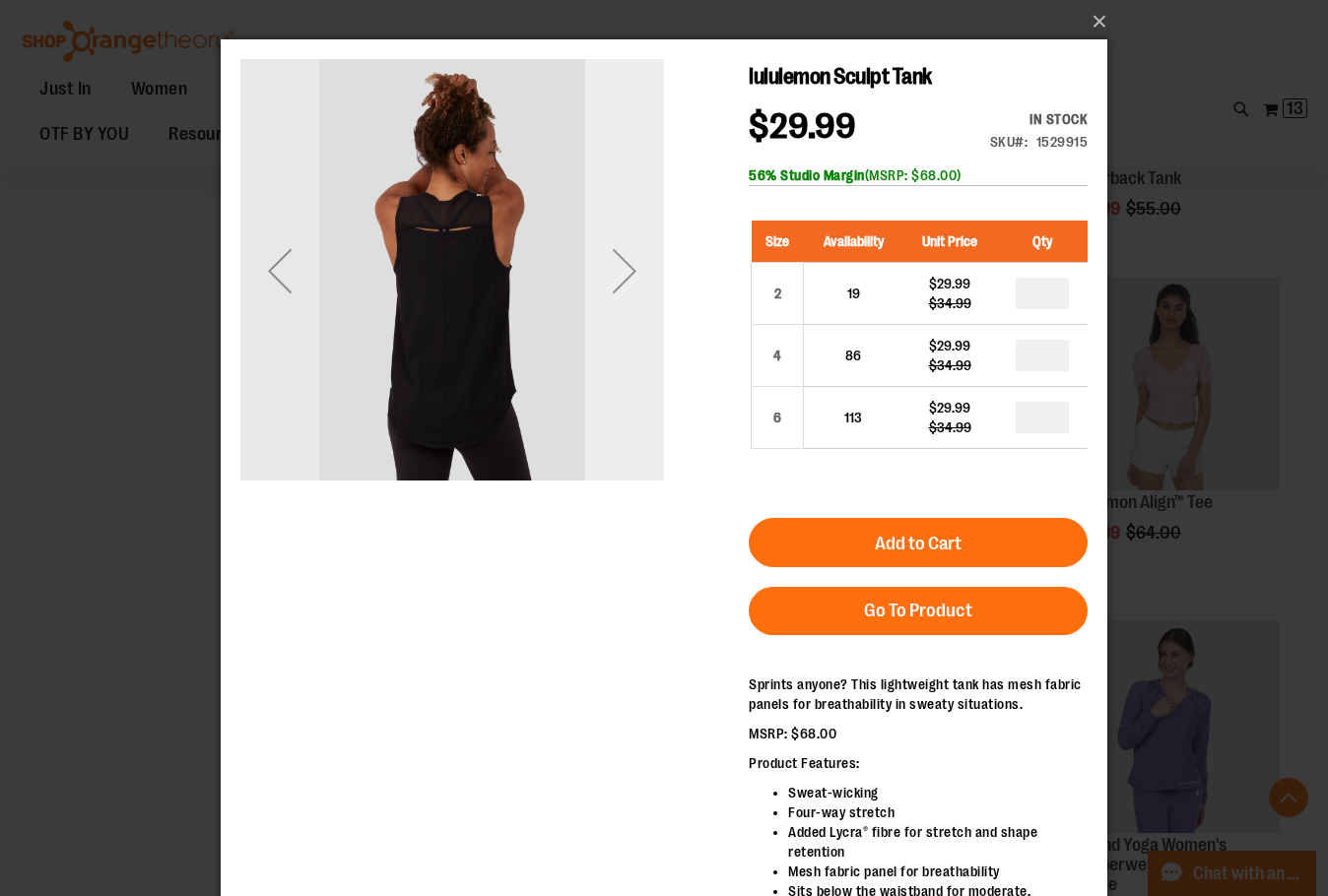 click at bounding box center [625, 271] 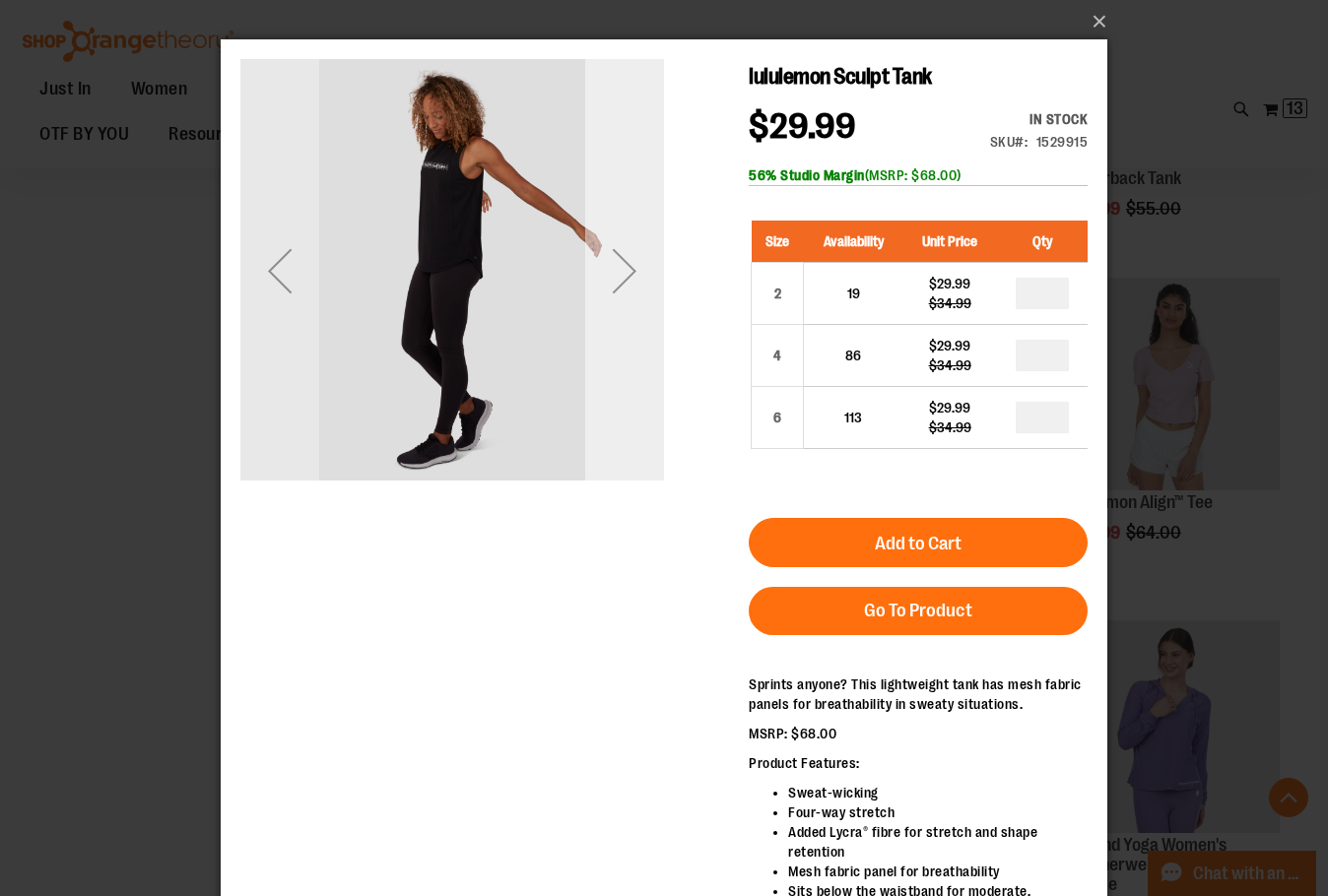 click at bounding box center [625, 271] 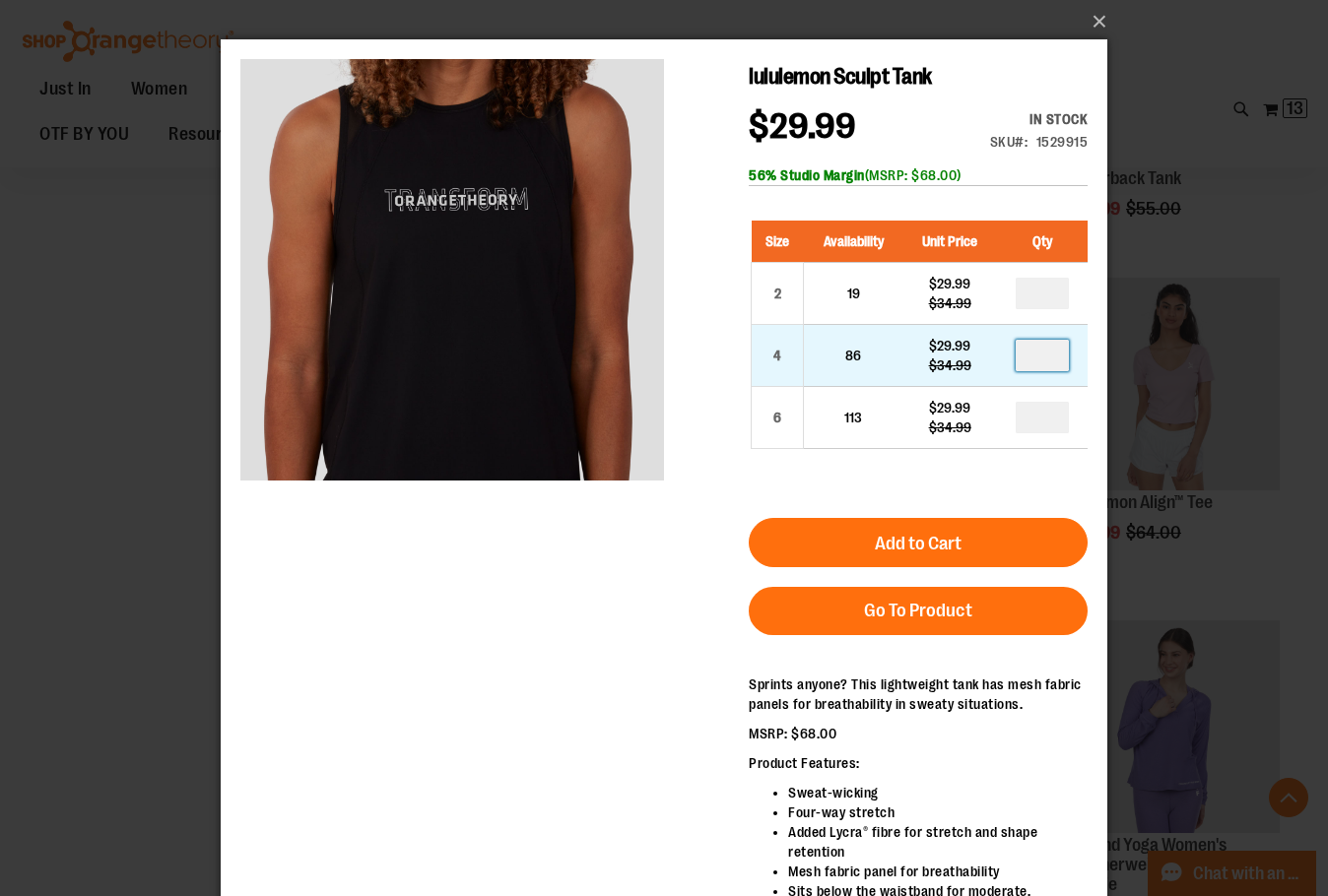 drag, startPoint x: 1051, startPoint y: 354, endPoint x: 1041, endPoint y: 355, distance: 10.049876 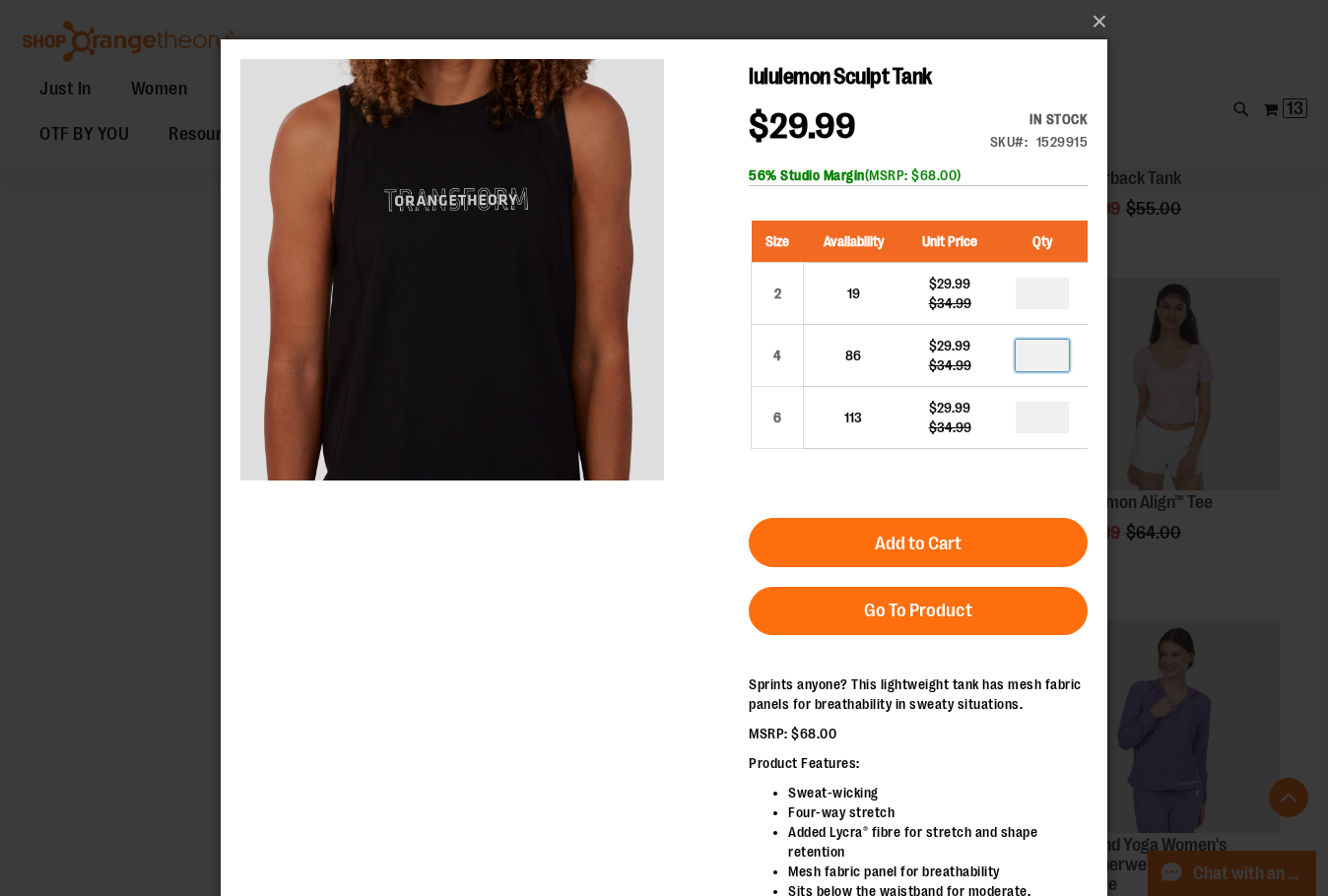 type on "*" 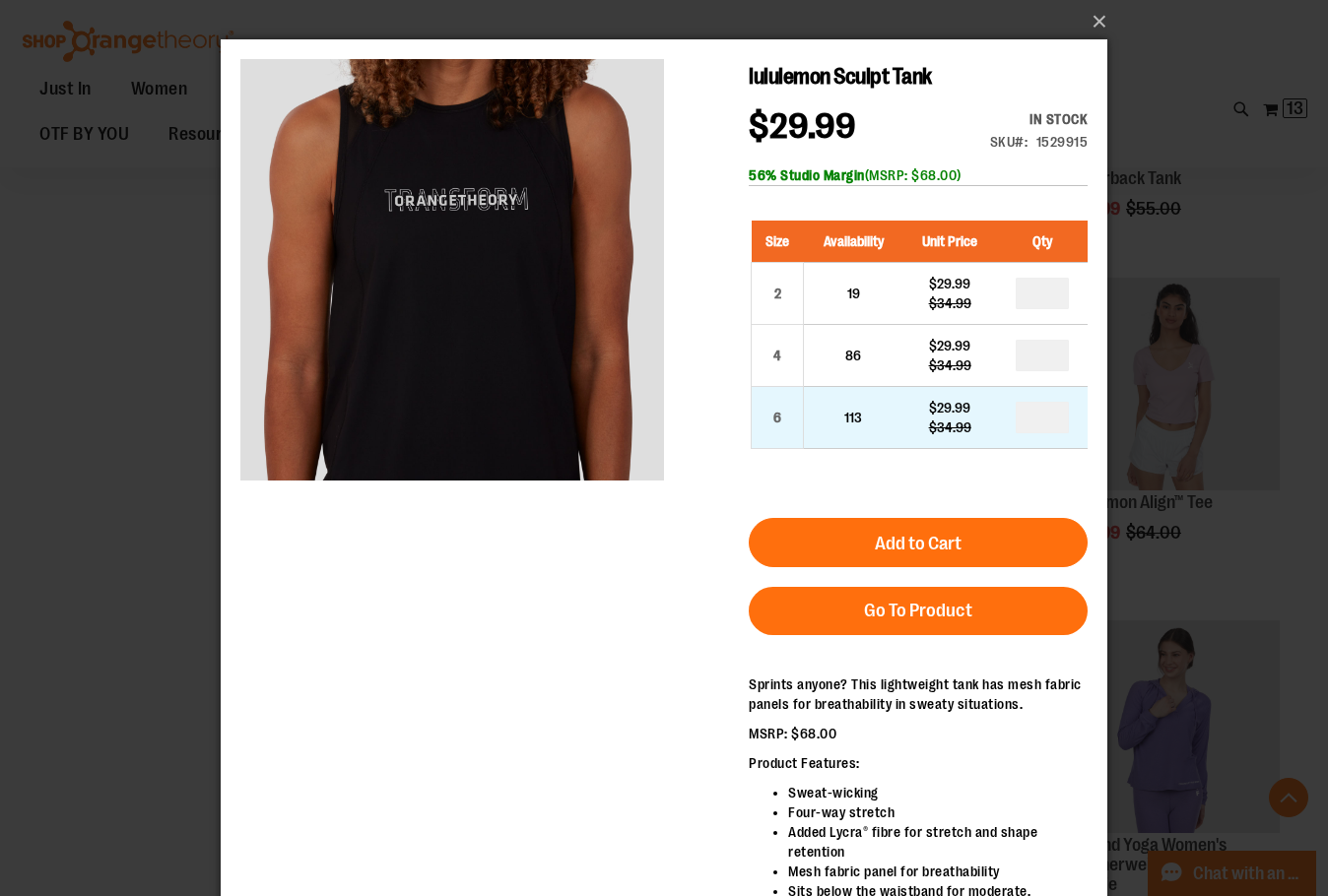 drag, startPoint x: 1058, startPoint y: 416, endPoint x: 1022, endPoint y: 422, distance: 36.49658 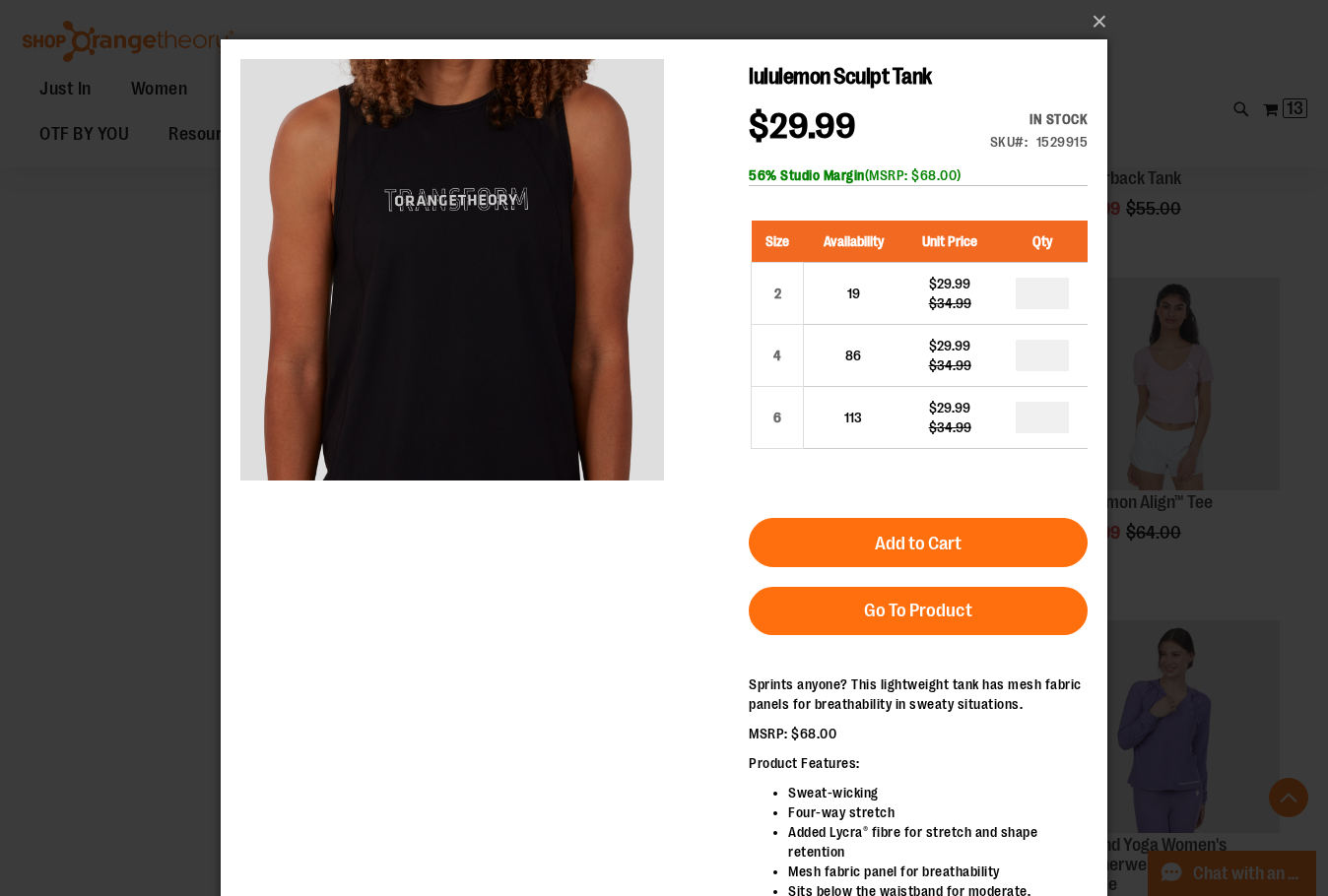 type on "*" 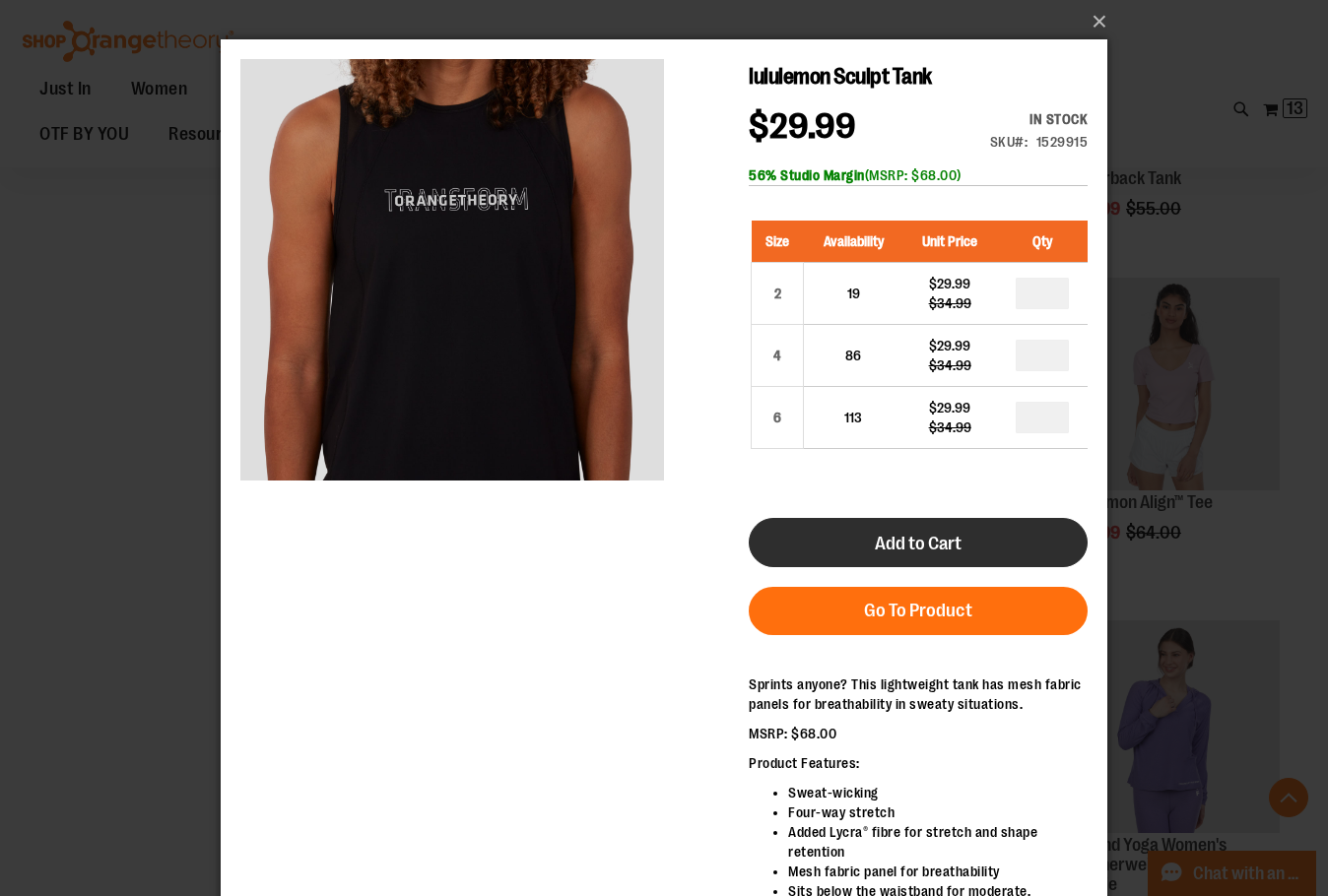 click on "Add to Cart" at bounding box center [918, 544] 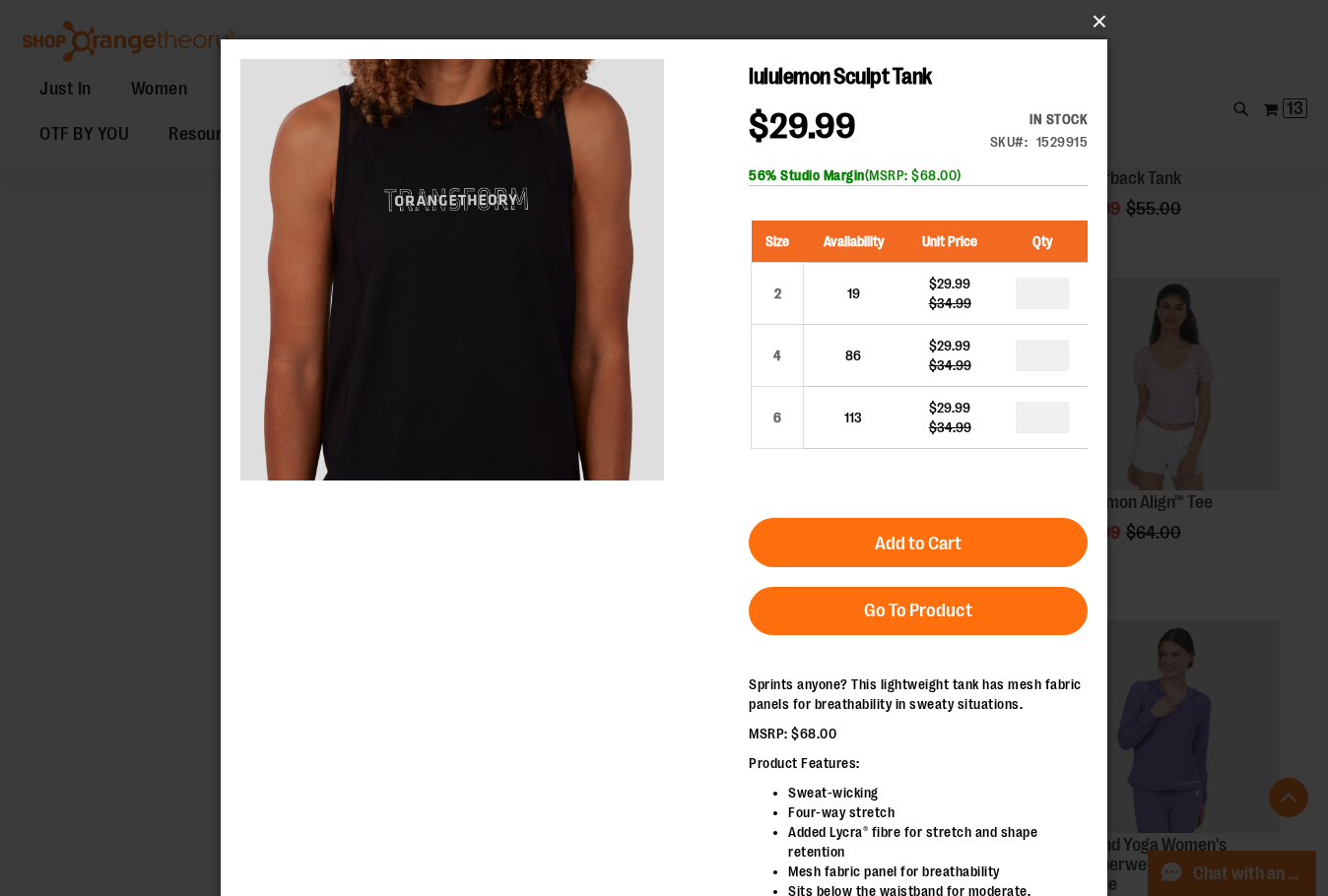 click on "×" at bounding box center [670, 22] 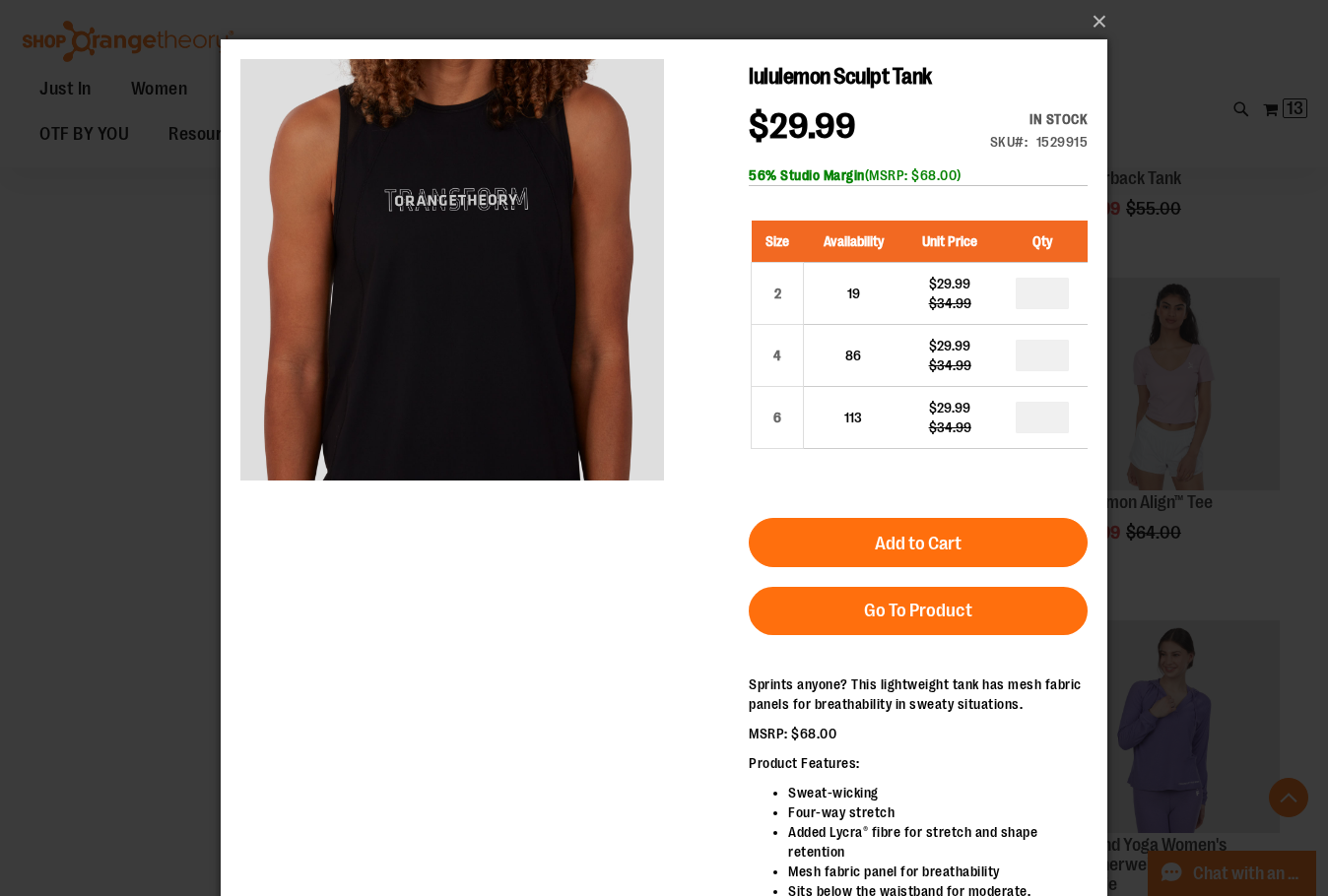 click on "×" at bounding box center (664, 448) 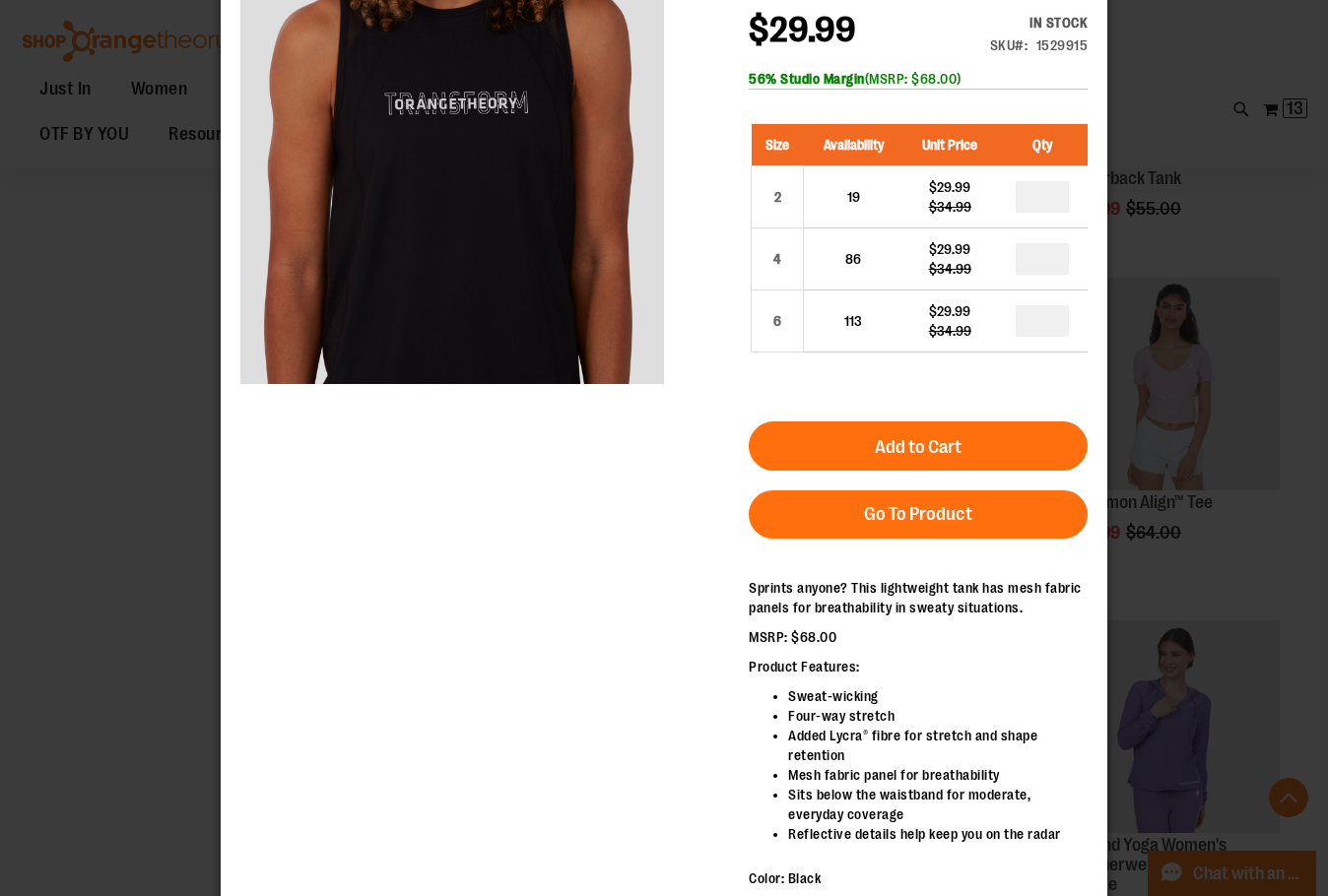 scroll, scrollTop: 0, scrollLeft: 0, axis: both 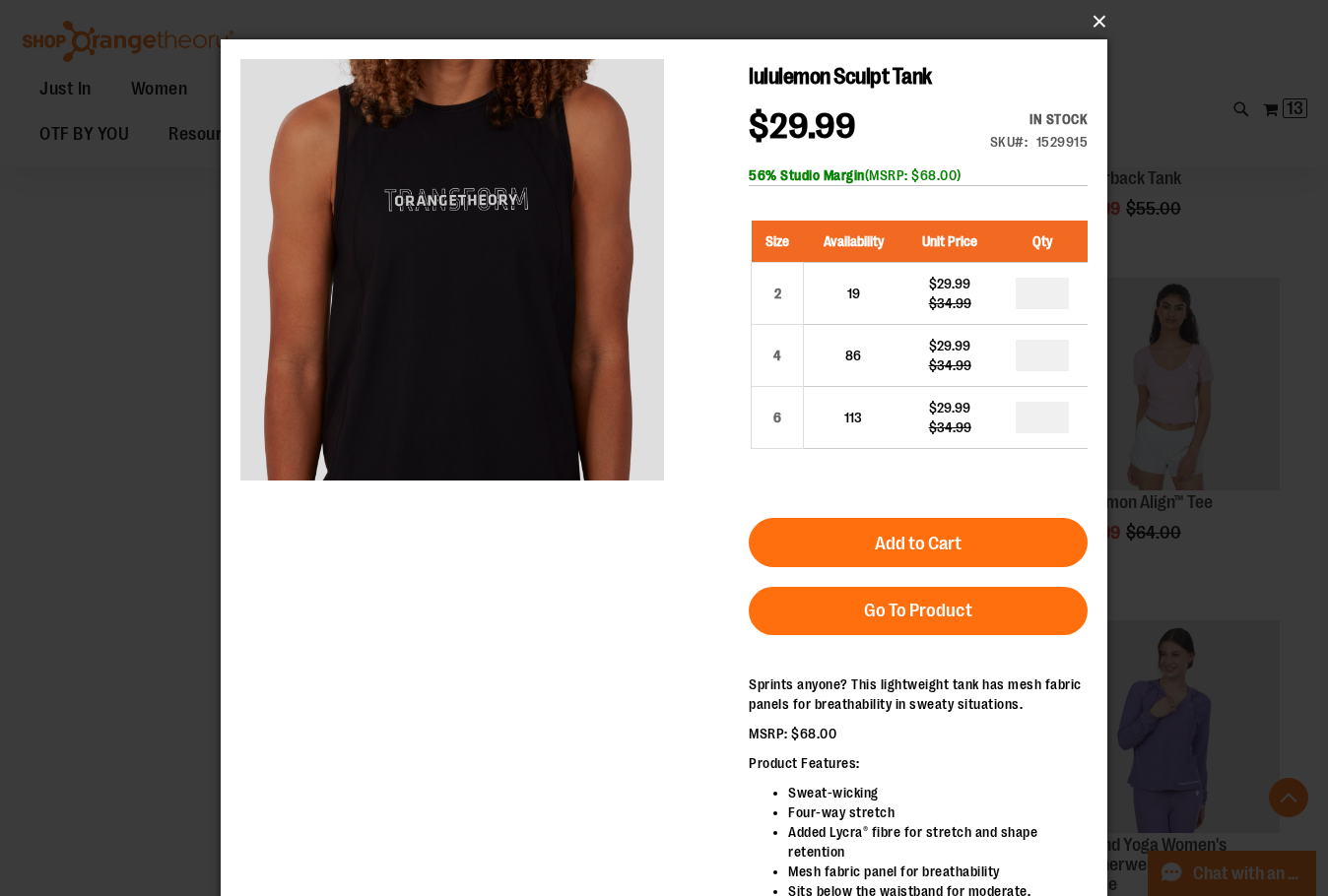 click on "×" at bounding box center [670, 22] 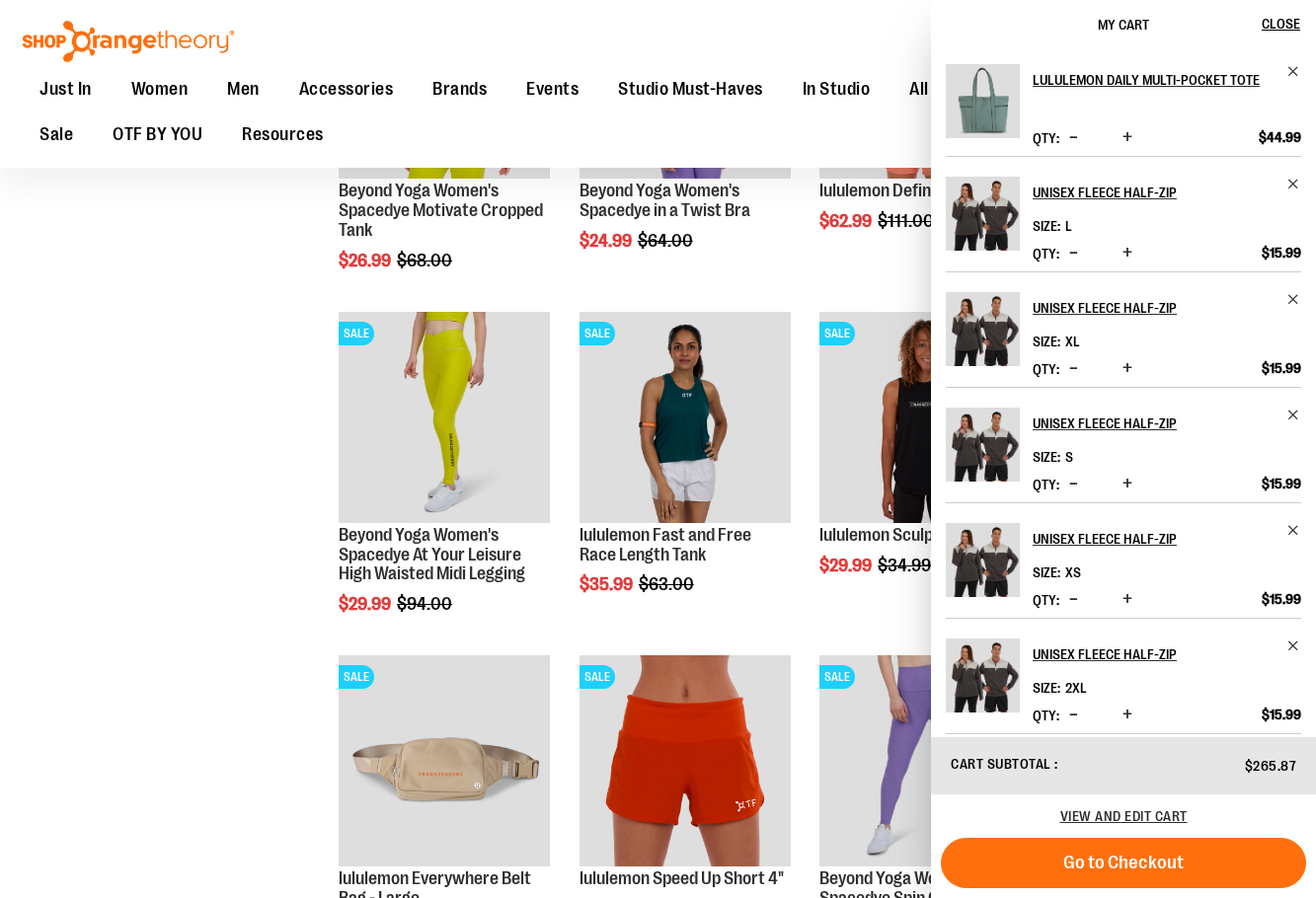 scroll, scrollTop: 1974, scrollLeft: 0, axis: vertical 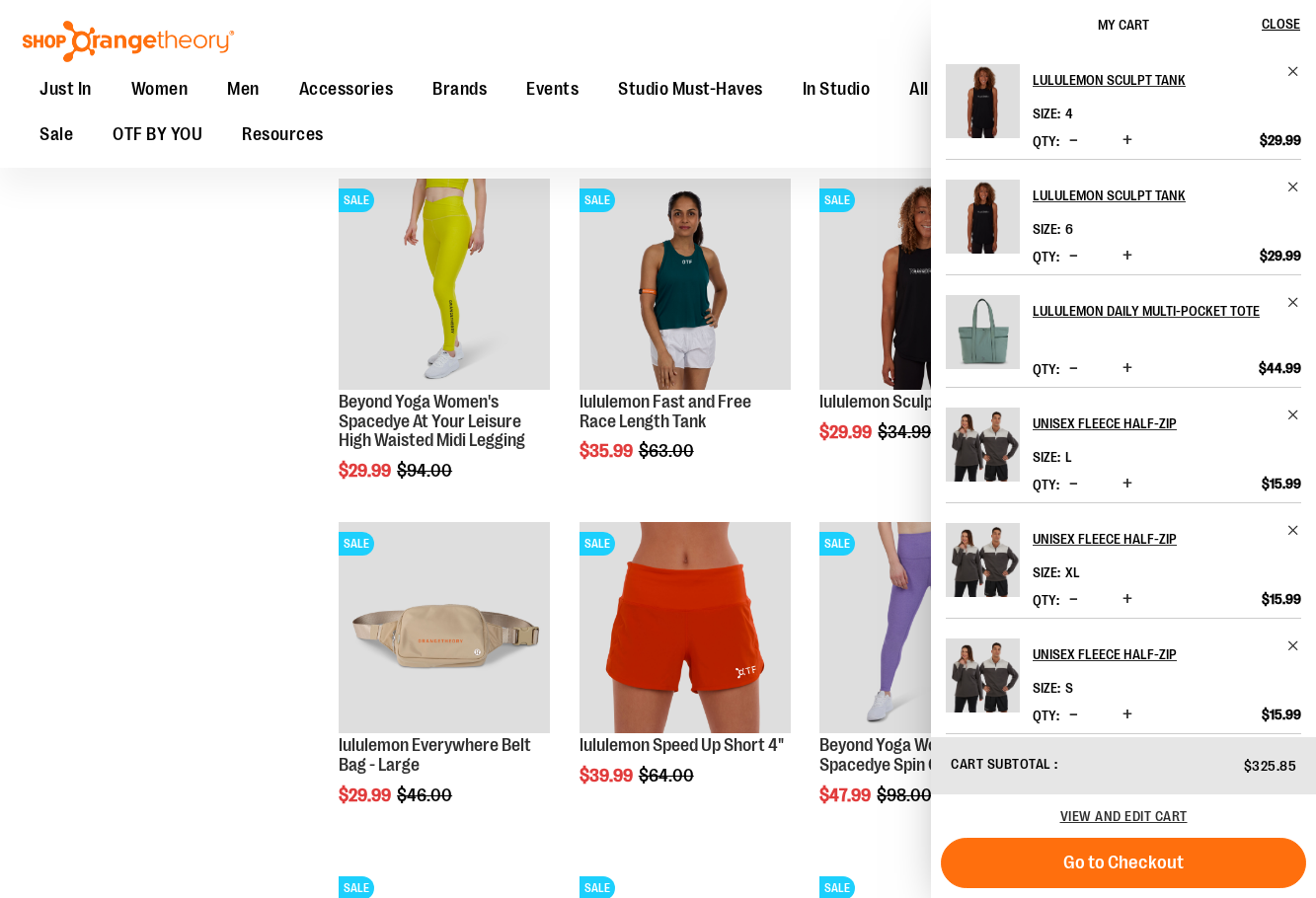 click on "**********" at bounding box center (658, 15) 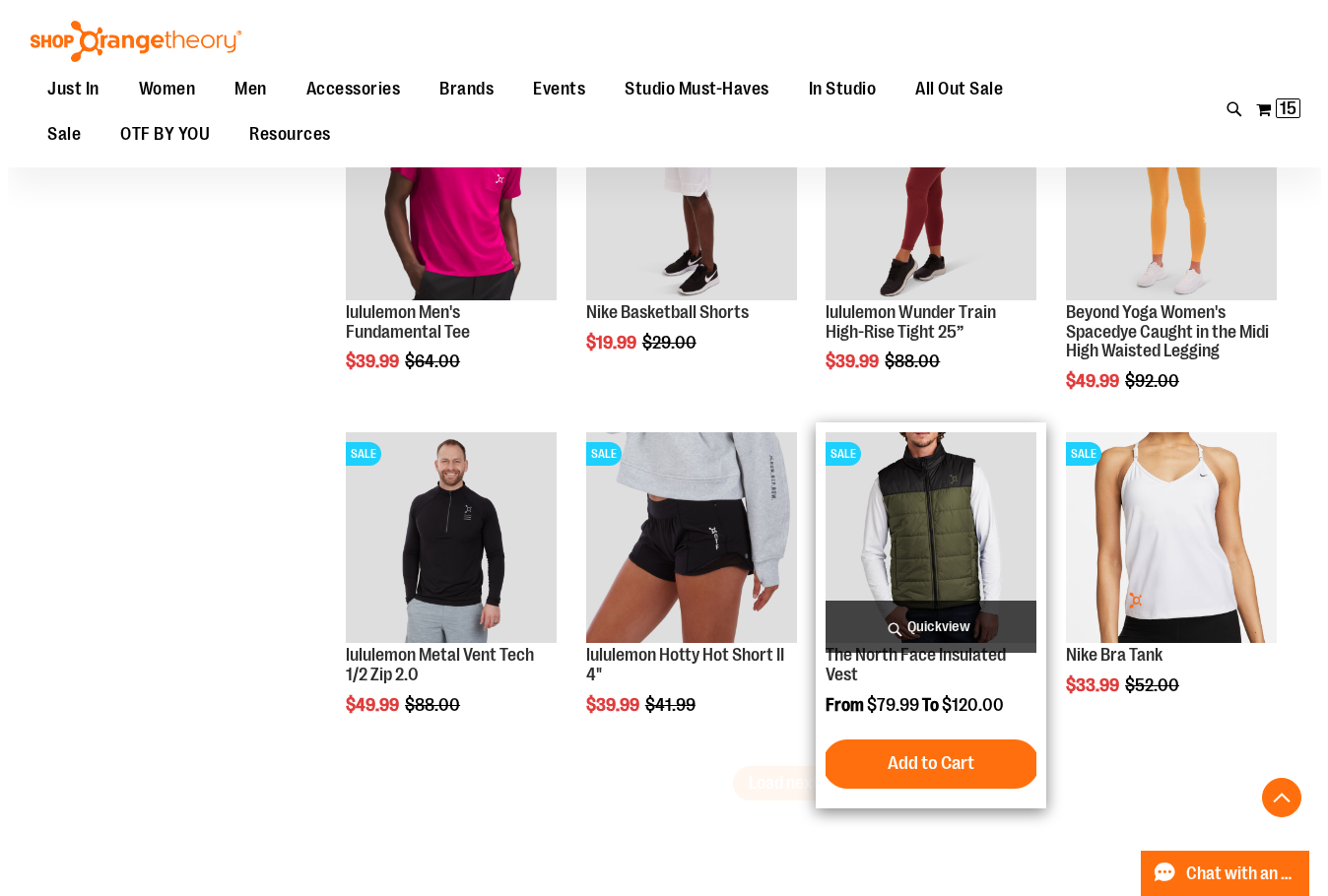 scroll, scrollTop: 2855, scrollLeft: 0, axis: vertical 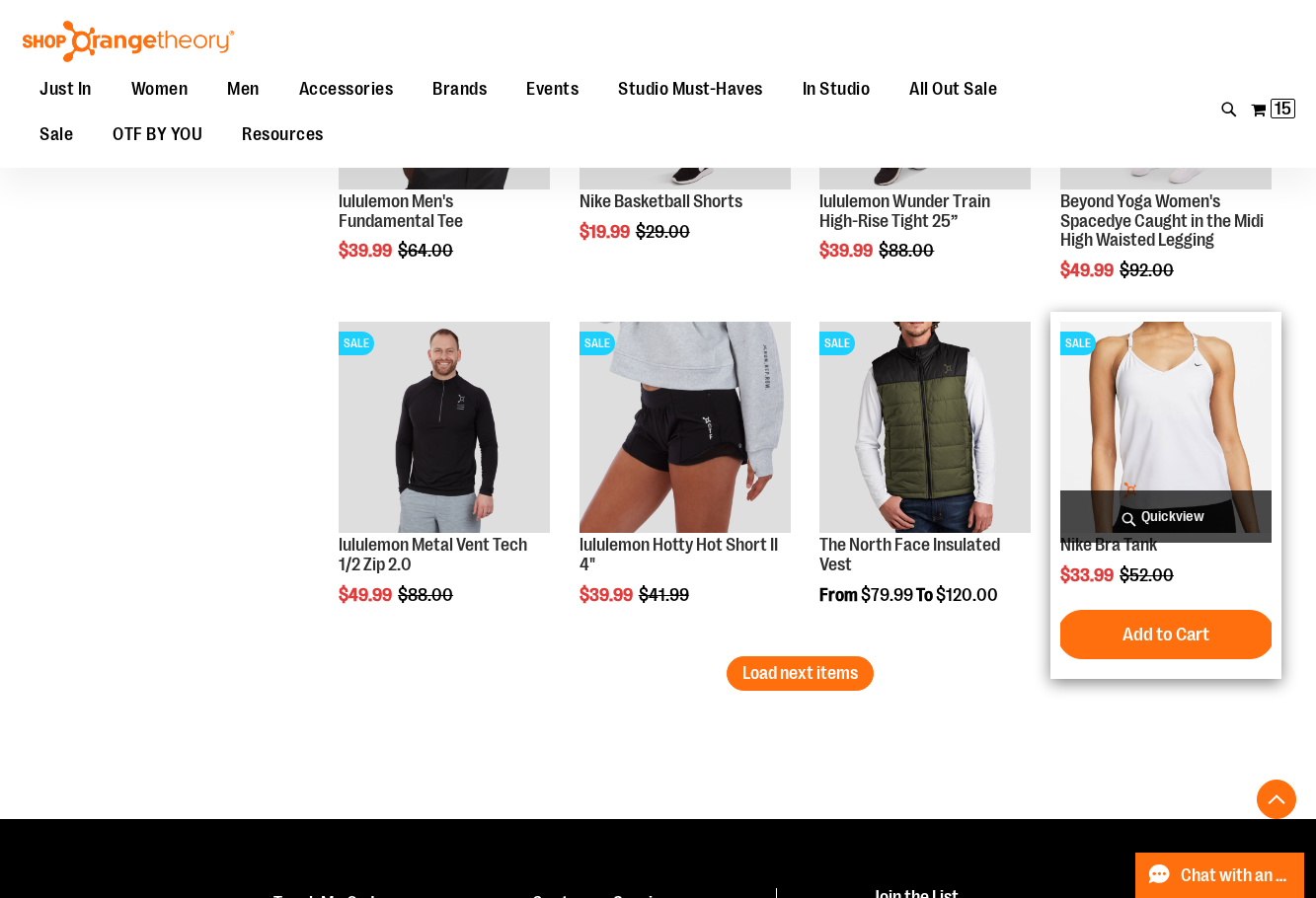 click on "Quickview" at bounding box center (1166, 516) 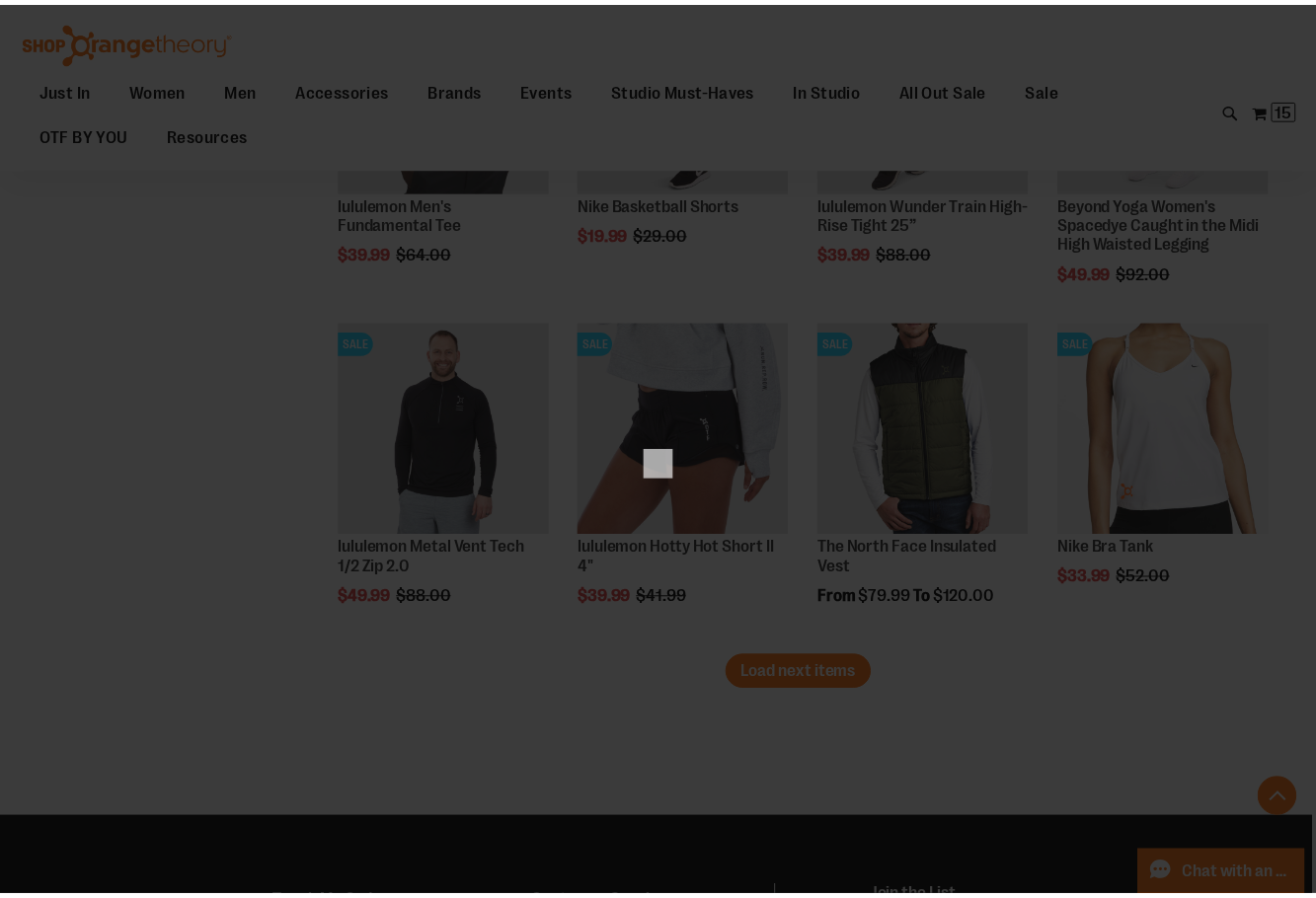 scroll, scrollTop: 0, scrollLeft: 0, axis: both 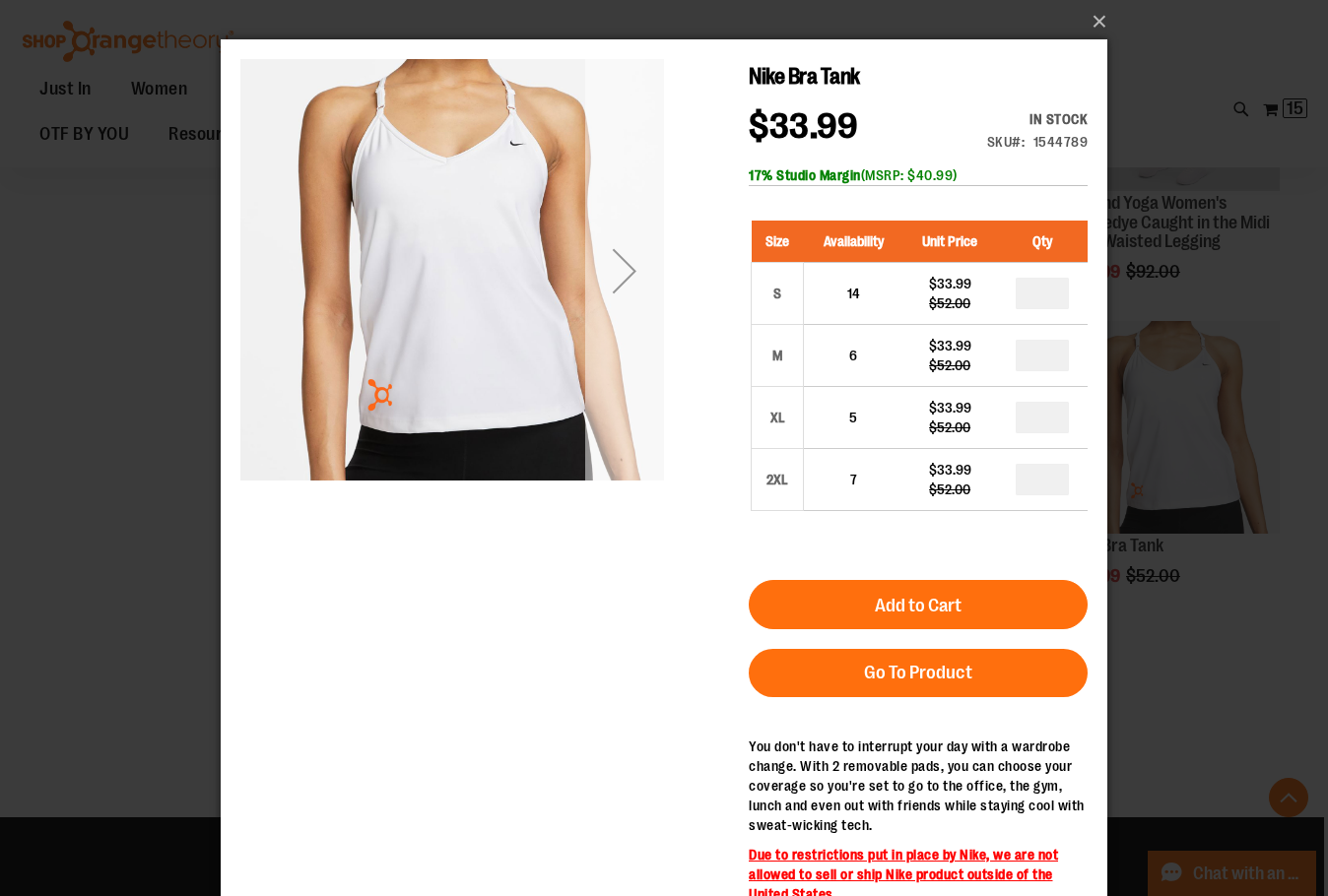 click at bounding box center (625, 271) 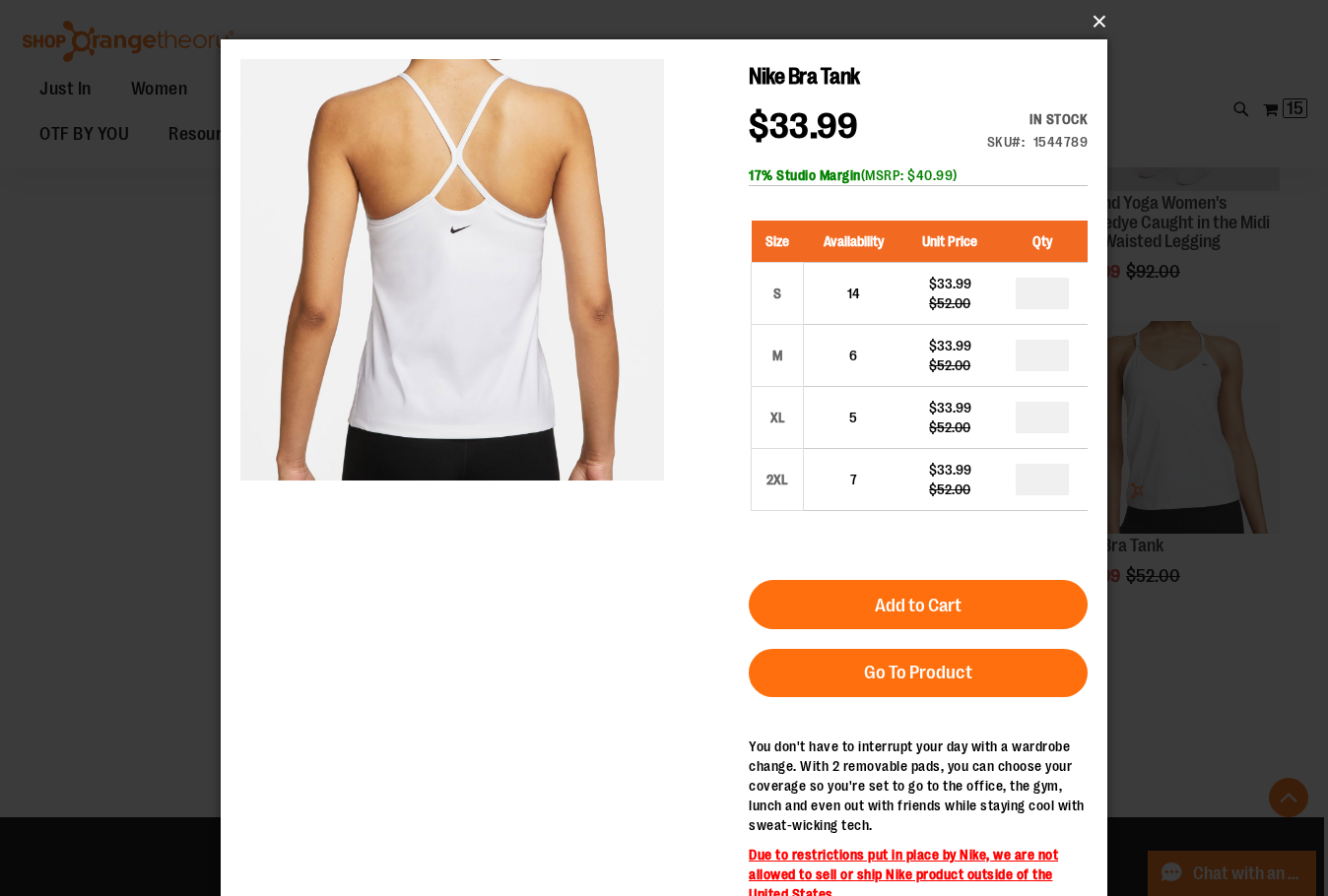 click on "×" at bounding box center [670, 22] 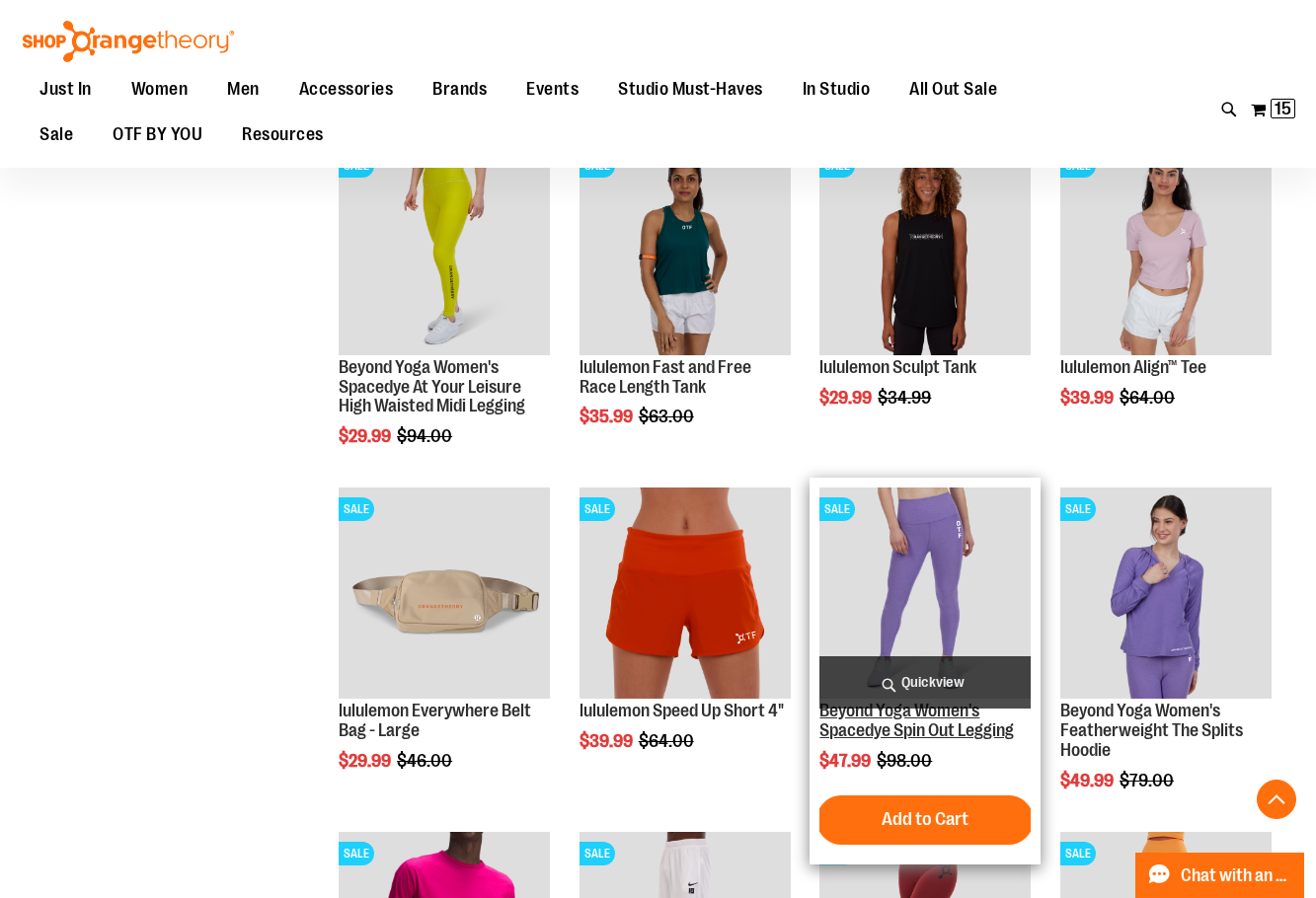 scroll, scrollTop: 2171, scrollLeft: 0, axis: vertical 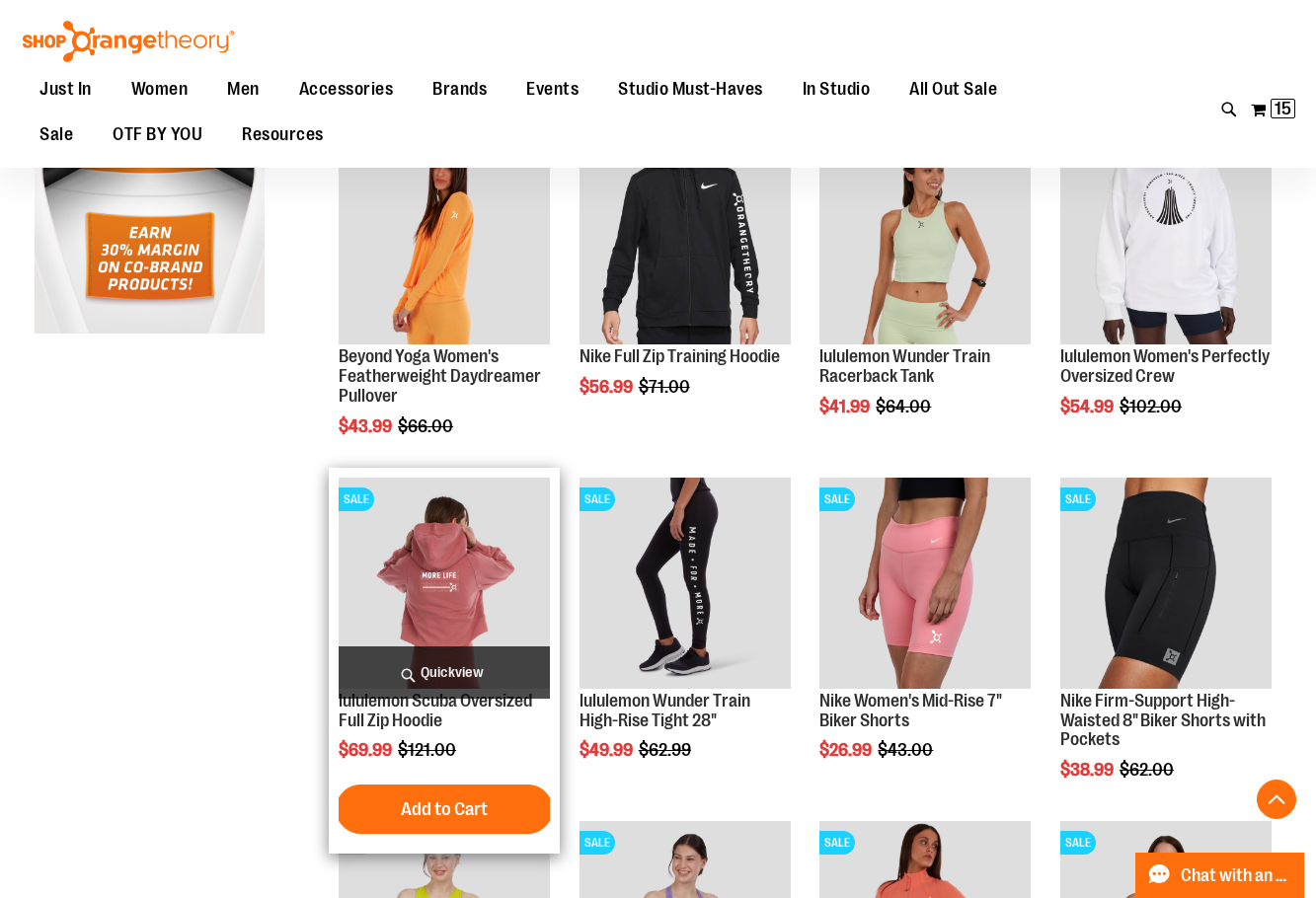 click on "Quickview" at bounding box center (444, 672) 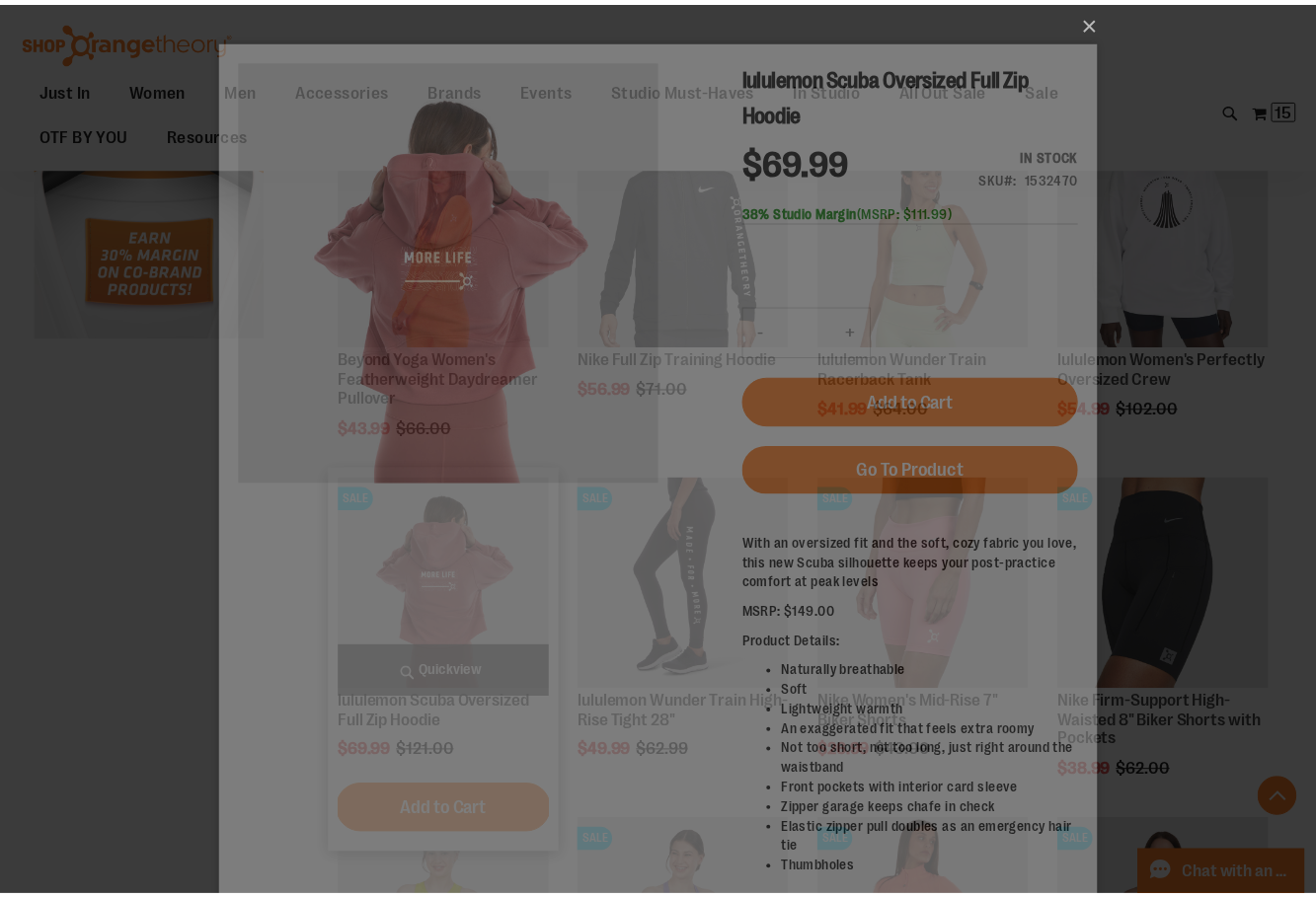 scroll, scrollTop: 0, scrollLeft: 0, axis: both 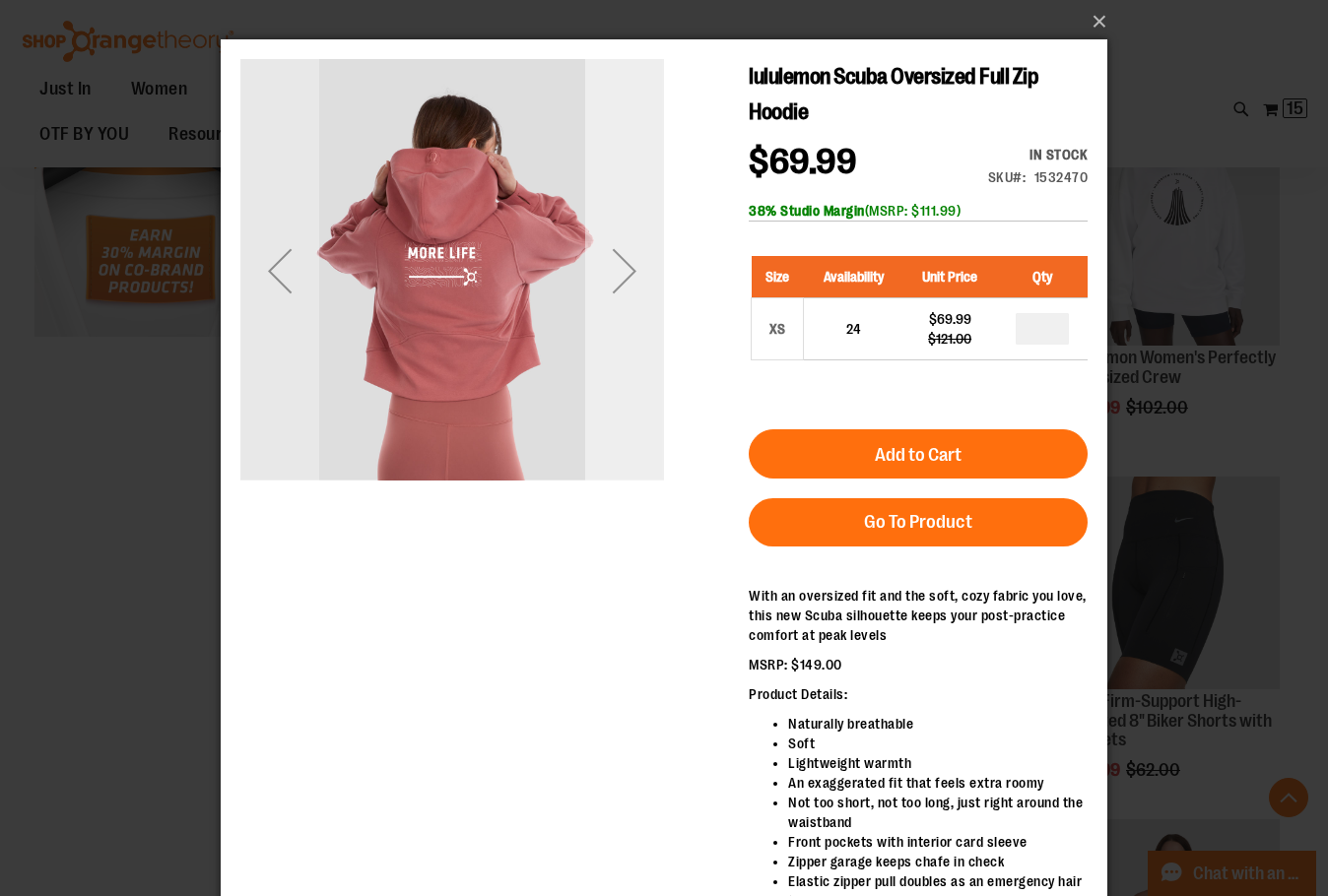 click at bounding box center (625, 271) 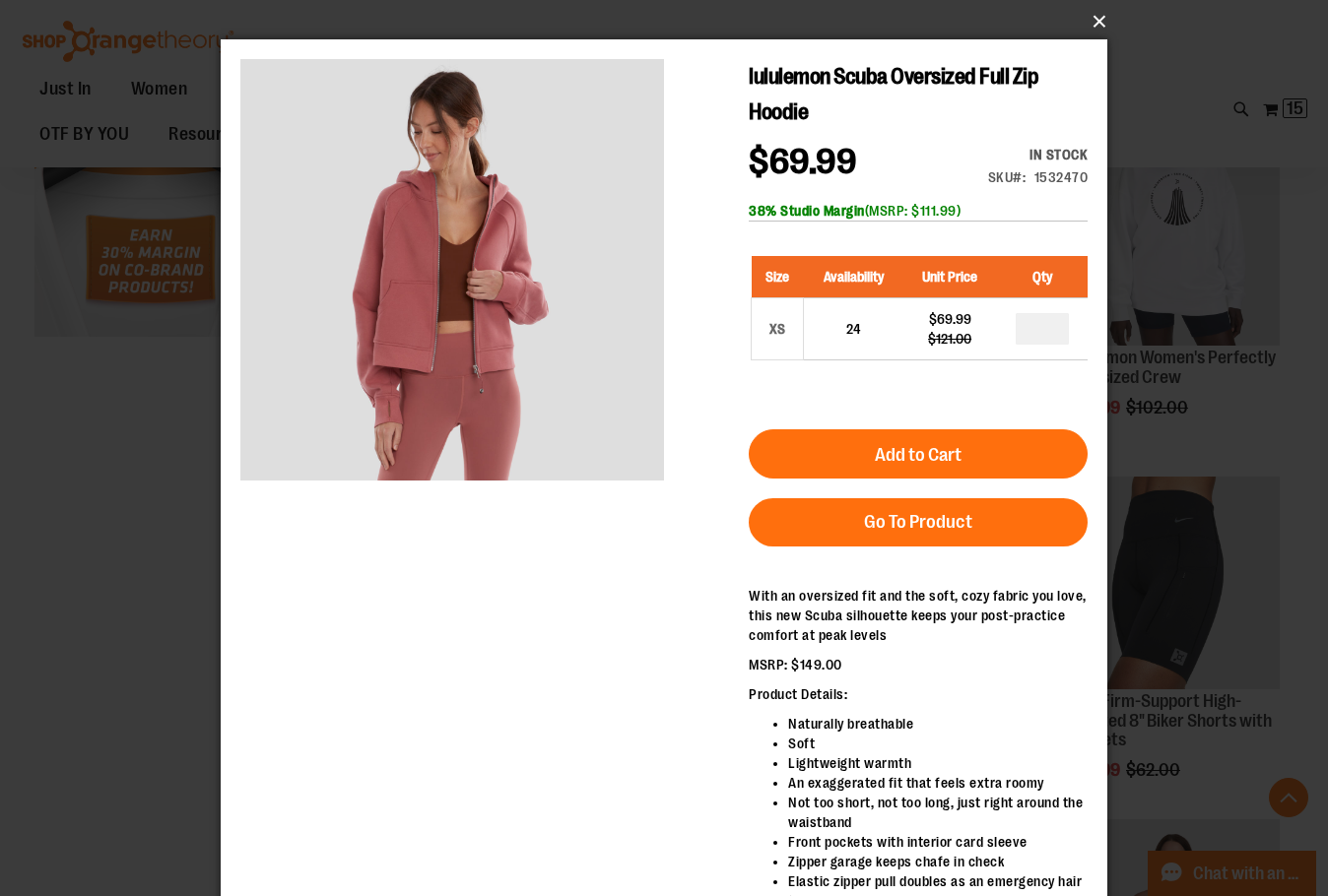 click on "×" at bounding box center [670, 22] 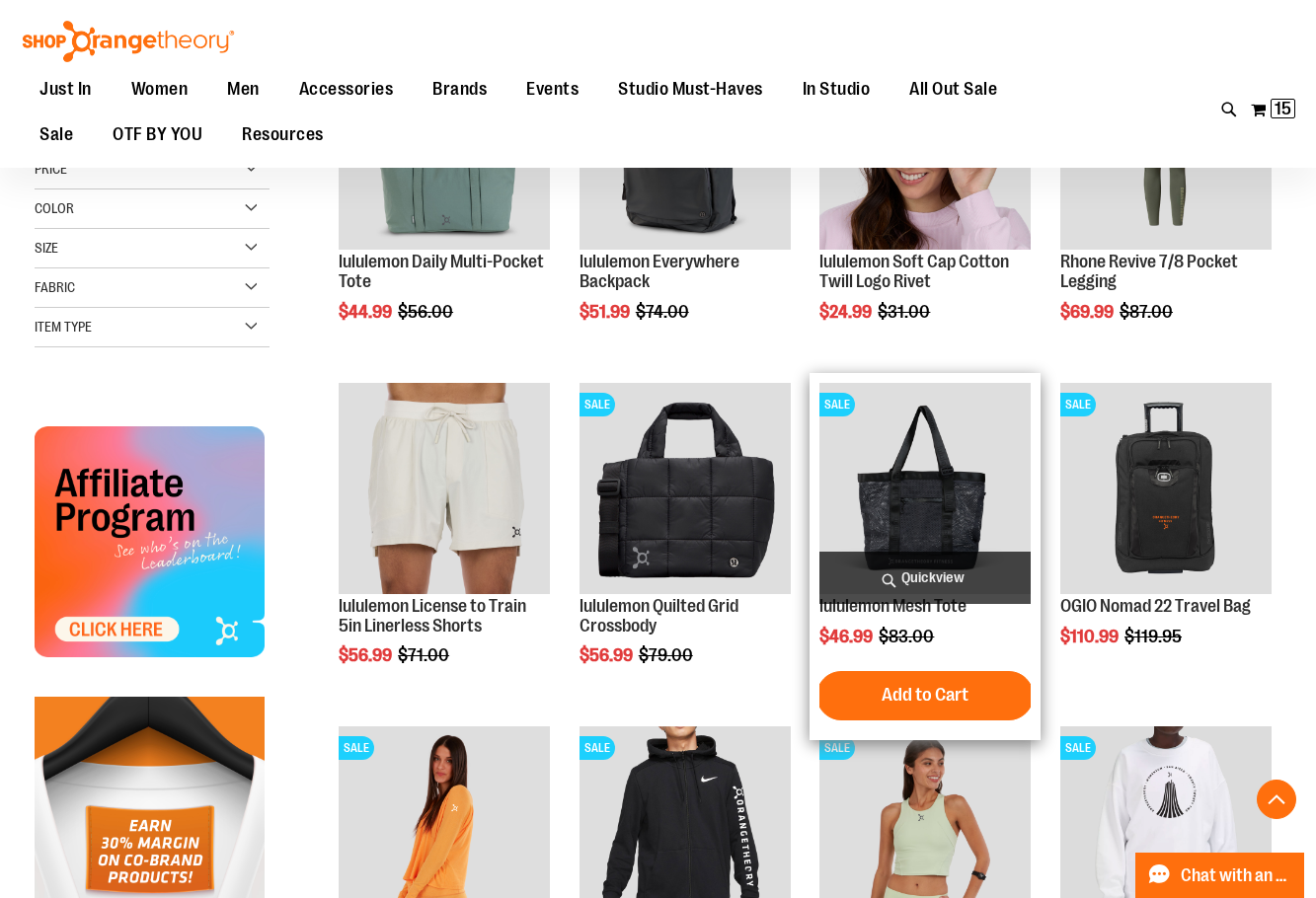 scroll, scrollTop: 99, scrollLeft: 0, axis: vertical 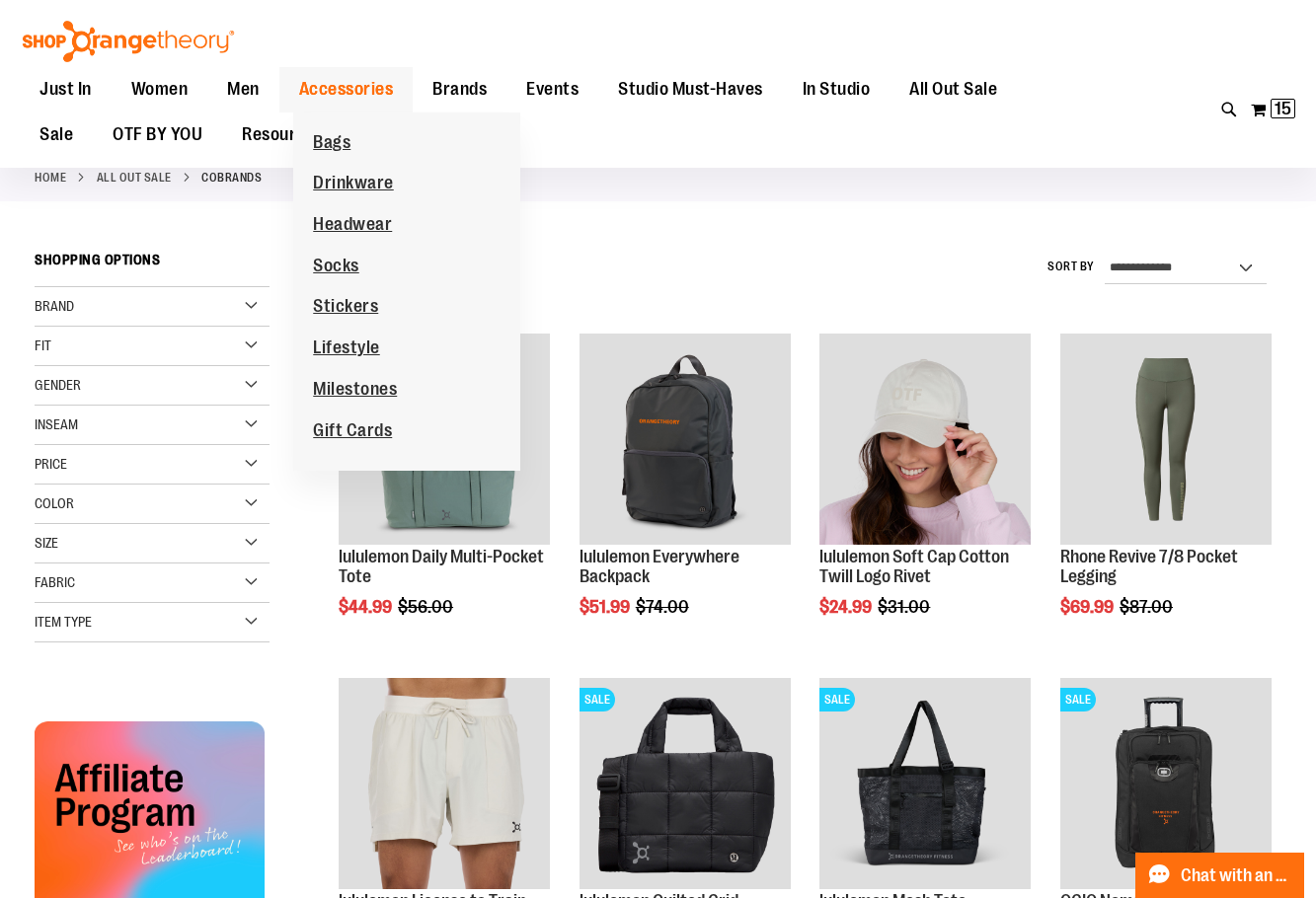 click on "Accessories" at bounding box center [347, 89] 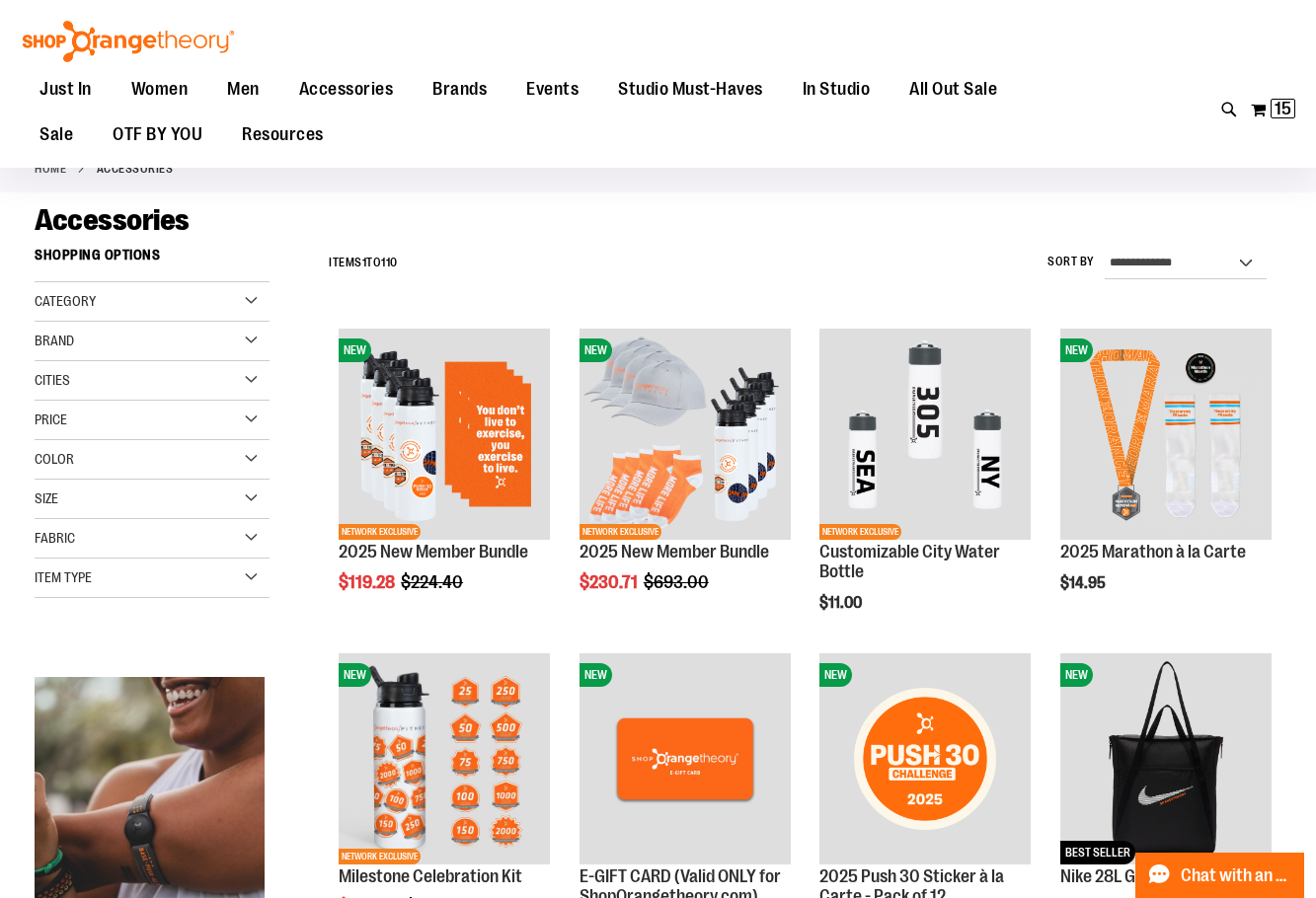 scroll, scrollTop: 394, scrollLeft: 0, axis: vertical 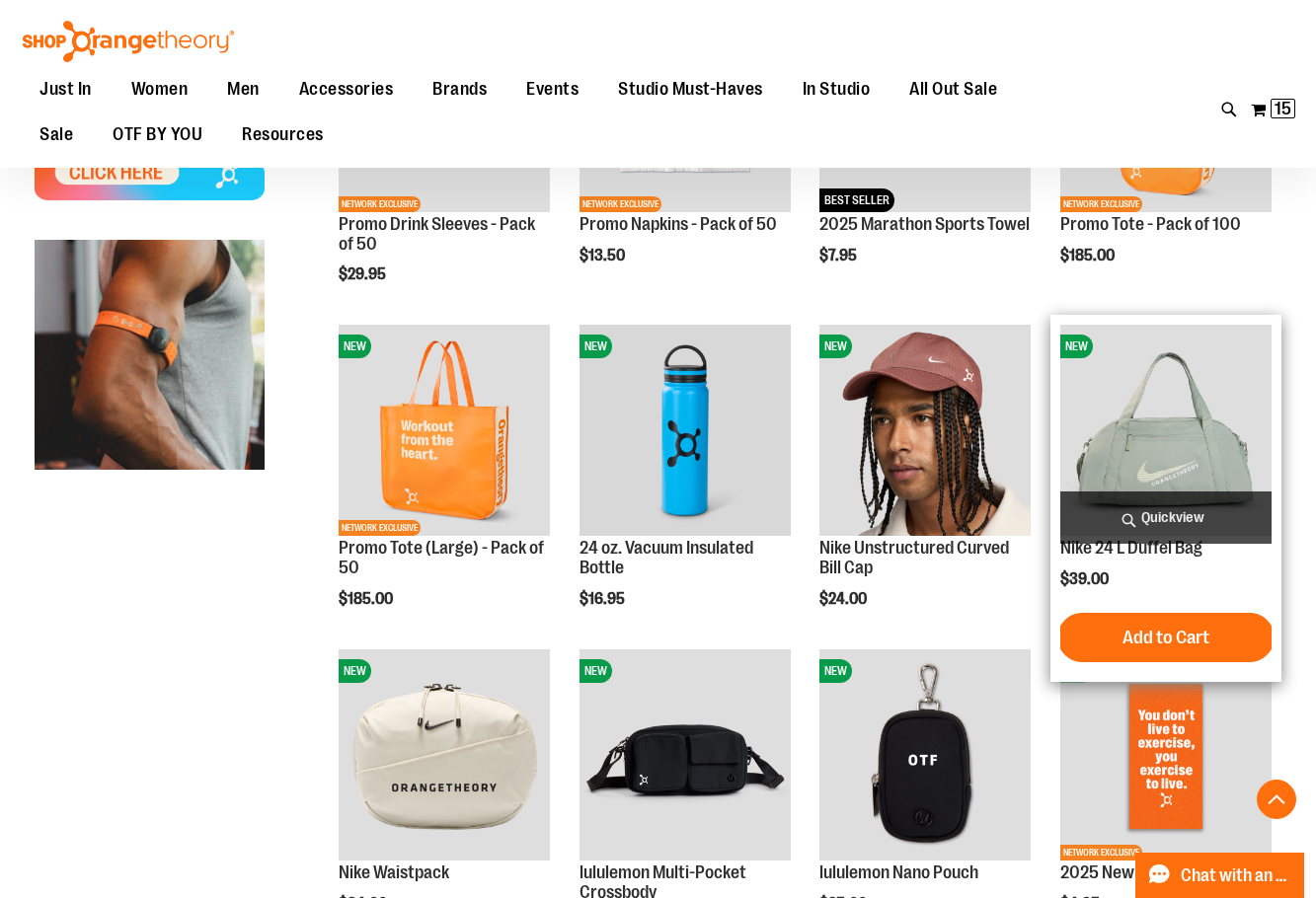 click on "Quickview" at bounding box center (1166, 517) 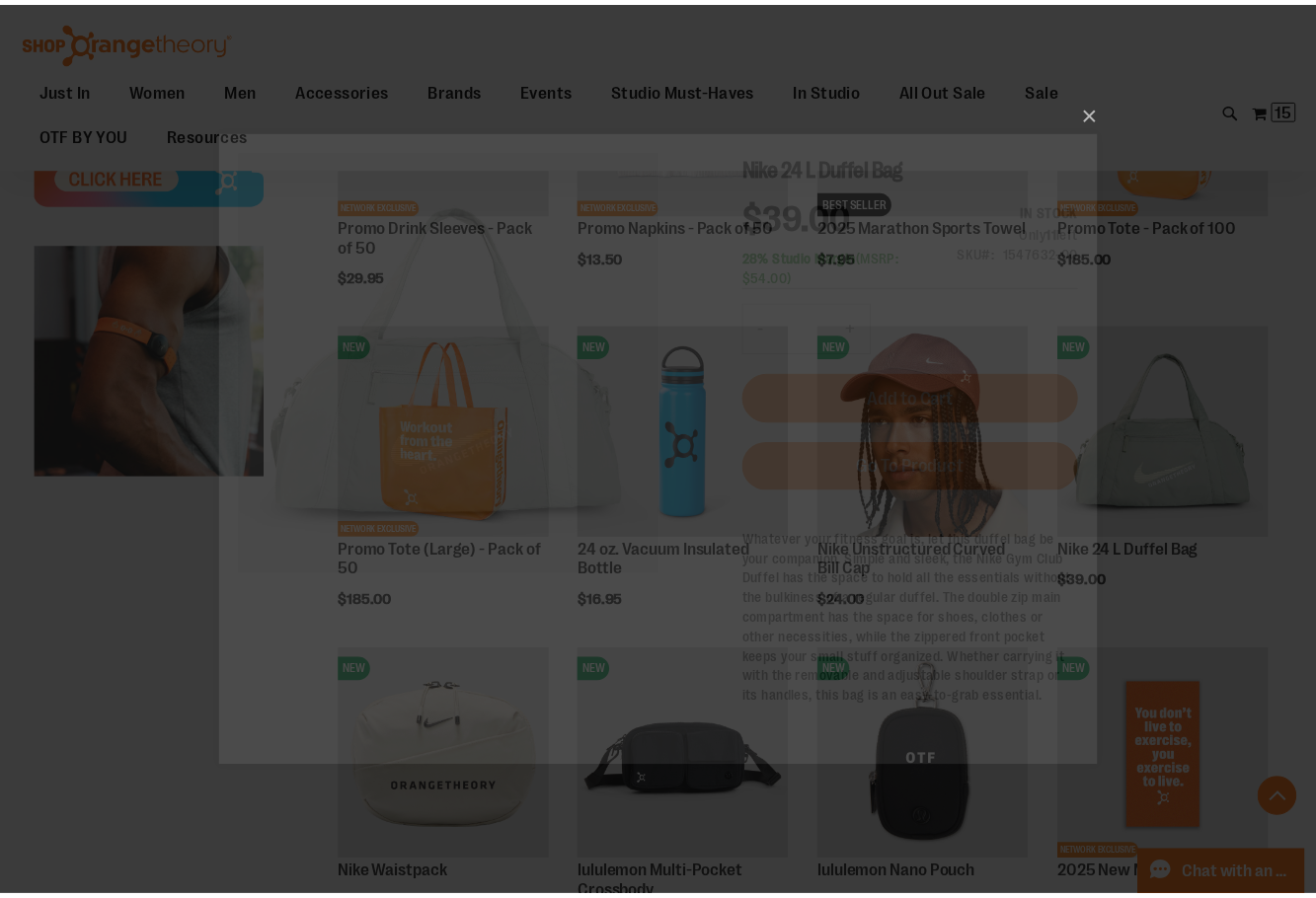 scroll, scrollTop: 0, scrollLeft: 0, axis: both 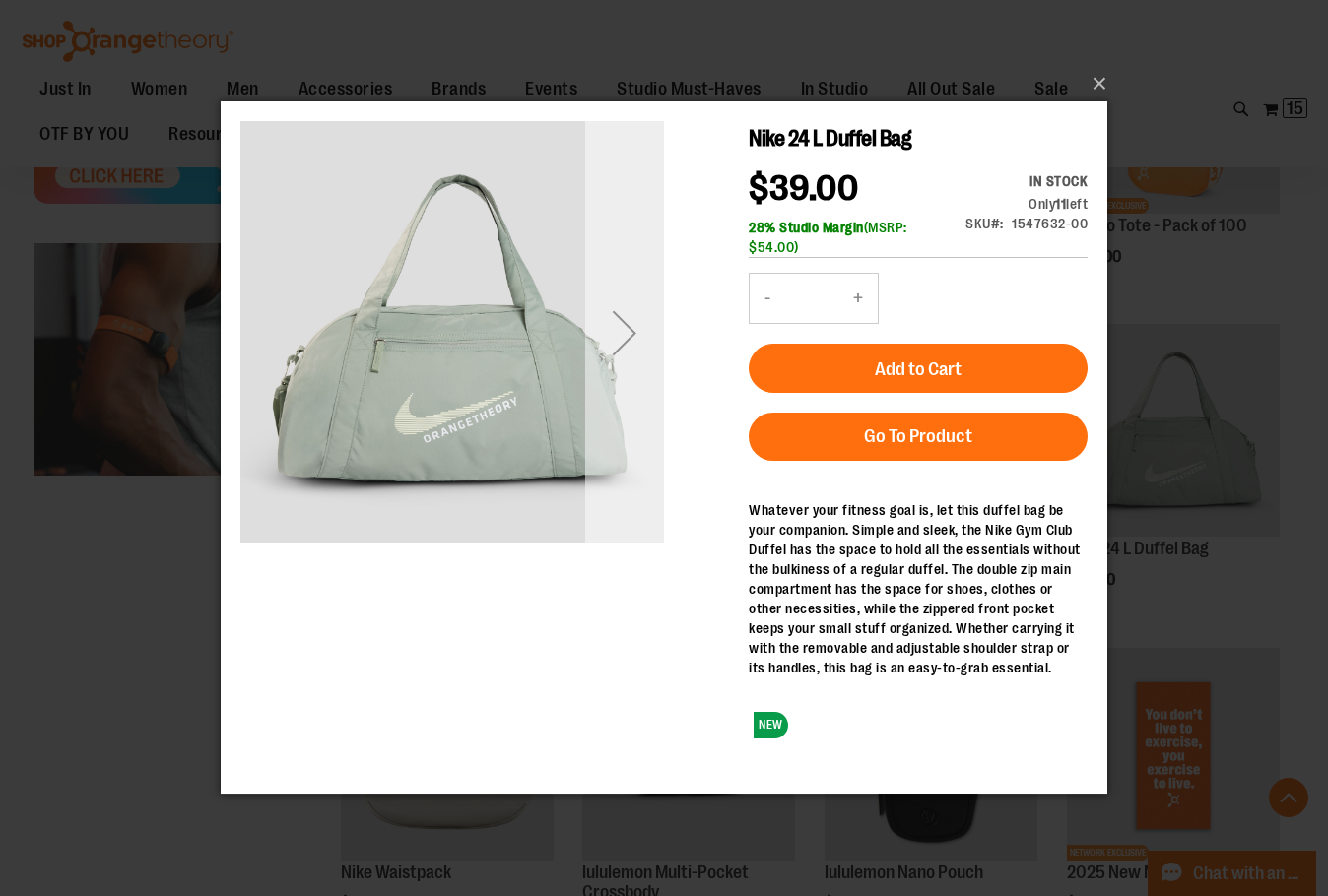click at bounding box center [625, 333] 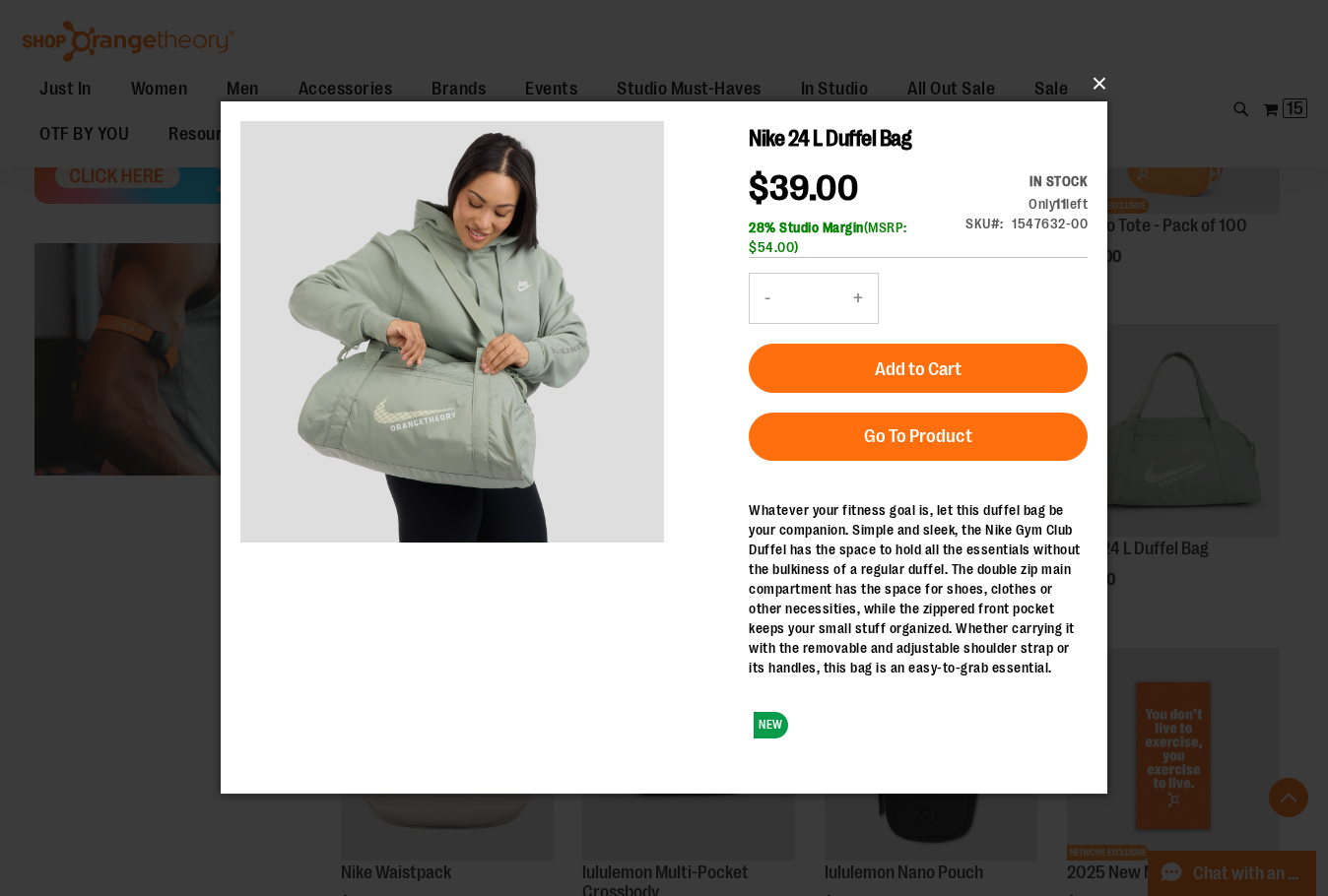 click on "×" at bounding box center (670, 84) 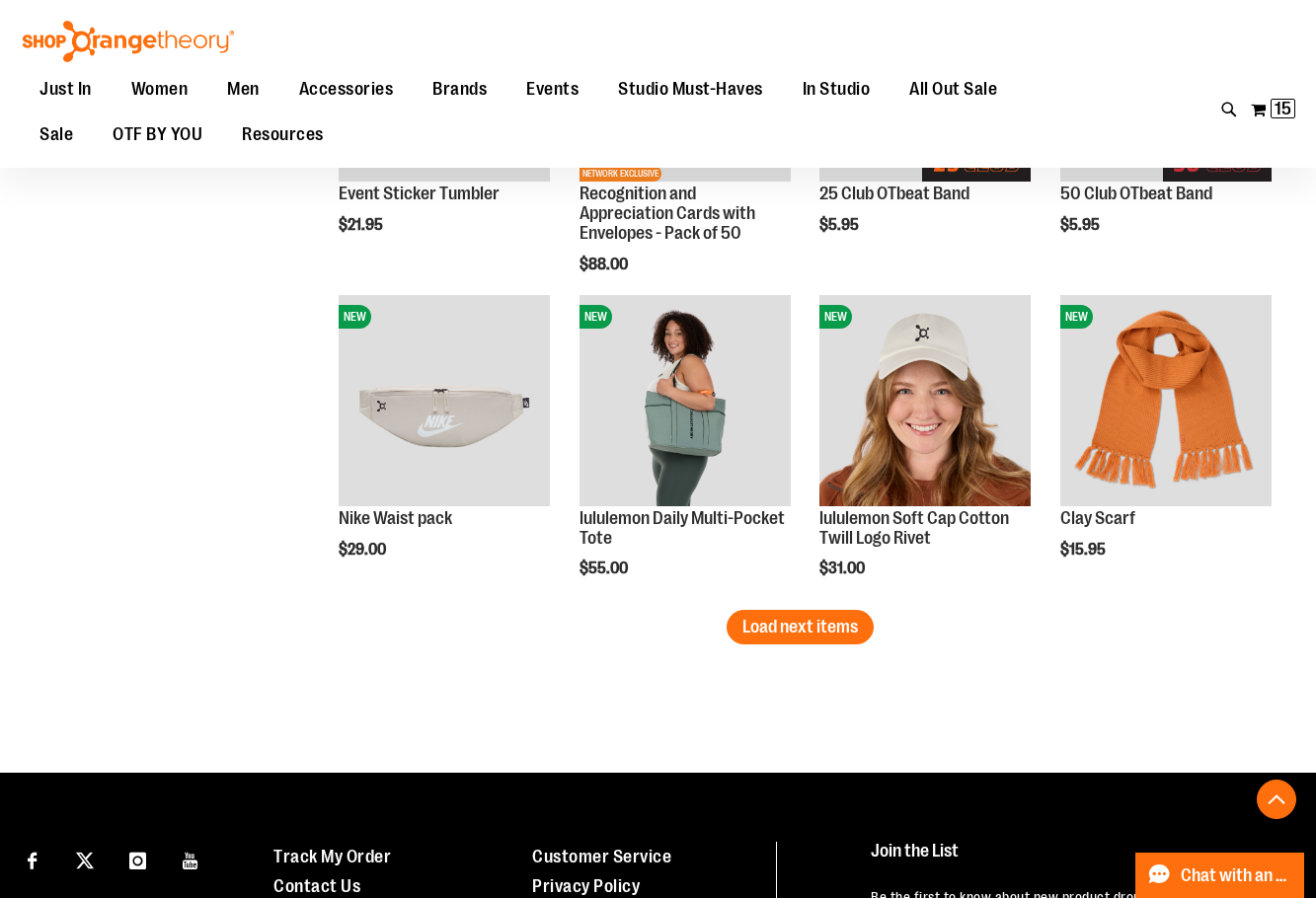 scroll, scrollTop: 2959, scrollLeft: 0, axis: vertical 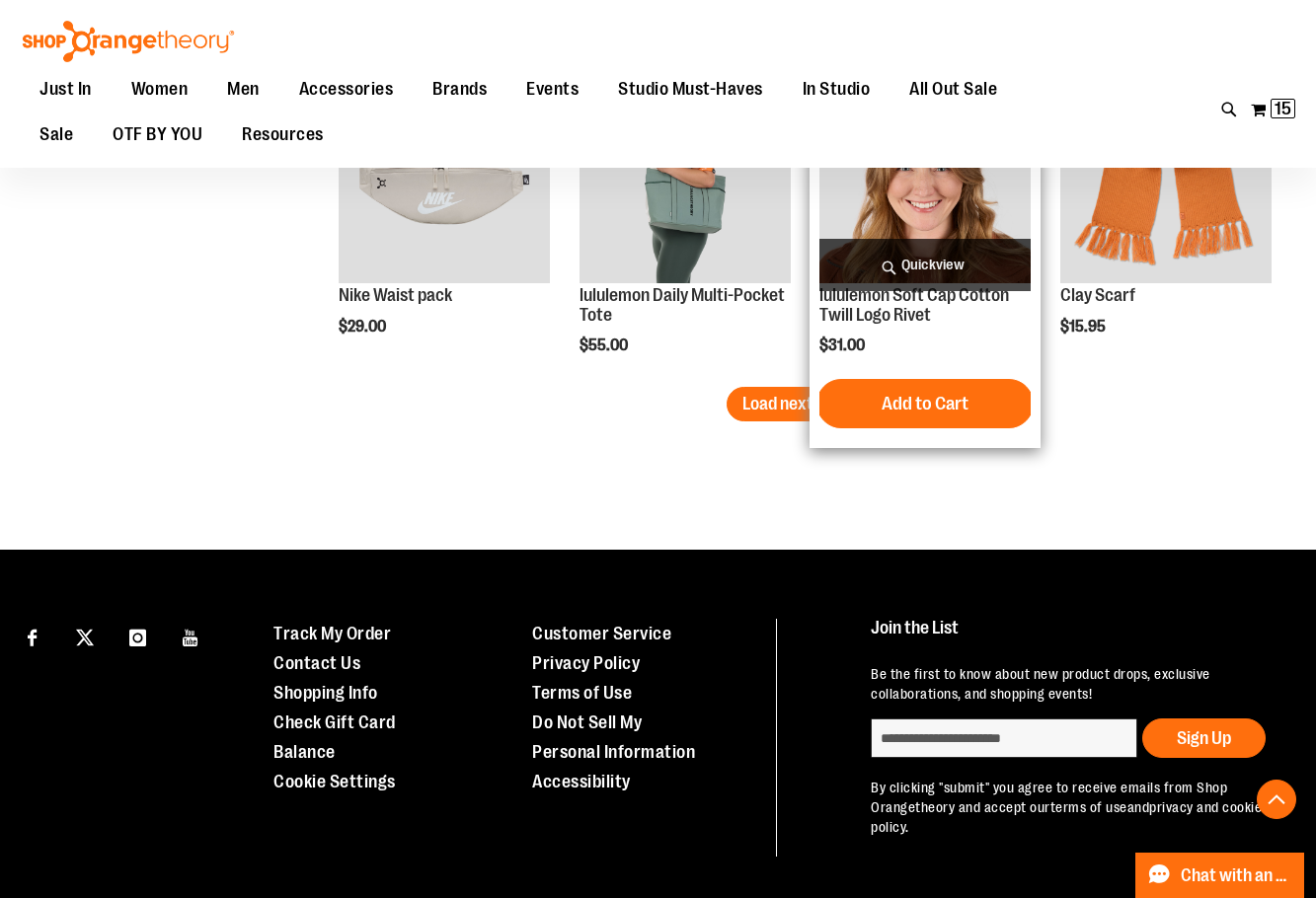 click on "Load next items" at bounding box center (800, 404) 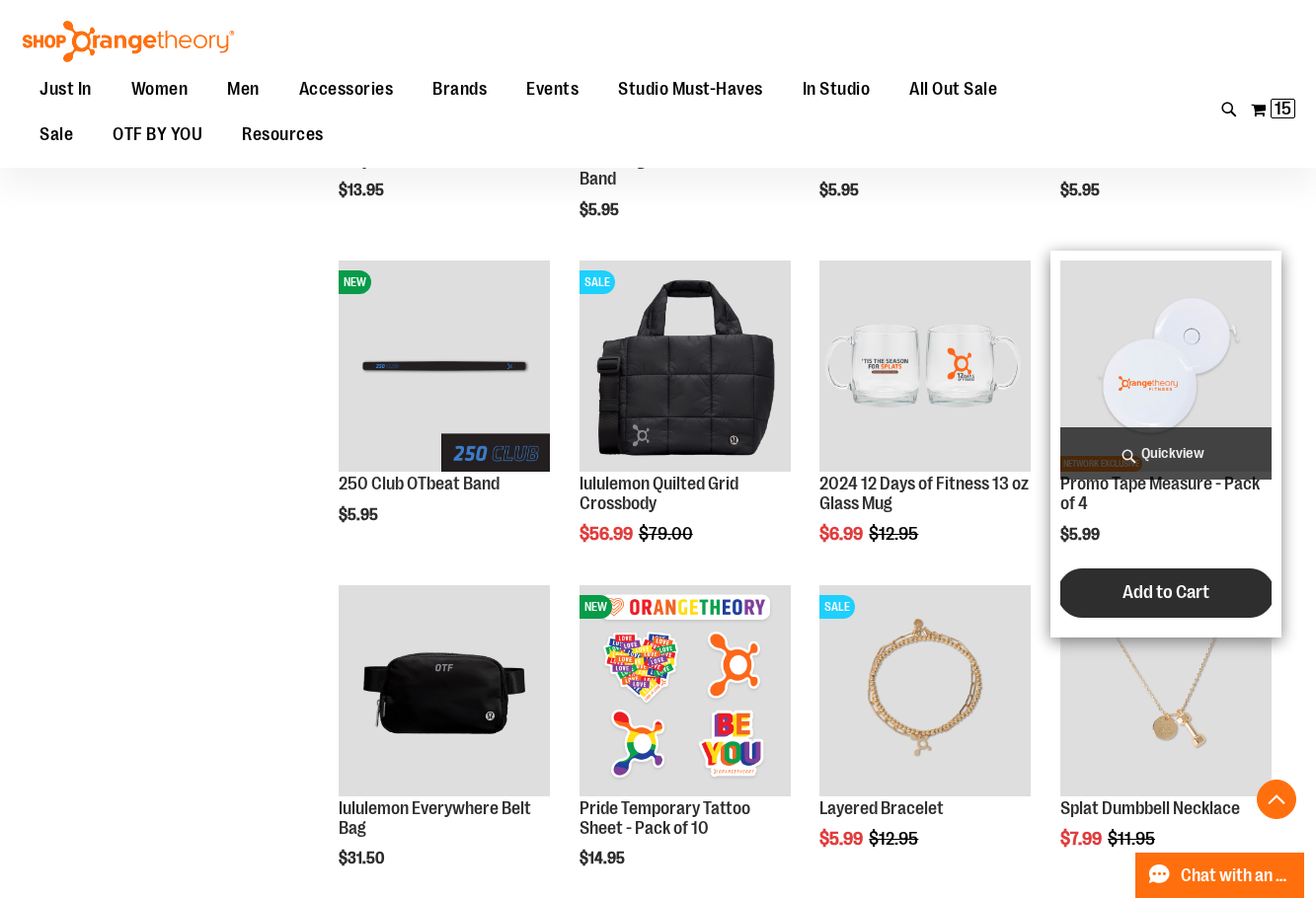 scroll, scrollTop: 3453, scrollLeft: 0, axis: vertical 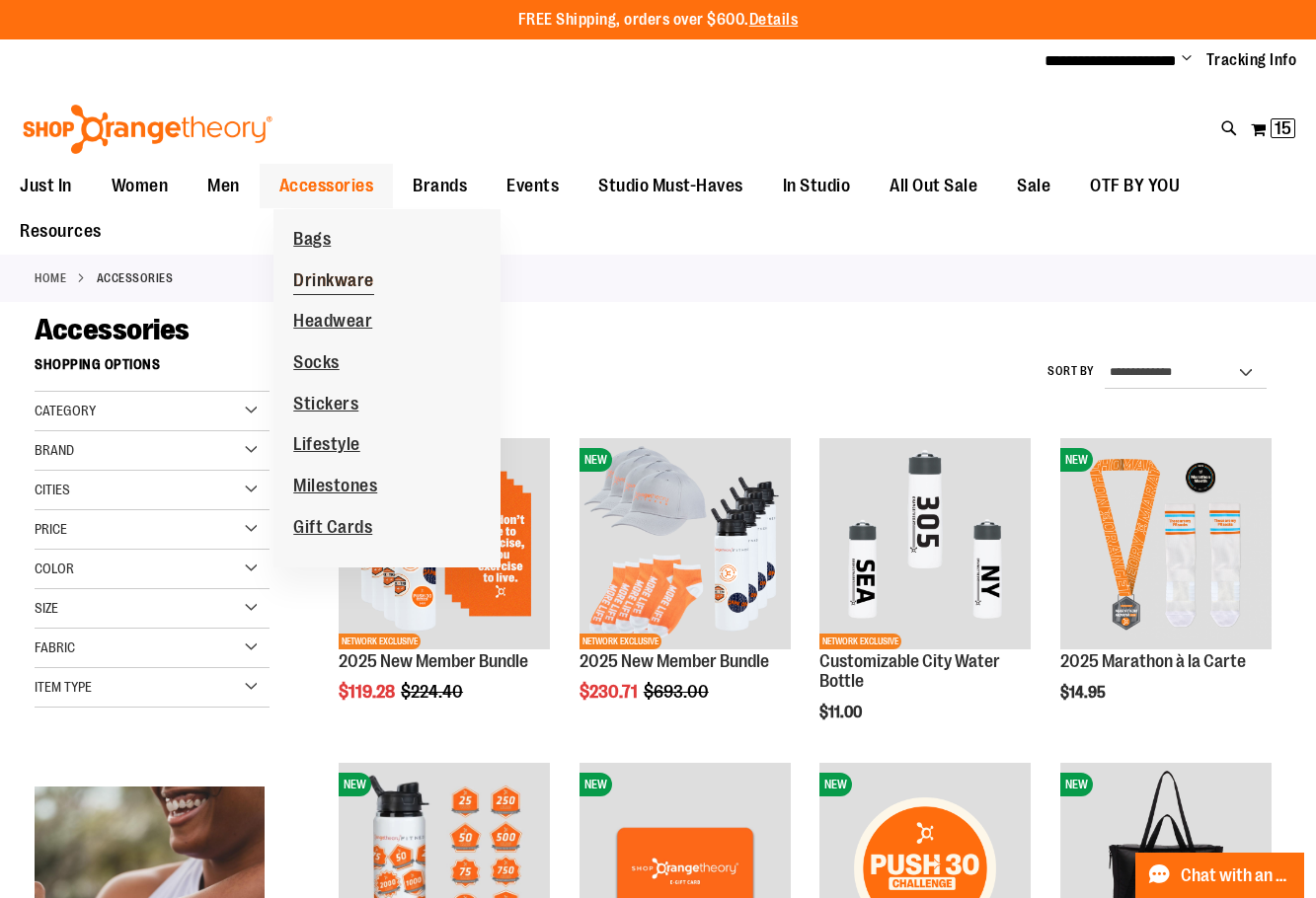 click on "Drinkware" at bounding box center [334, 282] 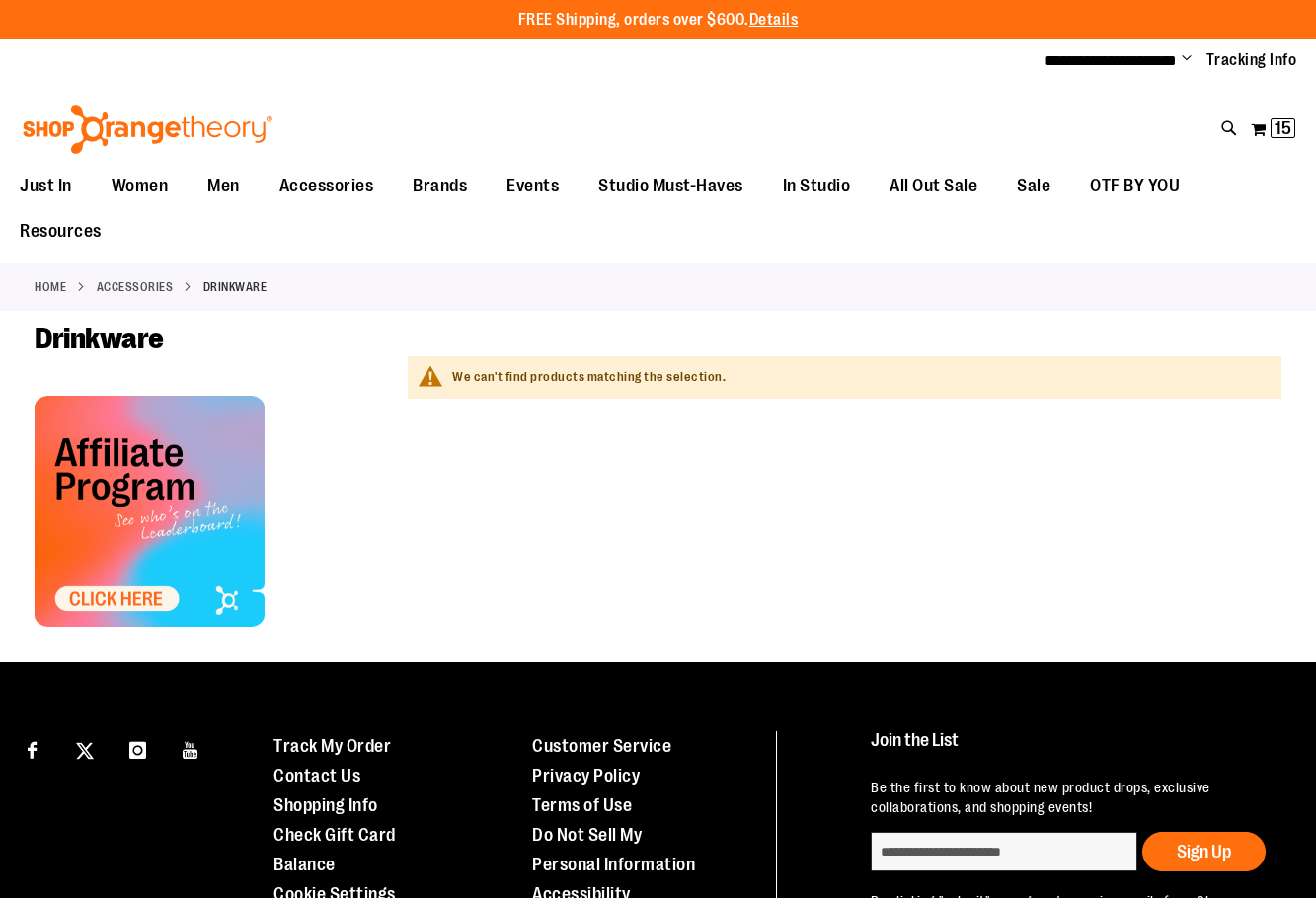scroll, scrollTop: 0, scrollLeft: 0, axis: both 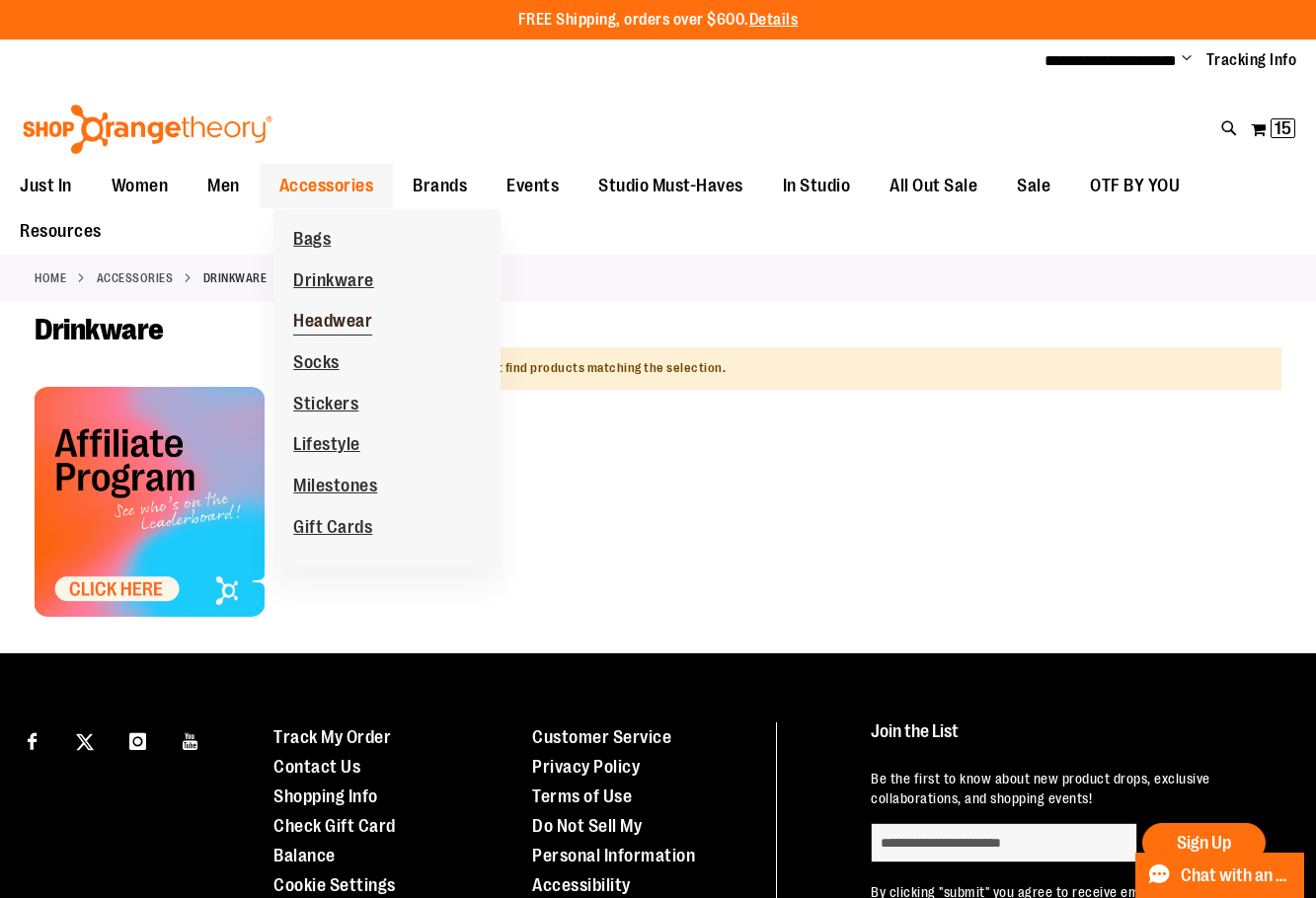 click on "Headwear" at bounding box center (333, 323) 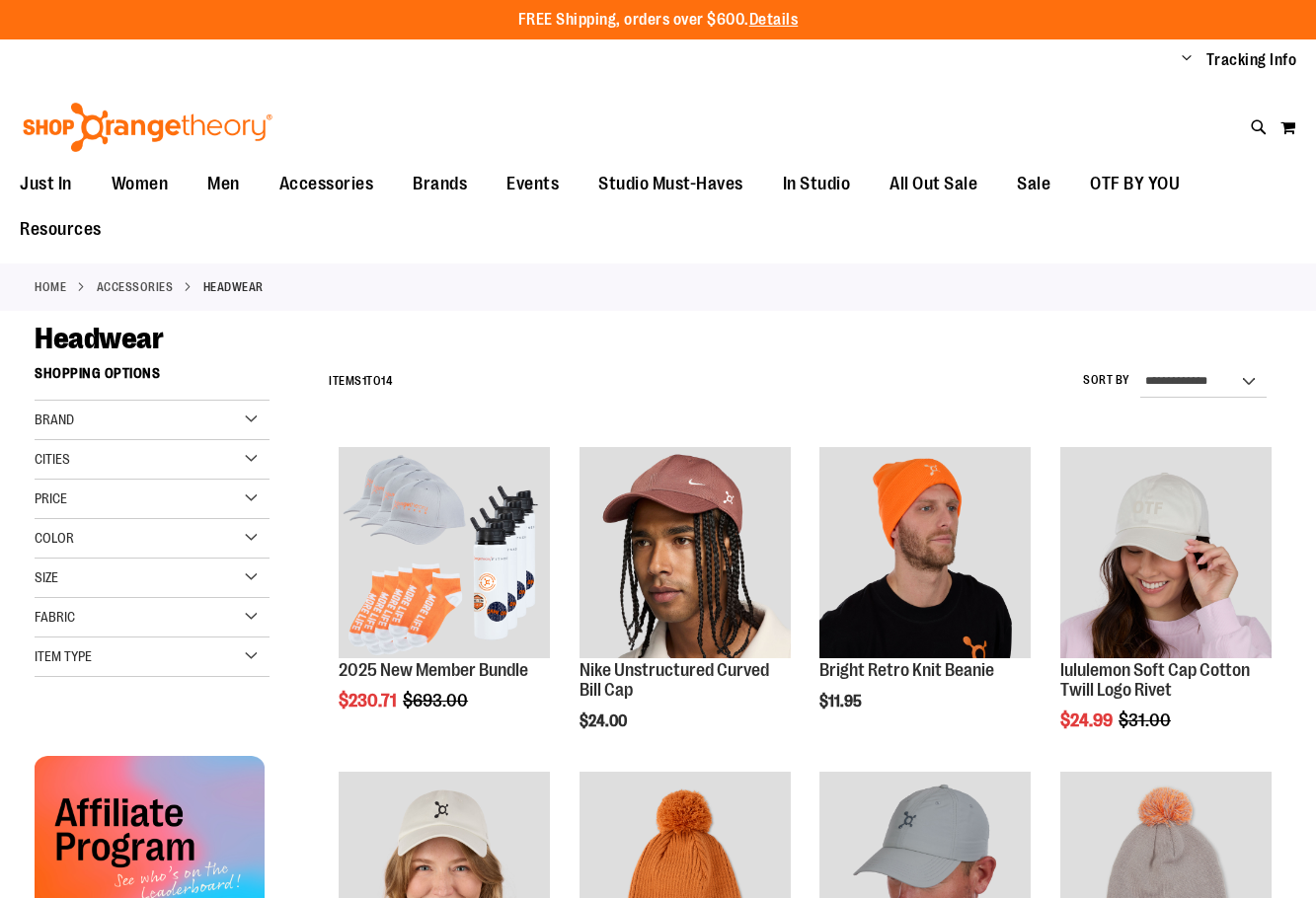 scroll, scrollTop: 0, scrollLeft: 0, axis: both 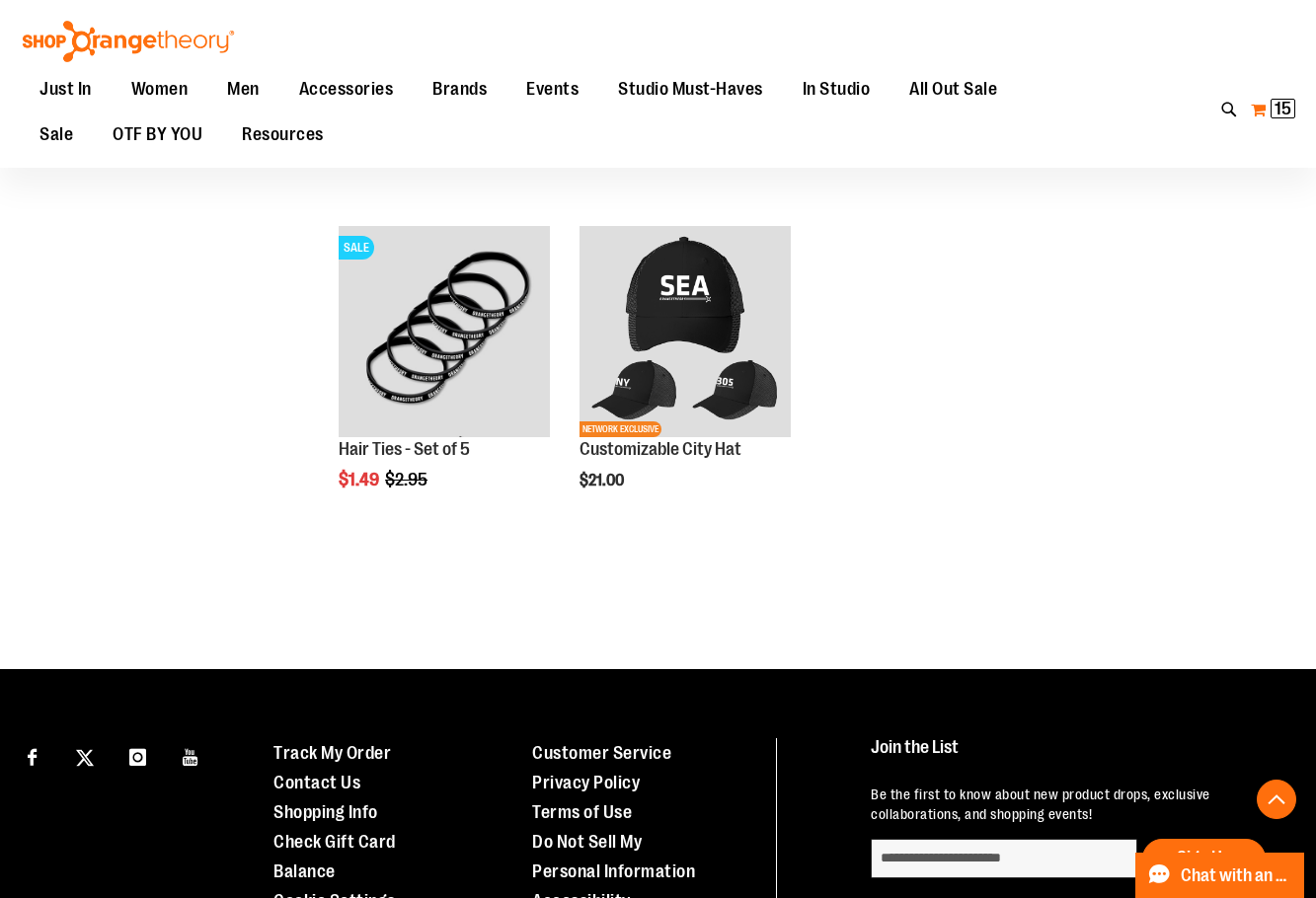 click on "15
15
items" at bounding box center (1282, 109) 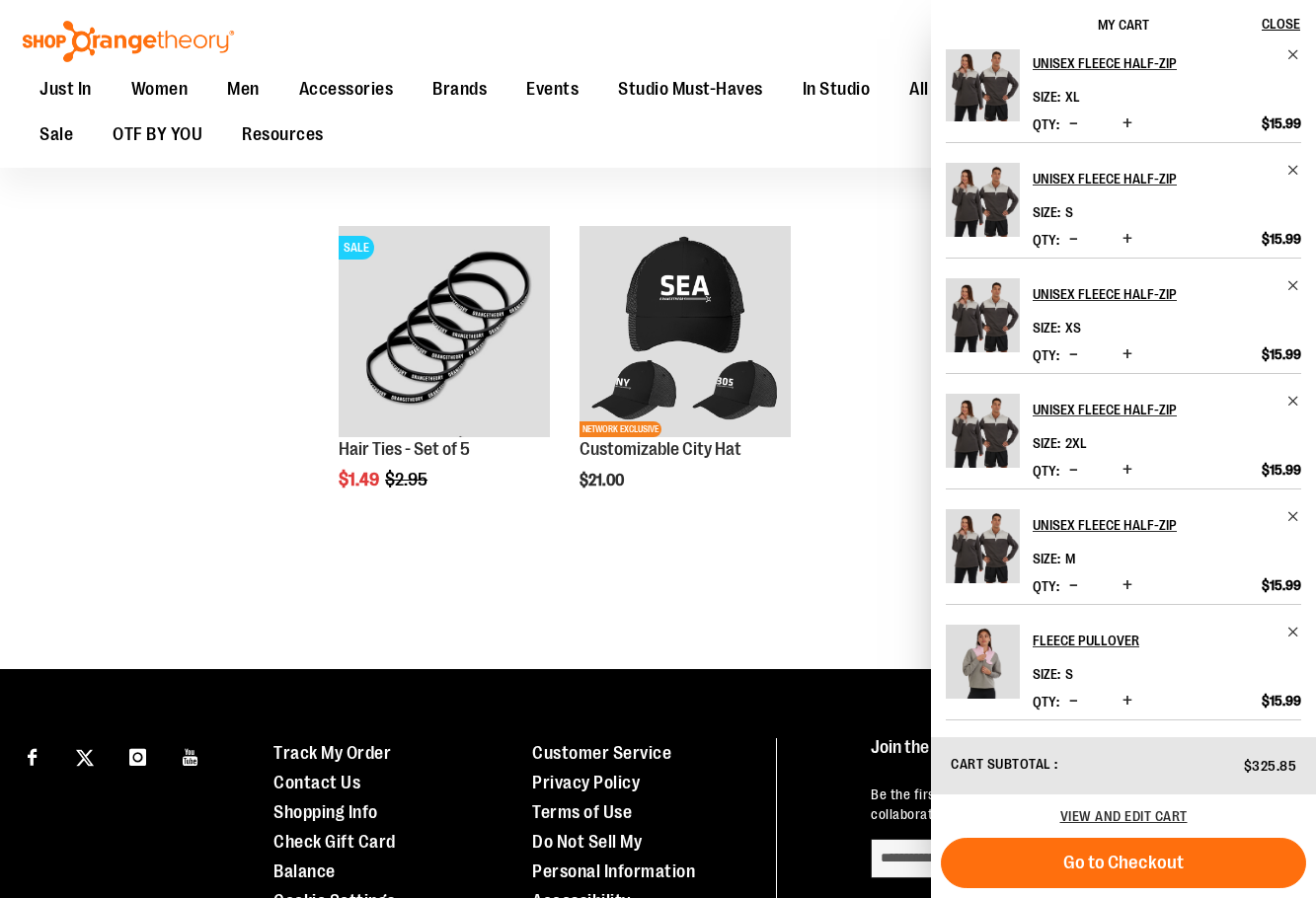 scroll, scrollTop: 507, scrollLeft: 0, axis: vertical 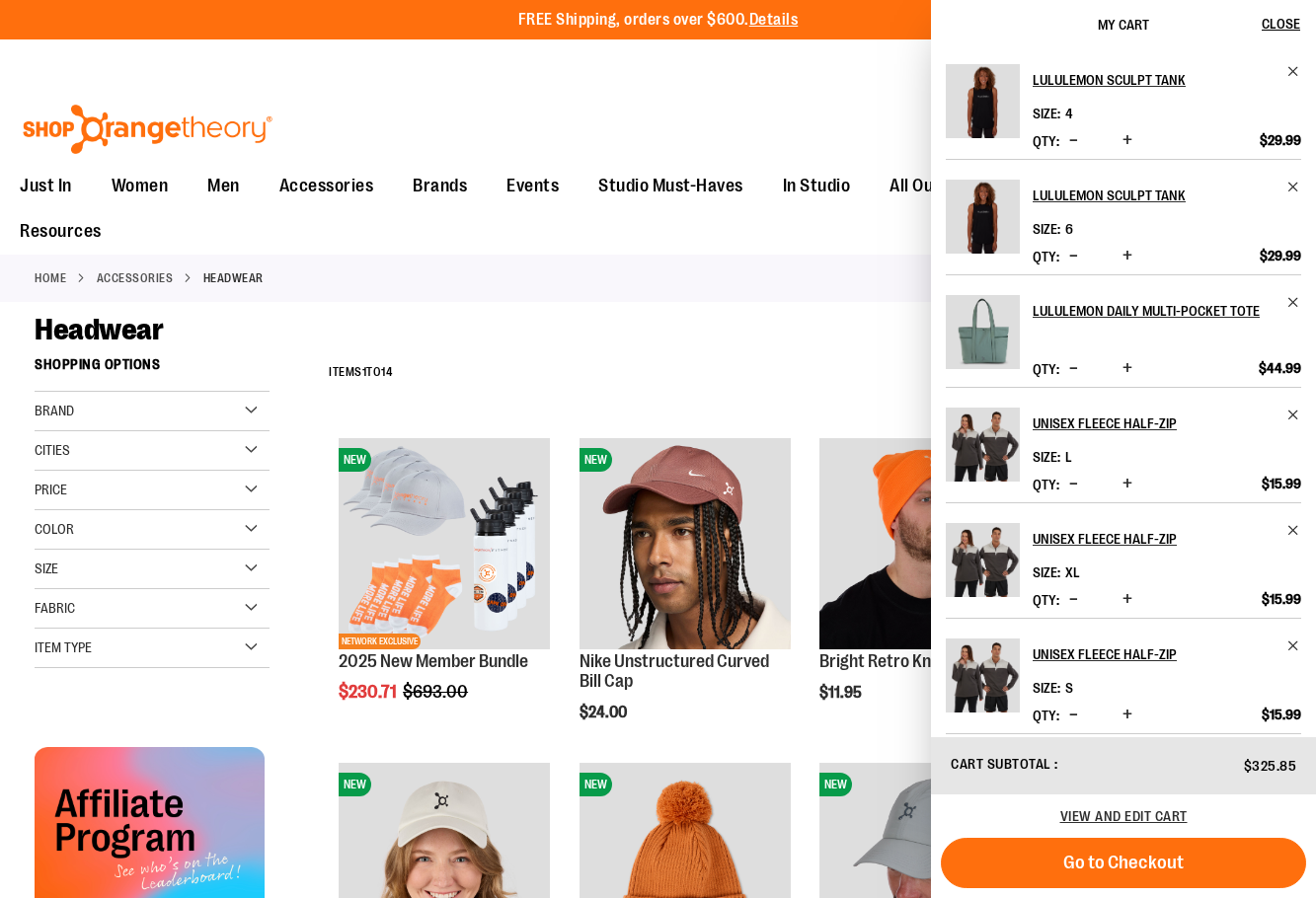 click on "Headwear" at bounding box center [658, 330] 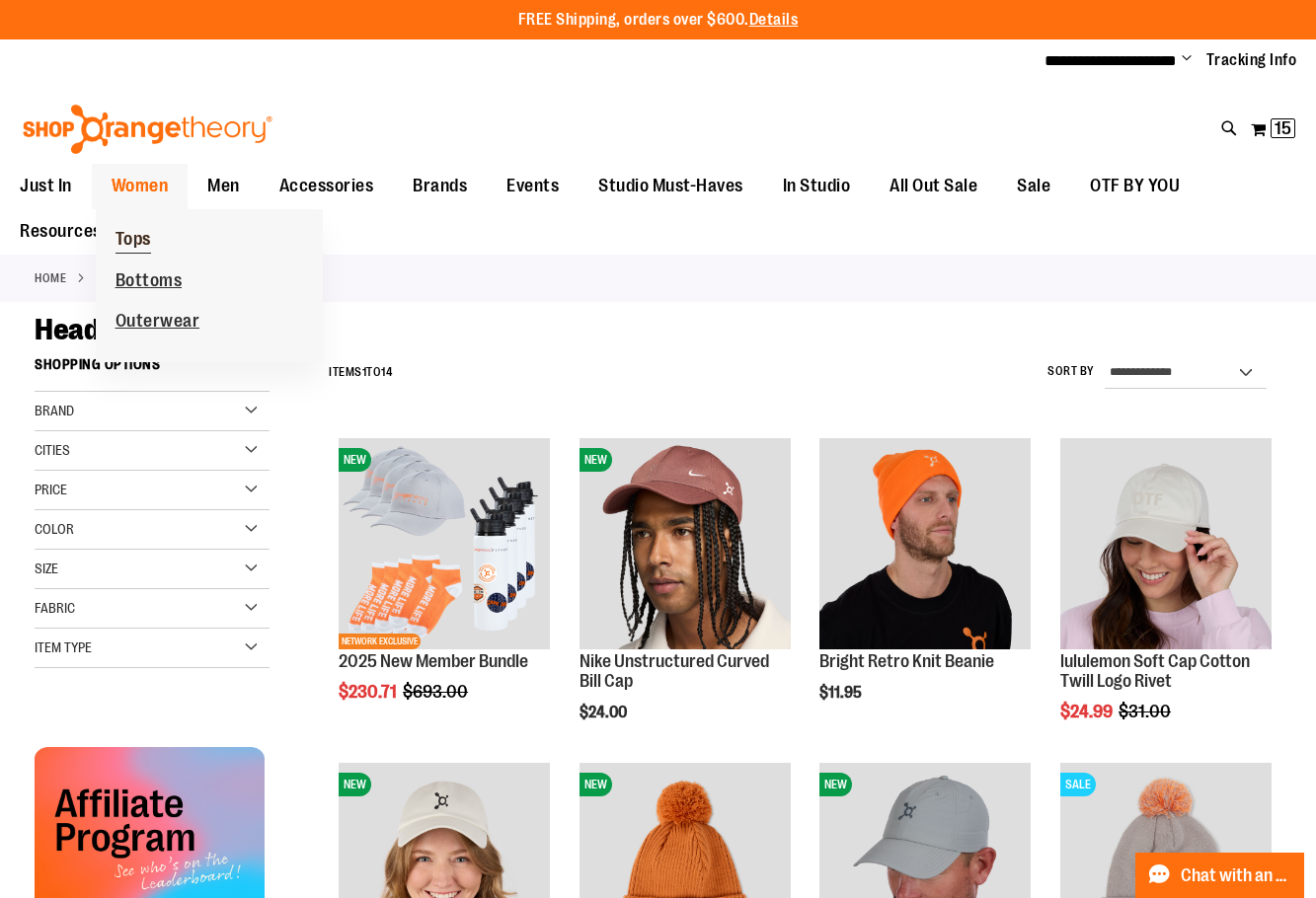 click on "Tops" at bounding box center [133, 241] 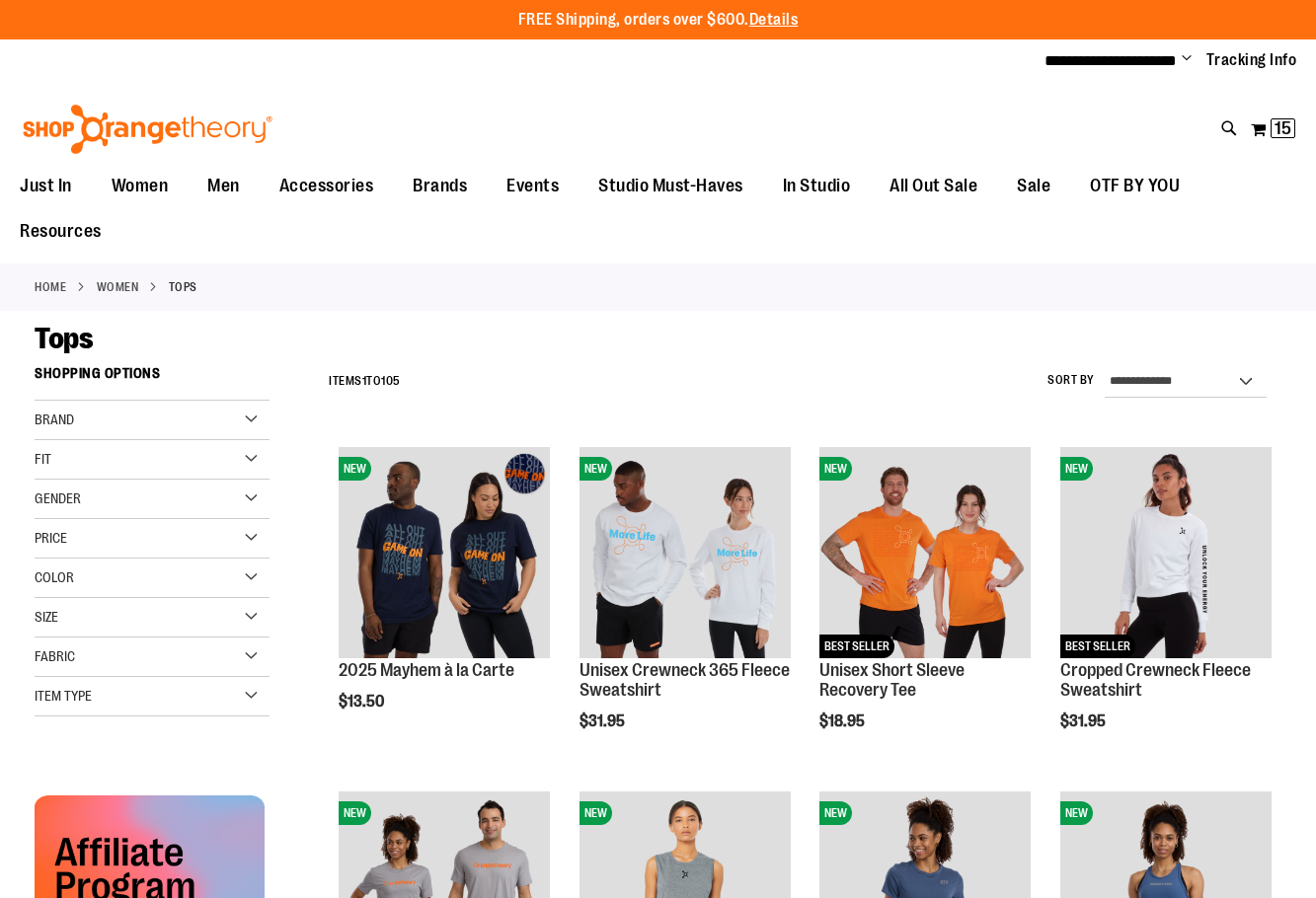 scroll, scrollTop: 0, scrollLeft: 0, axis: both 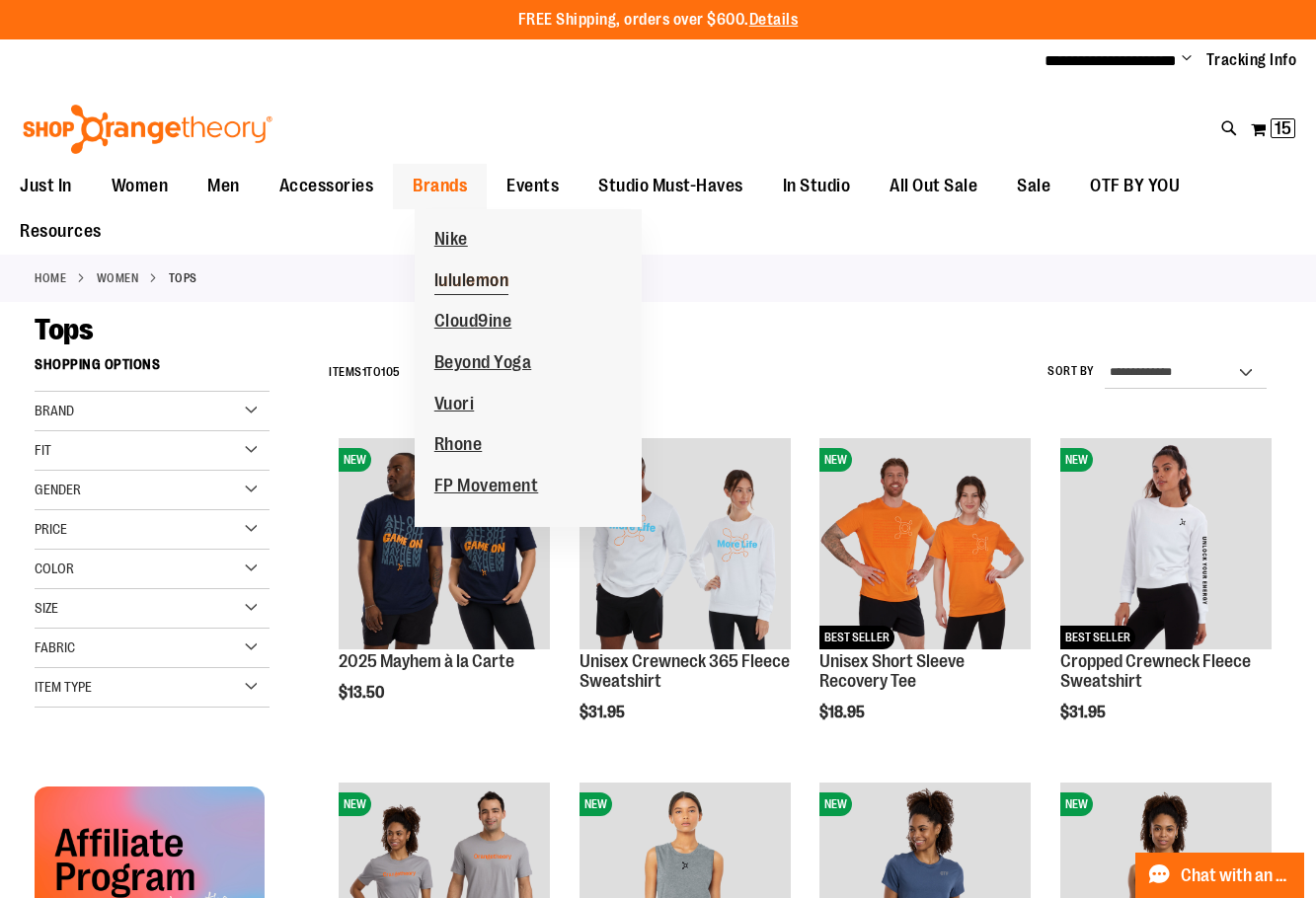click on "lululemon" at bounding box center (472, 282) 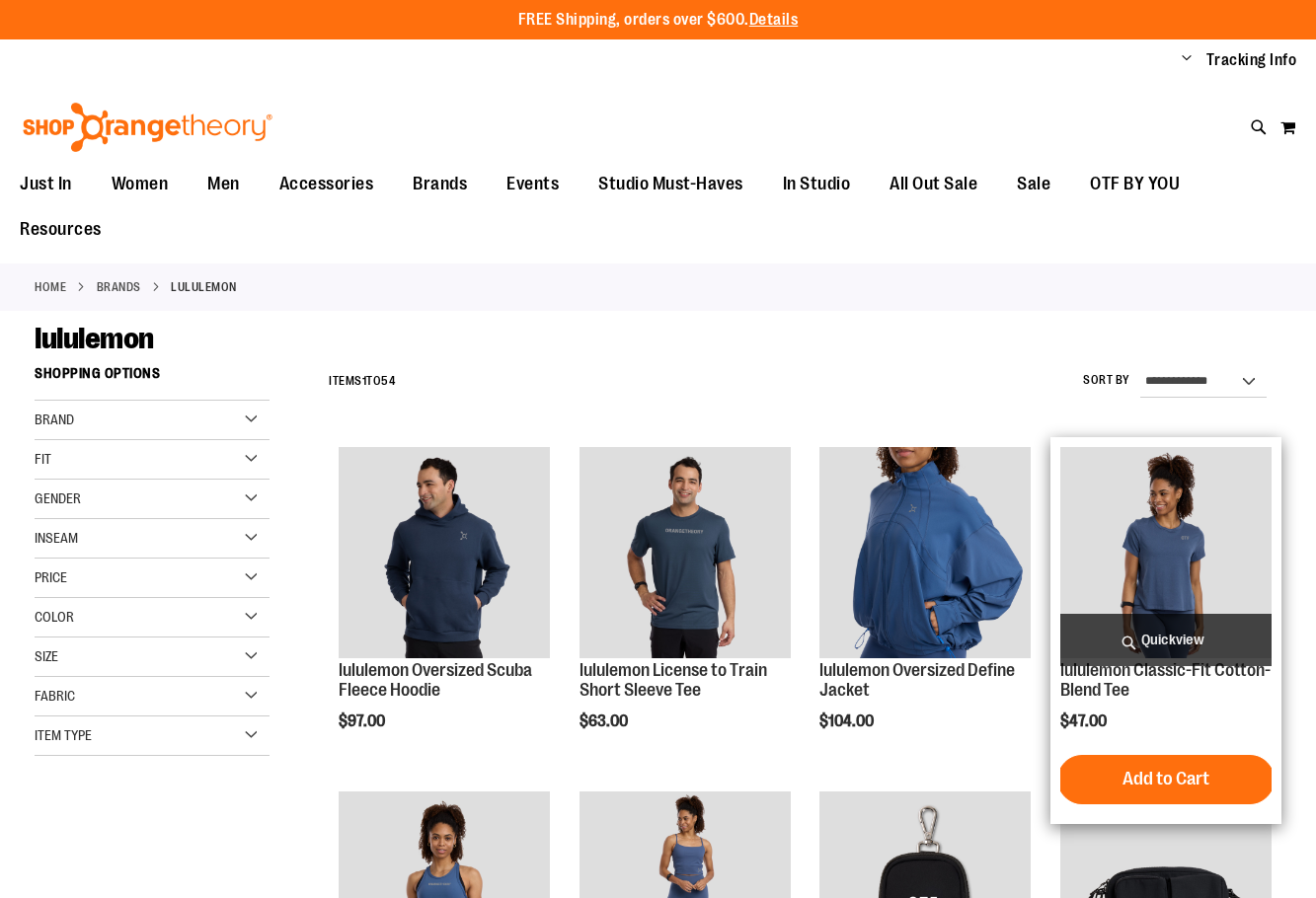 scroll, scrollTop: 0, scrollLeft: 0, axis: both 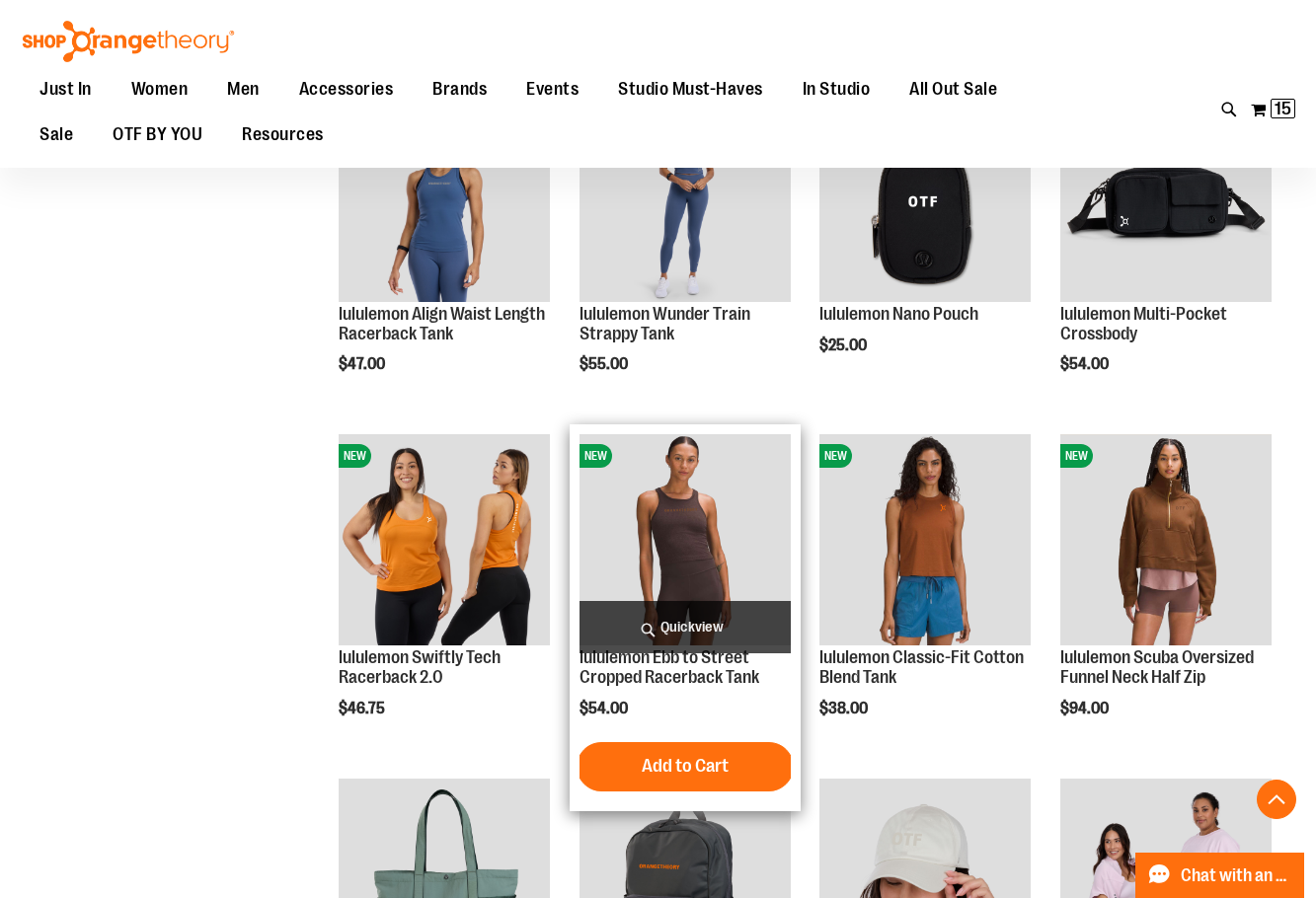 click on "Quickview" at bounding box center [685, 627] 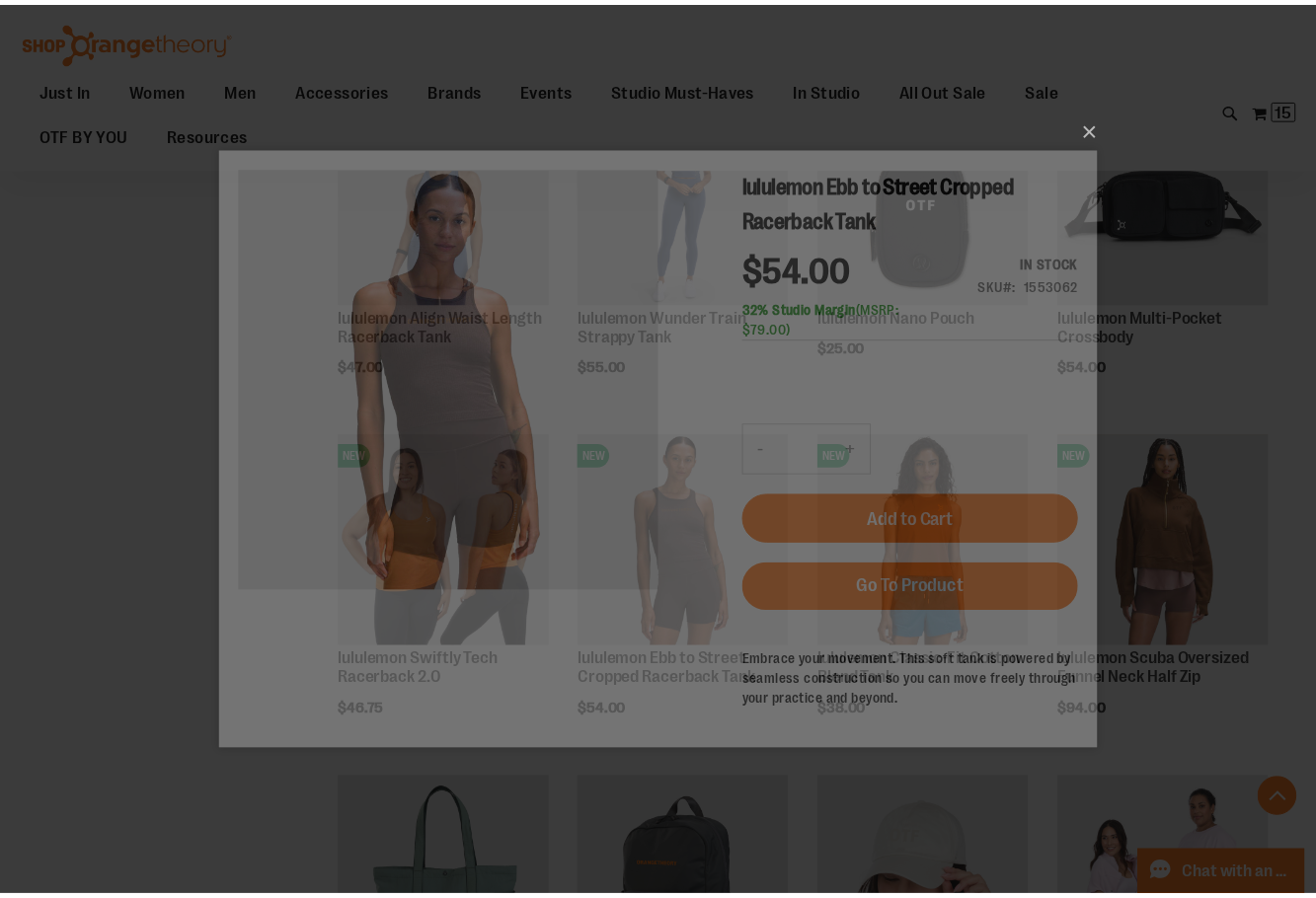 scroll, scrollTop: 0, scrollLeft: 0, axis: both 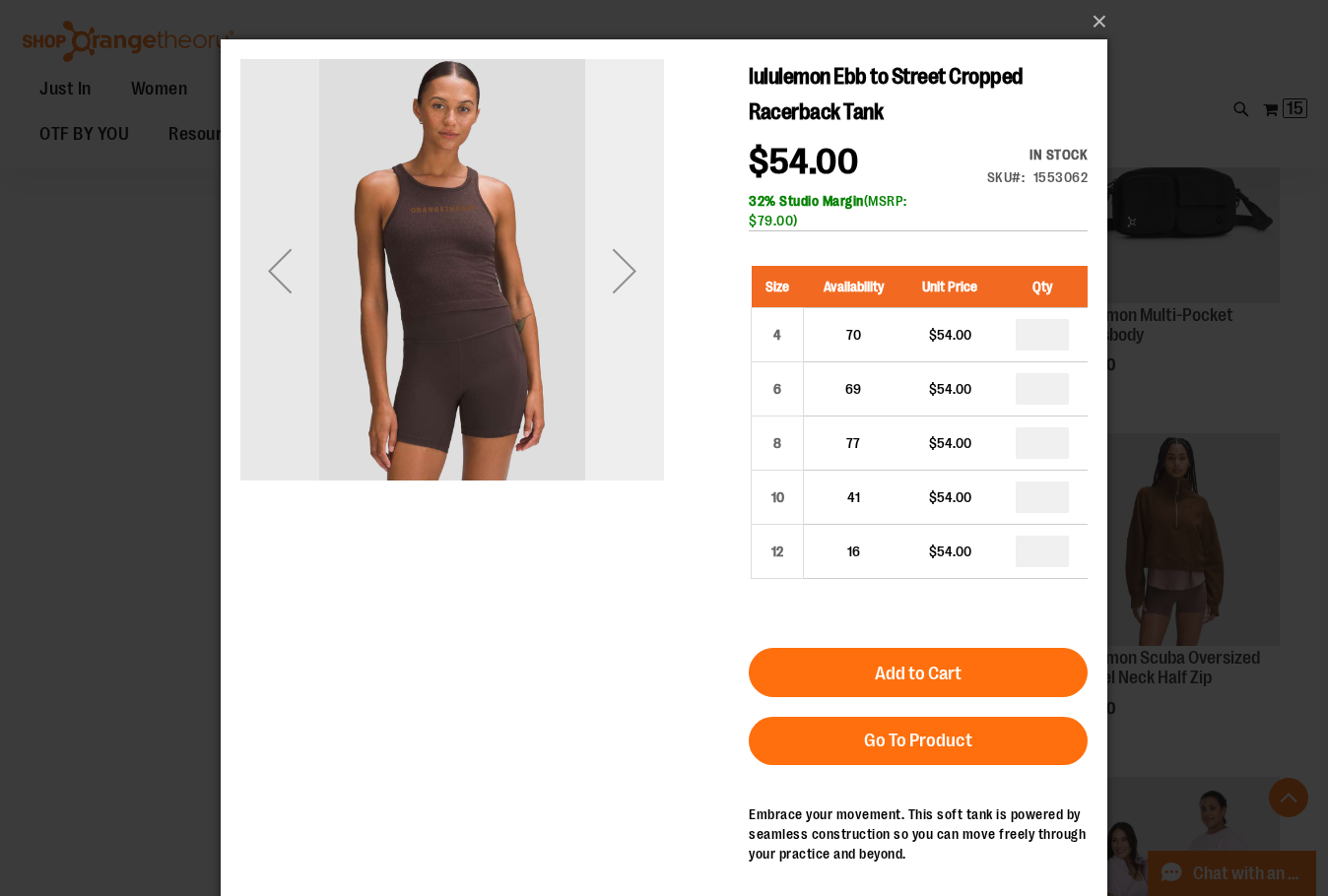 click at bounding box center [625, 271] 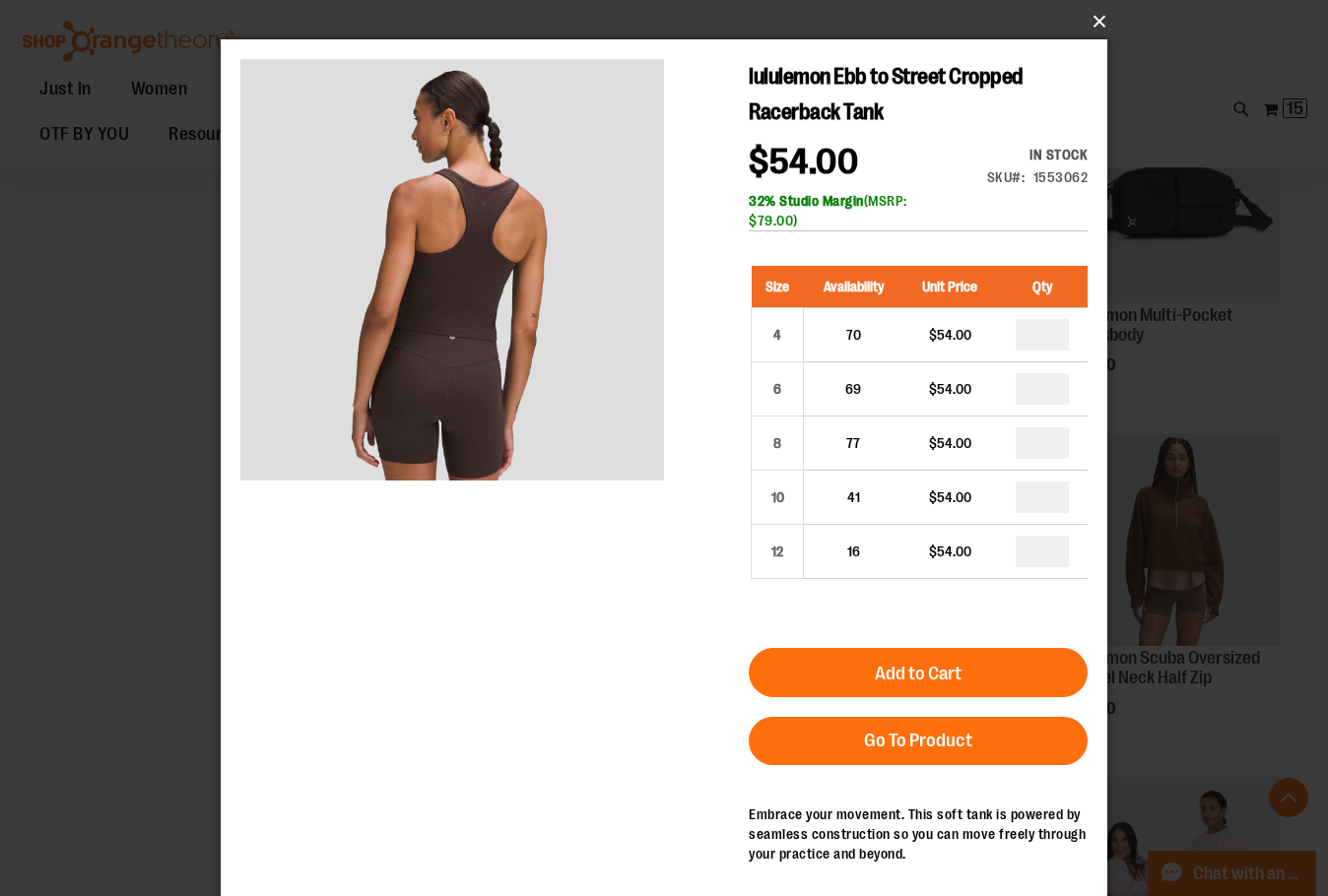 click on "×" at bounding box center (670, 22) 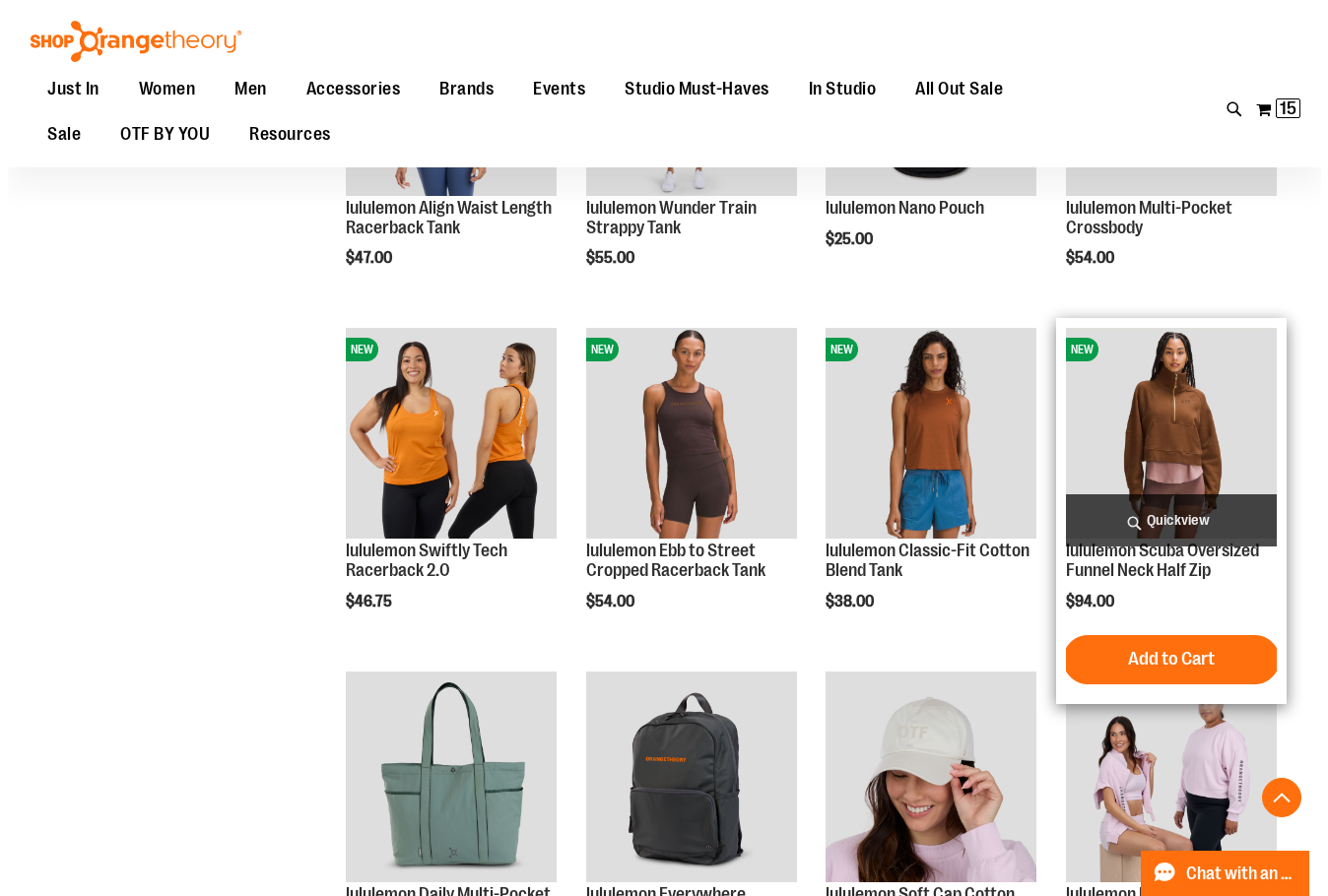 scroll, scrollTop: 787, scrollLeft: 0, axis: vertical 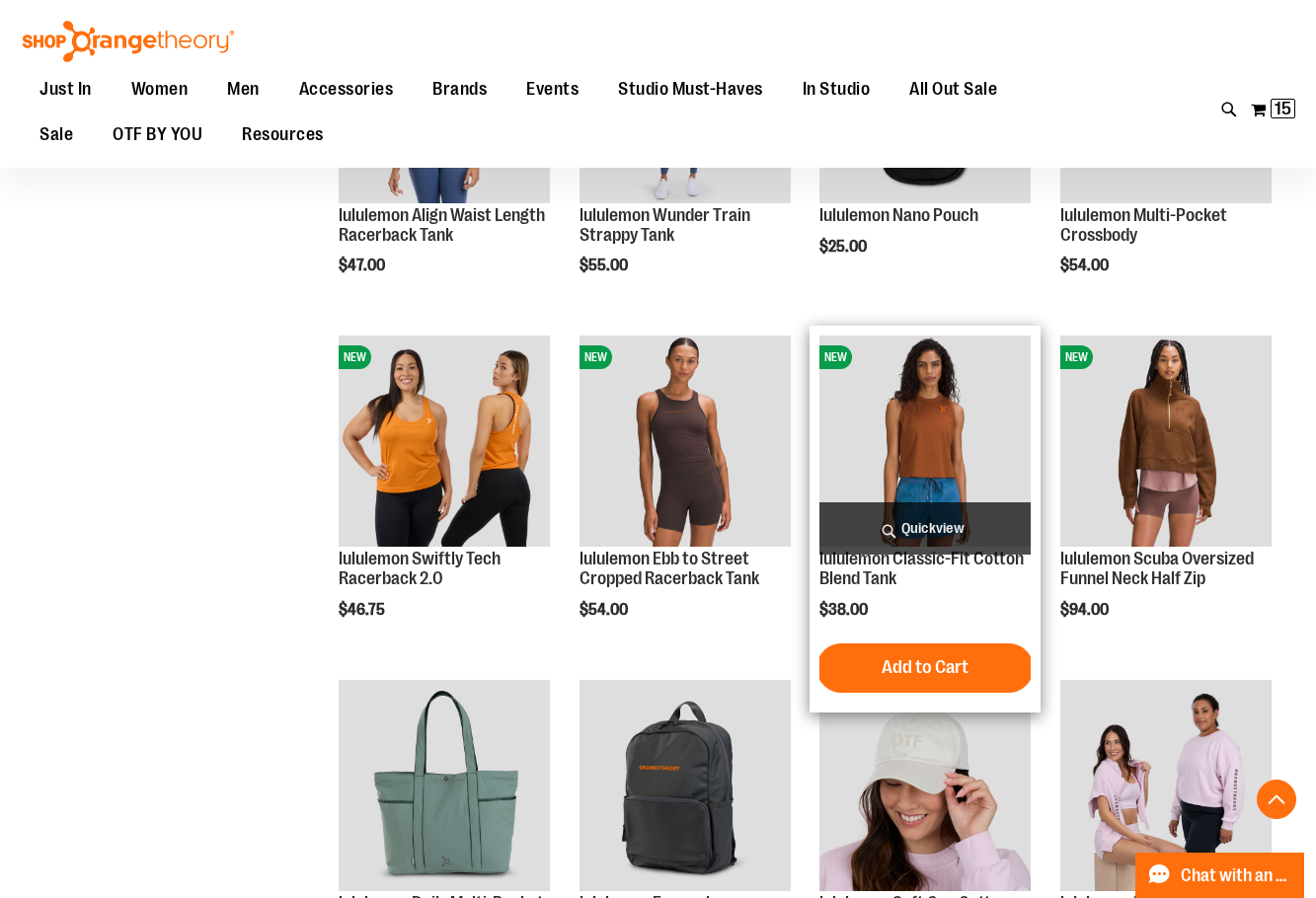 click on "Quickview" at bounding box center [925, 528] 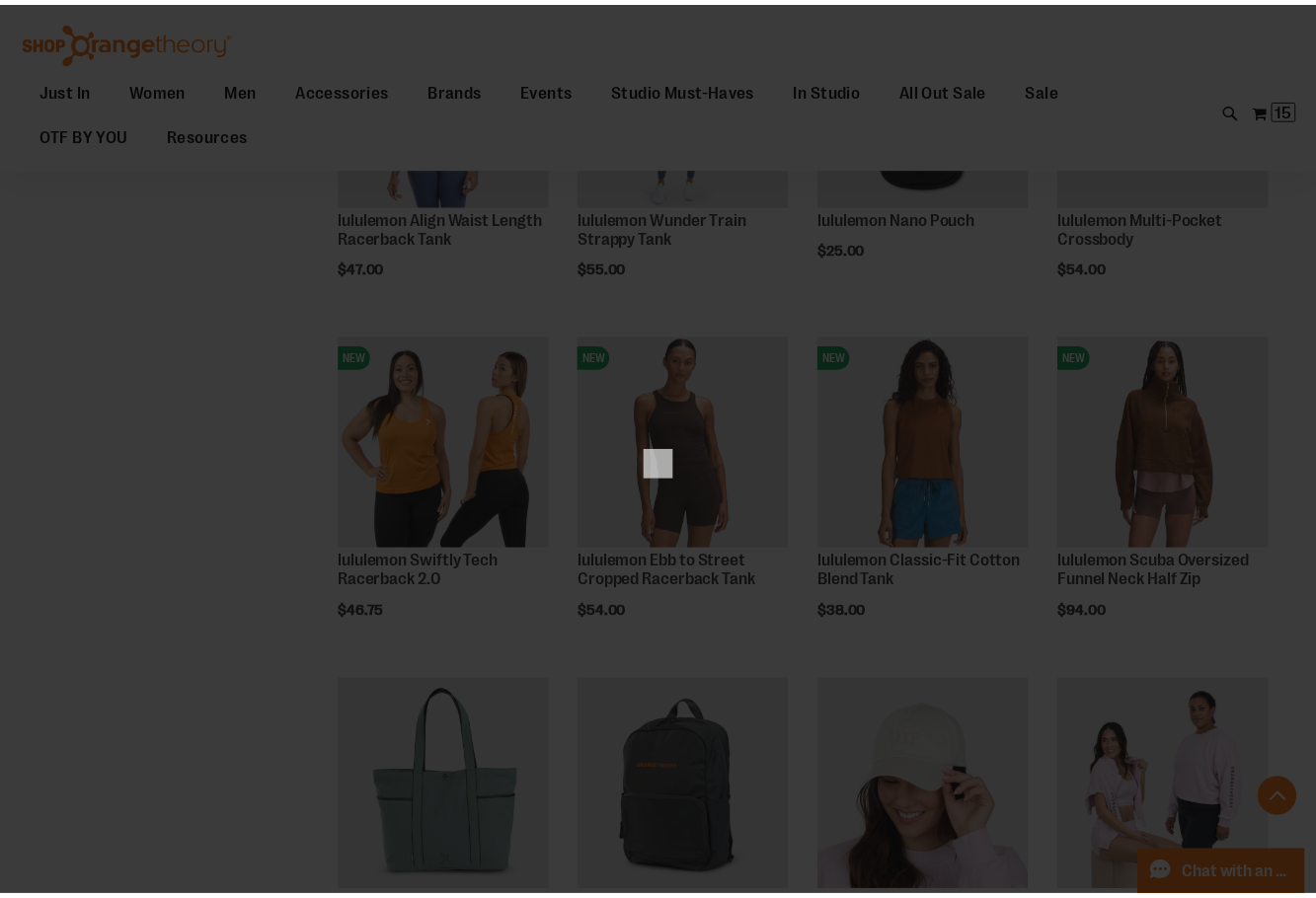 scroll, scrollTop: 0, scrollLeft: 0, axis: both 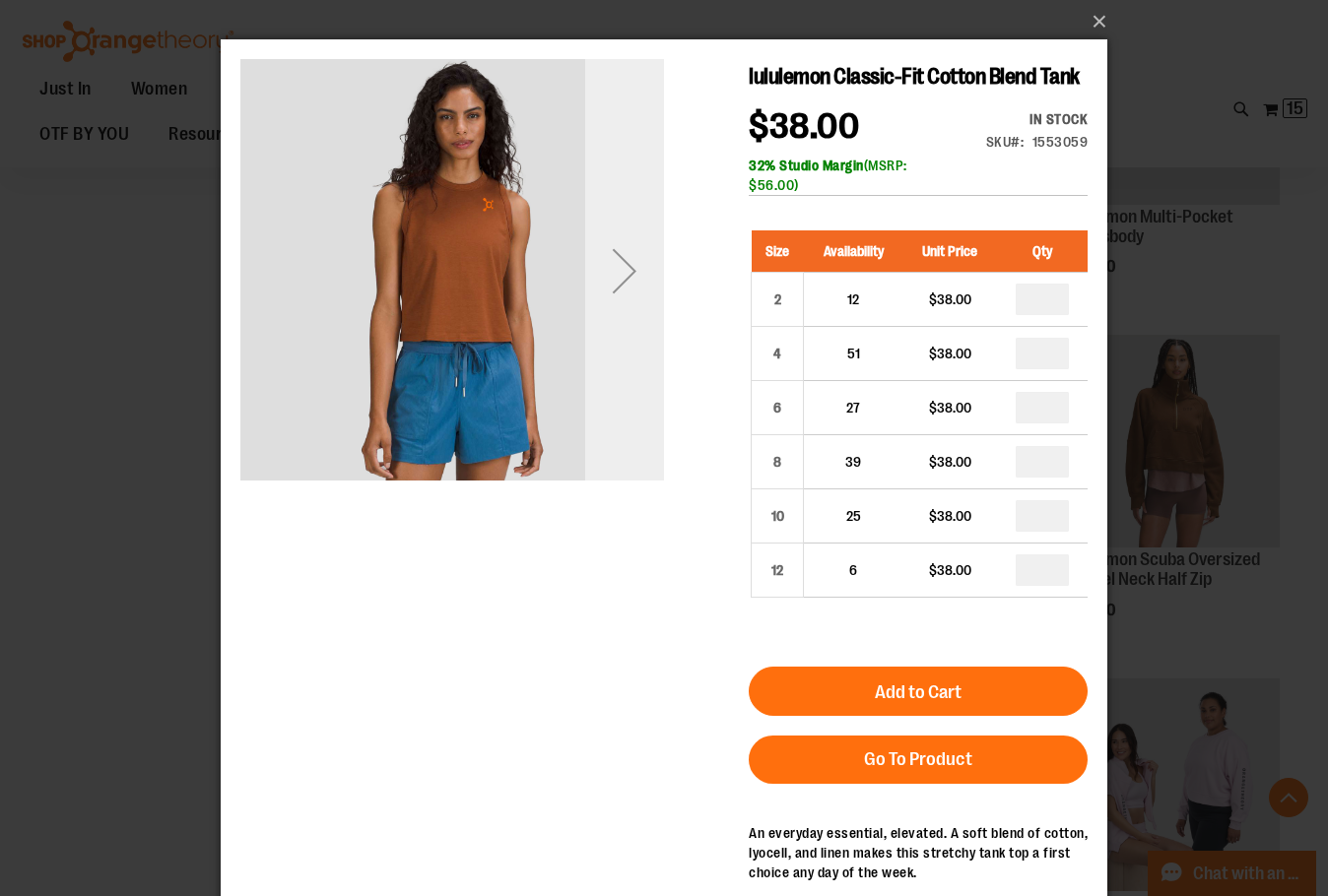 click at bounding box center [625, 271] 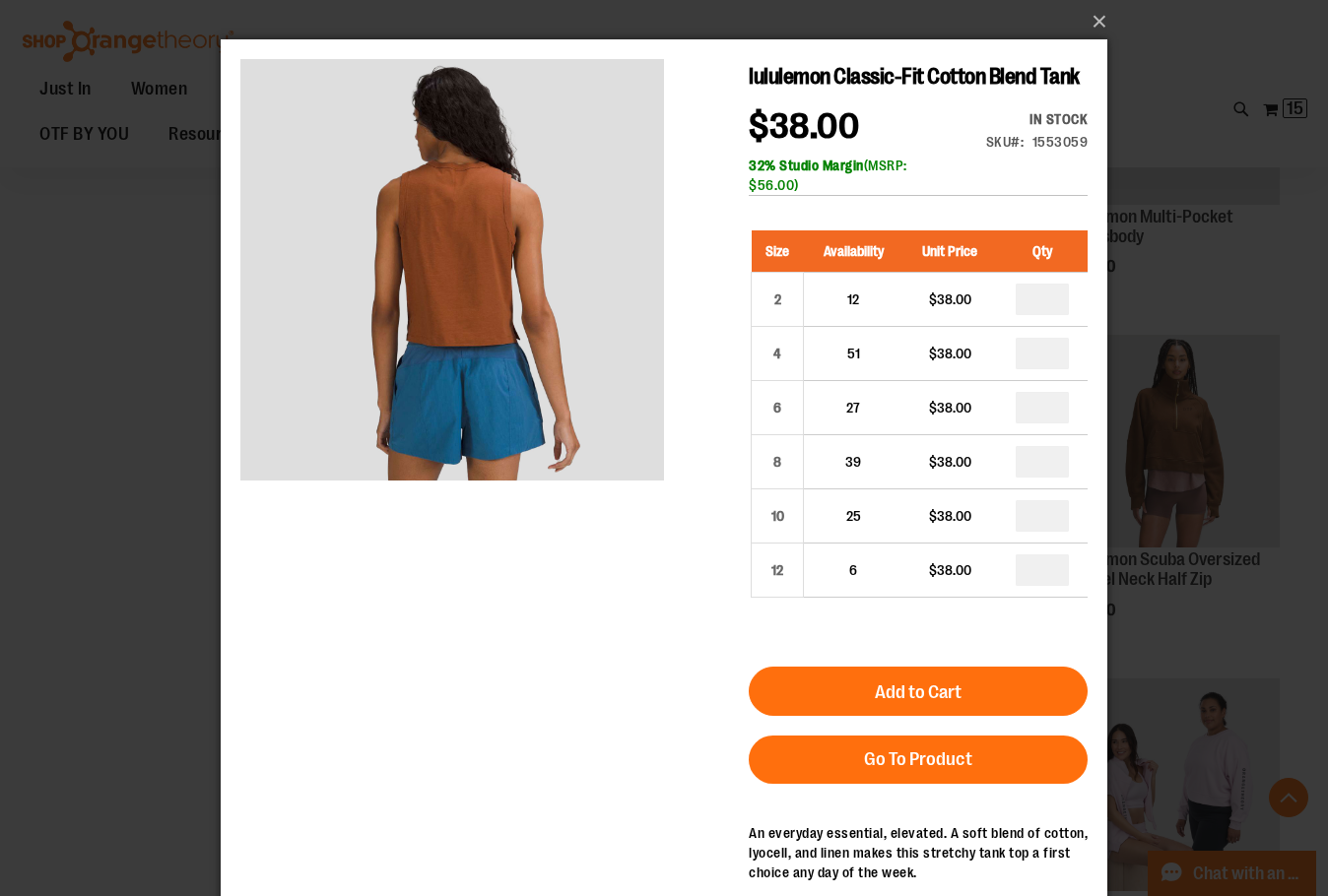 click on "×" at bounding box center (664, 448) 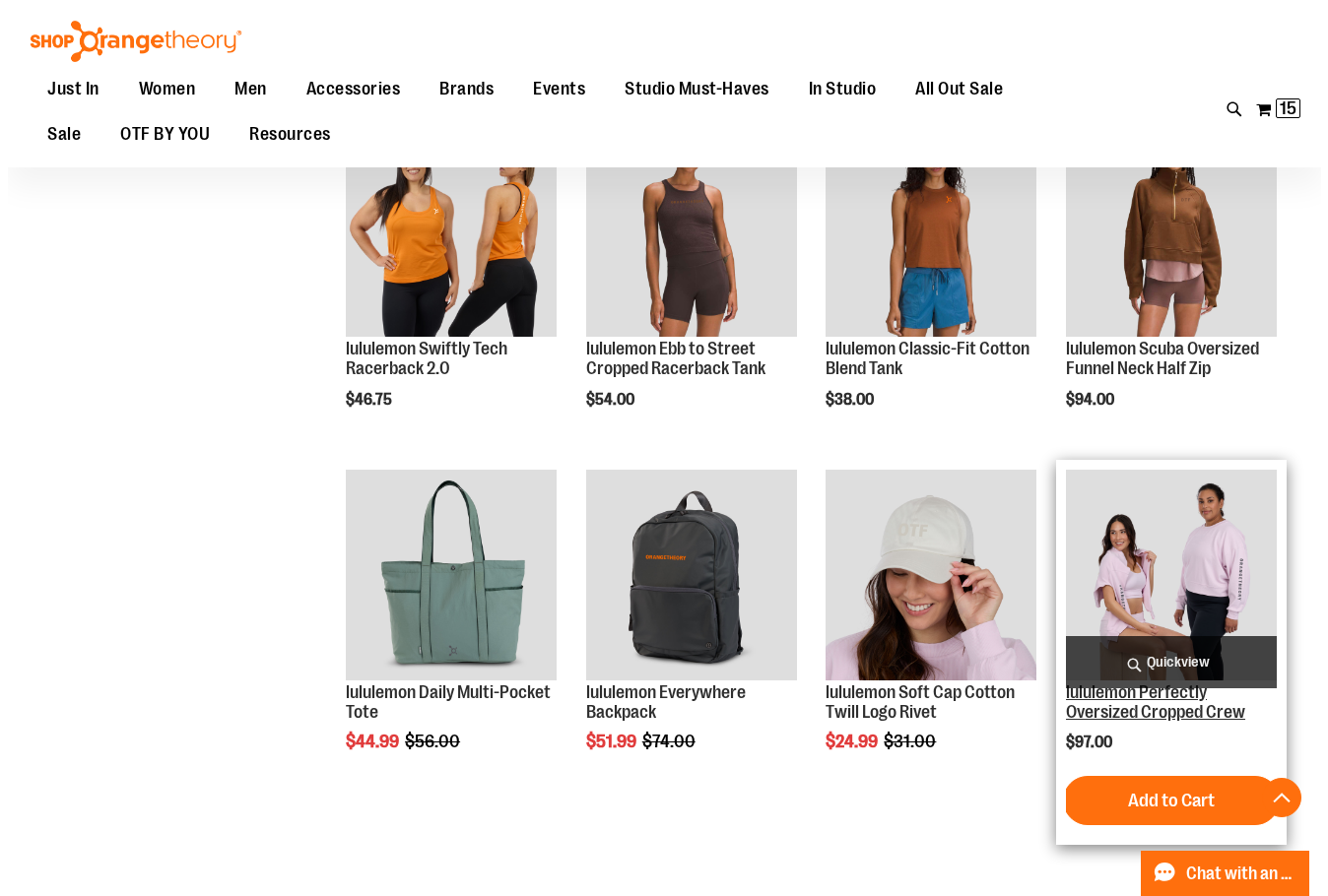 scroll, scrollTop: 787, scrollLeft: 0, axis: vertical 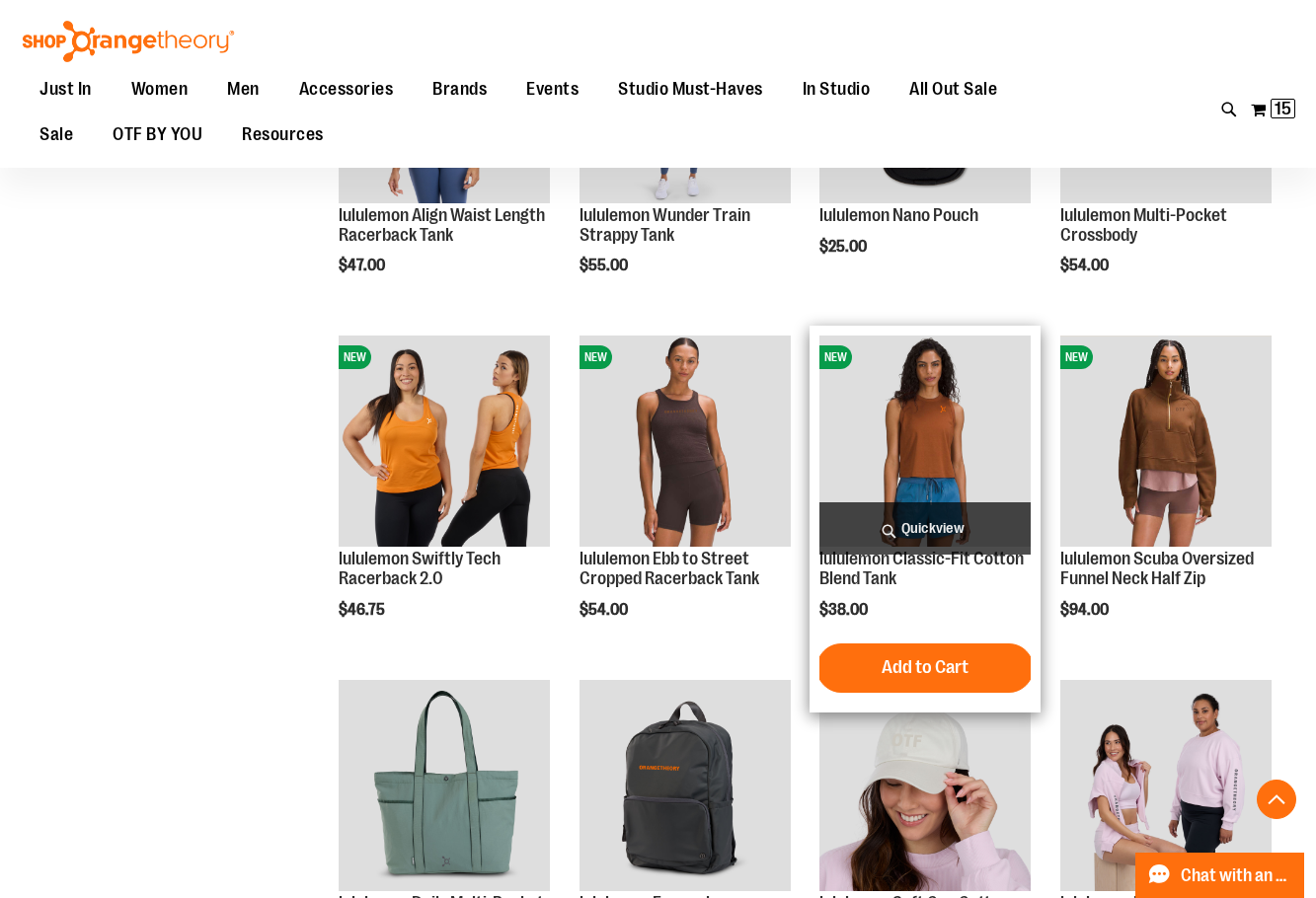 click on "Quickview" at bounding box center (925, 528) 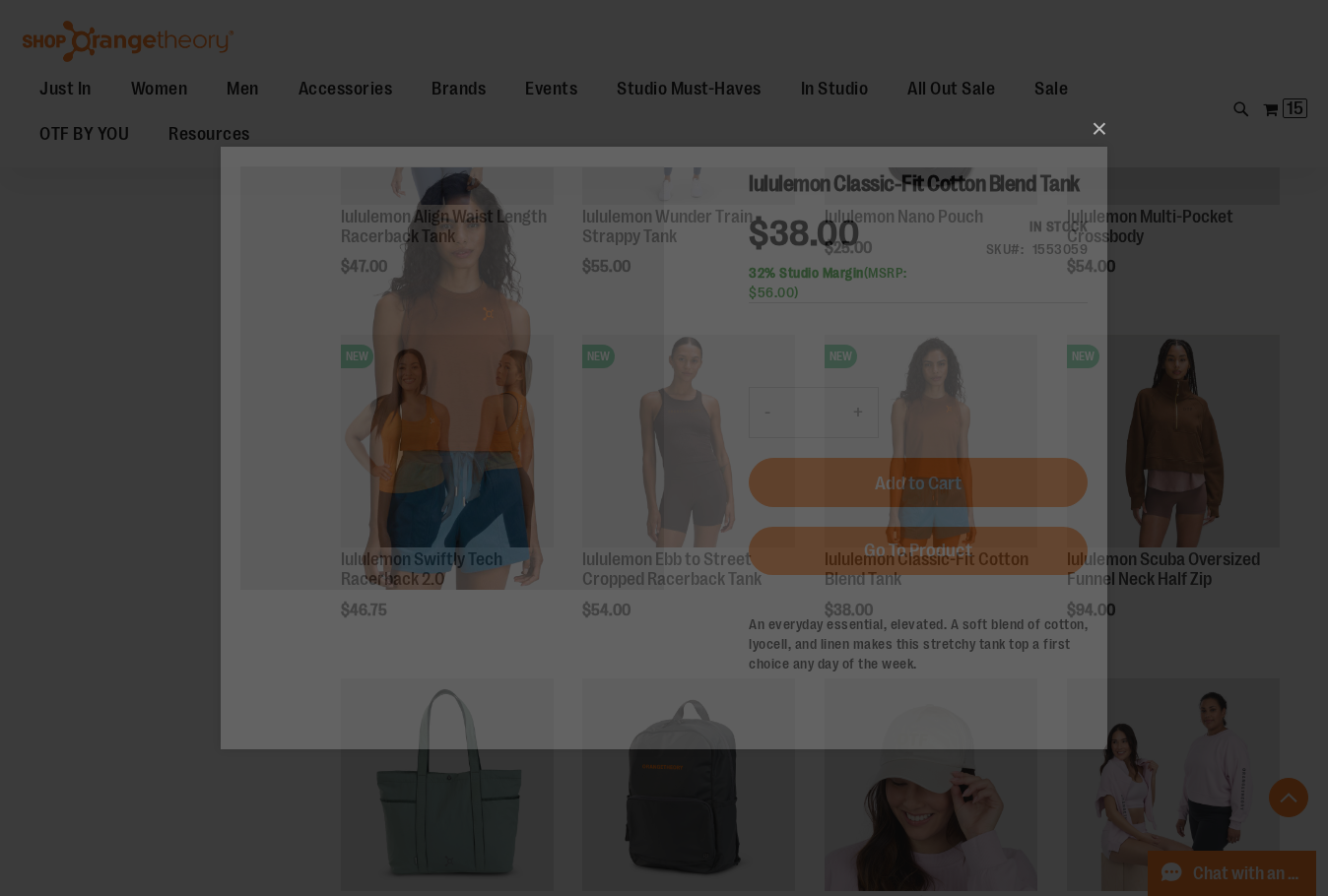 scroll, scrollTop: 0, scrollLeft: 0, axis: both 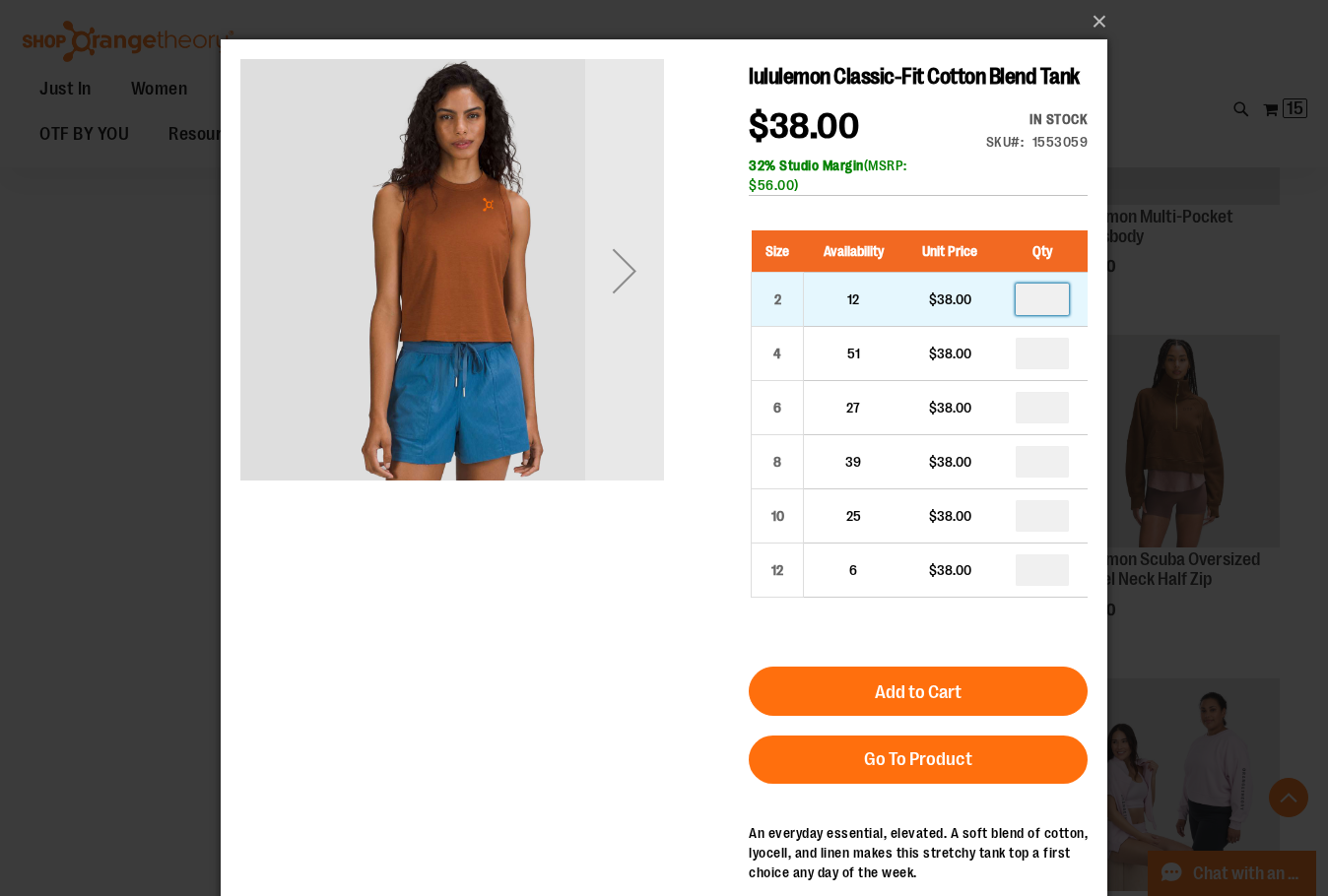 drag, startPoint x: 1063, startPoint y: 344, endPoint x: 1039, endPoint y: 345, distance: 24.020824 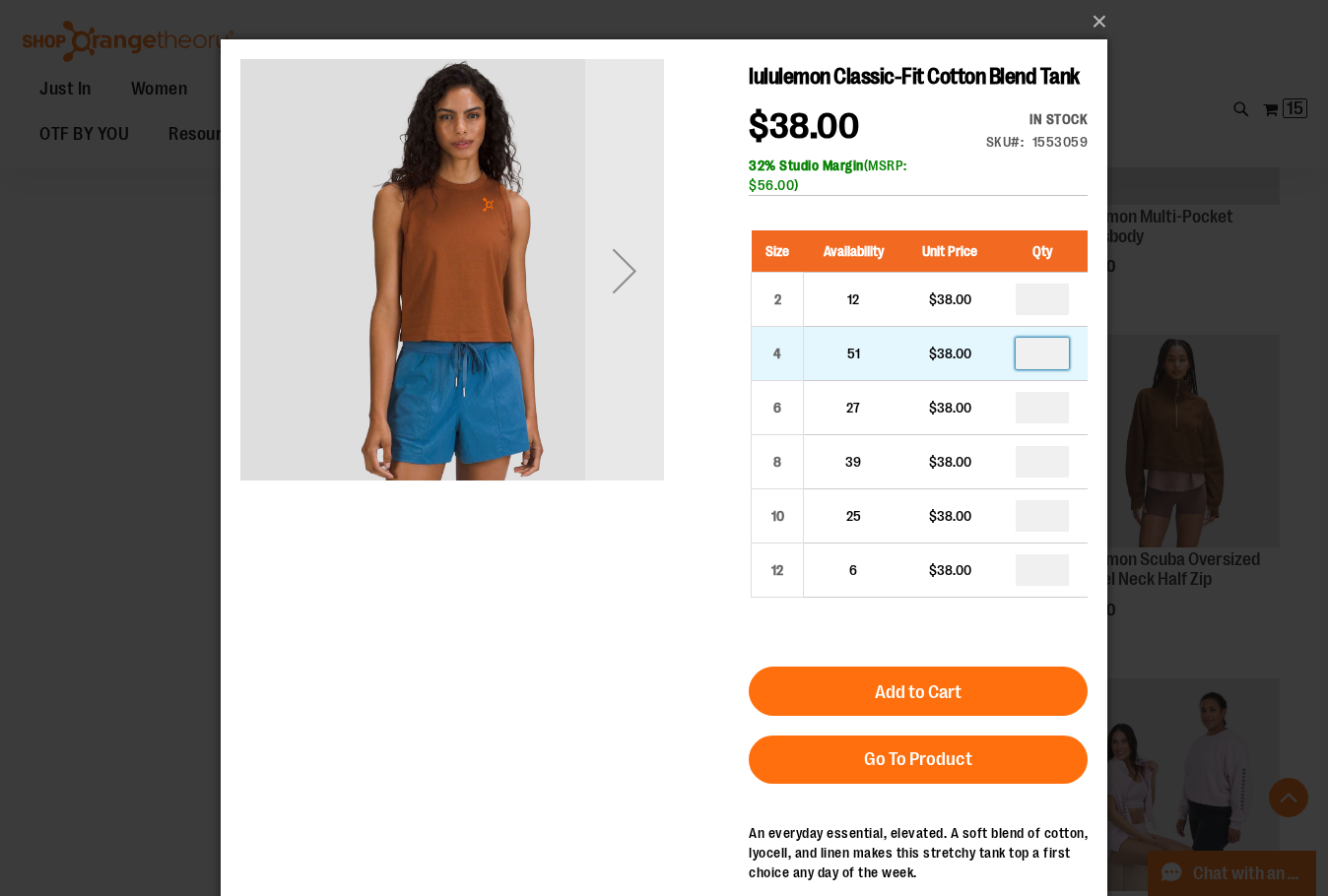 type on "*" 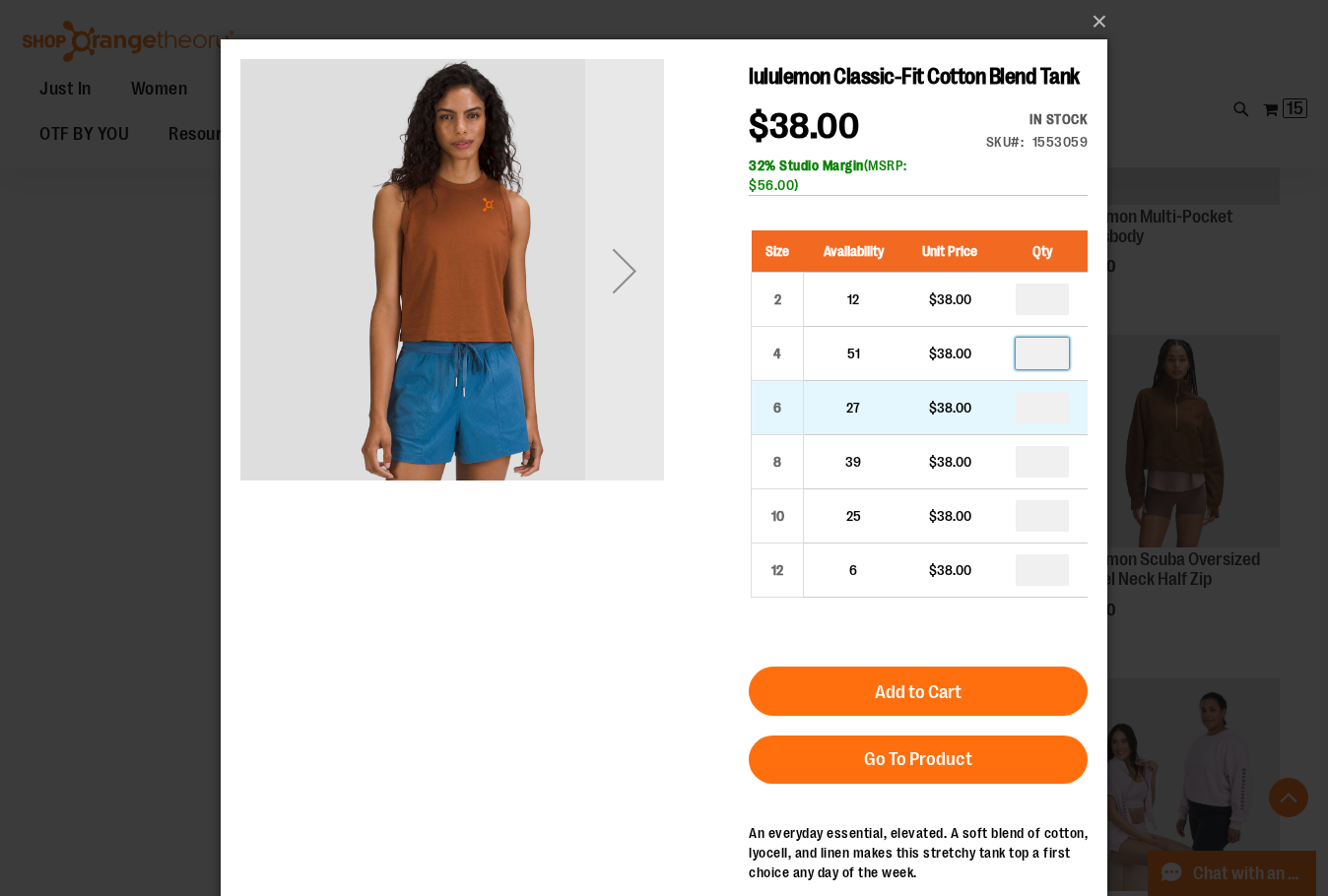 type on "*" 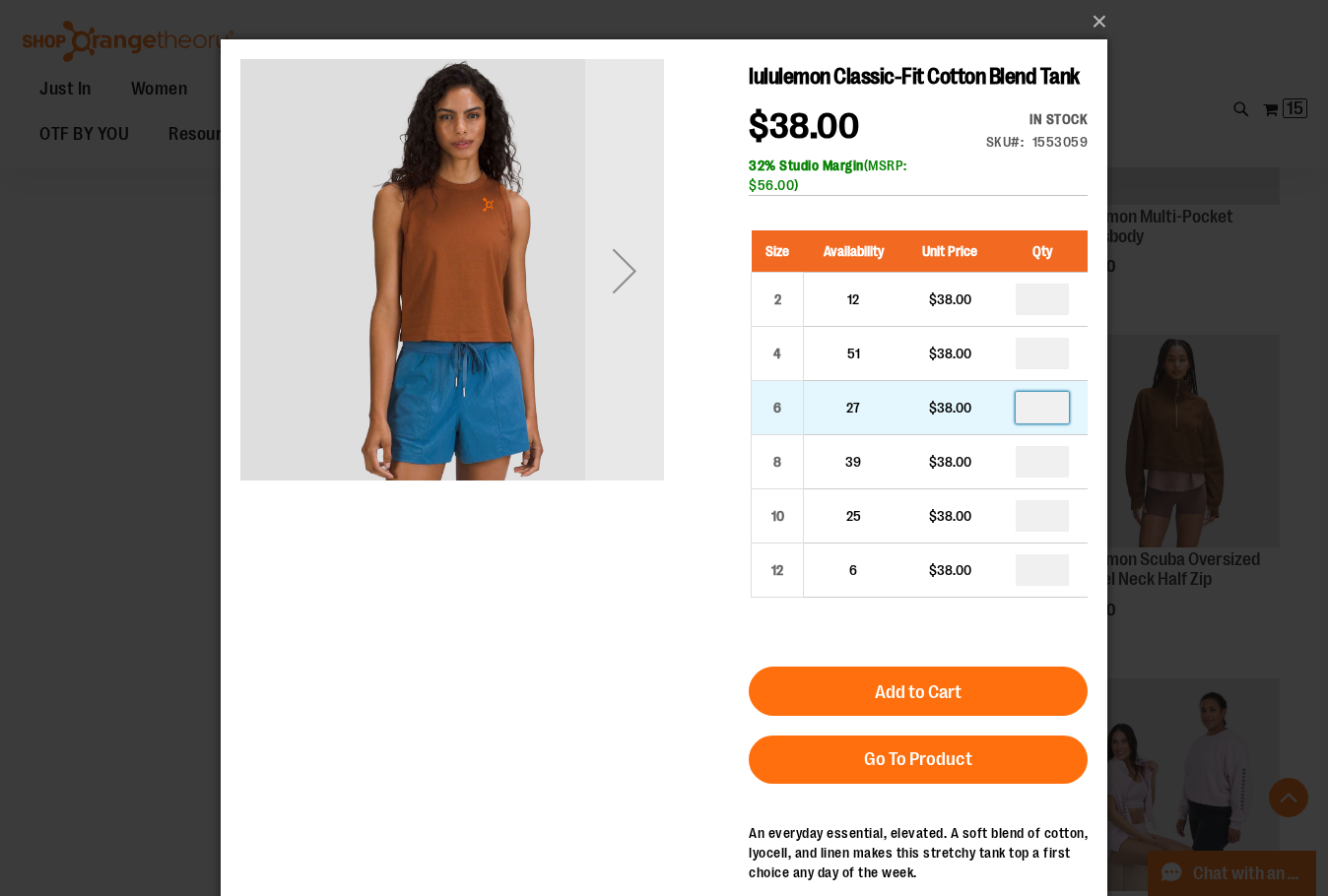 type on "*" 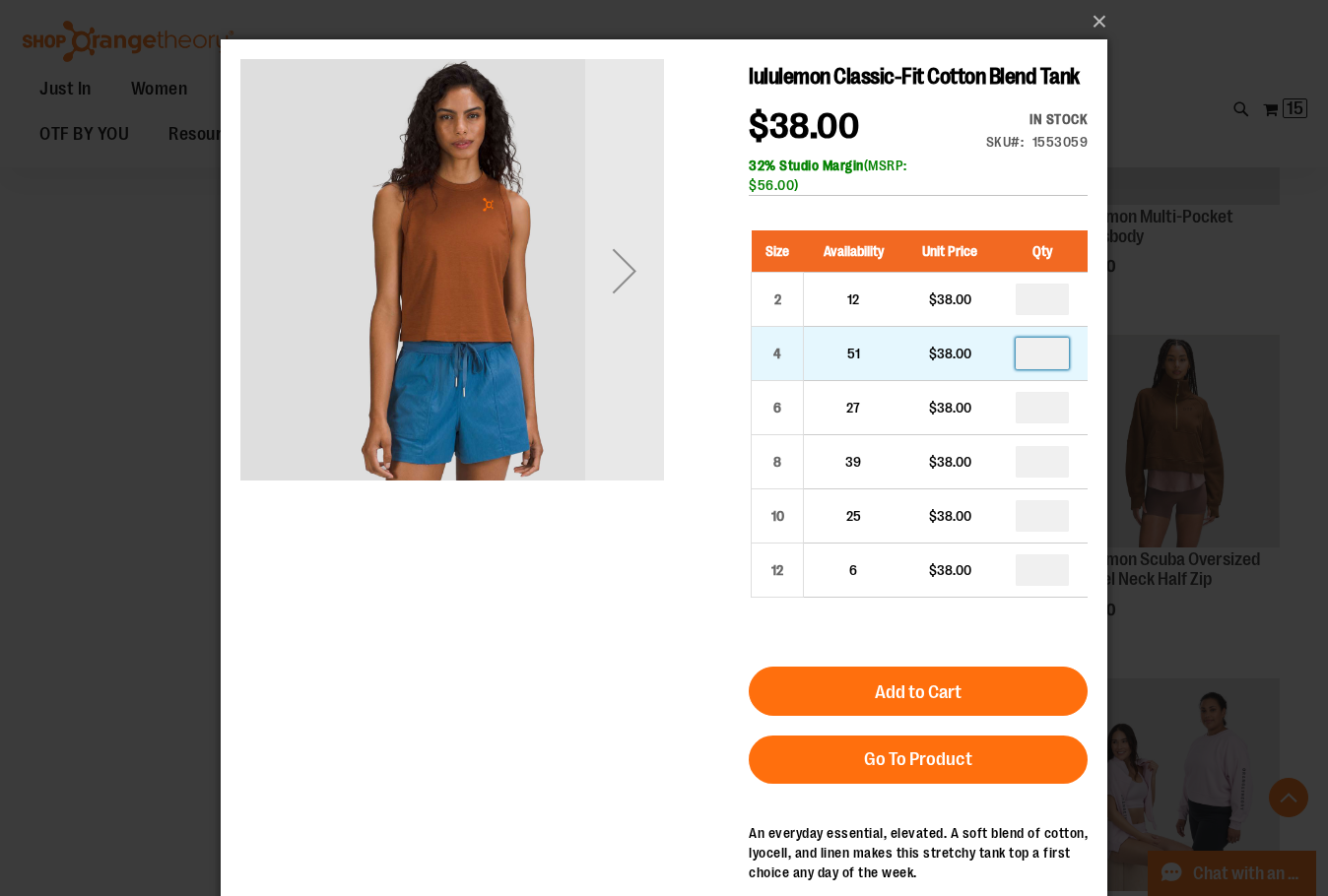 click at bounding box center [1042, 353] 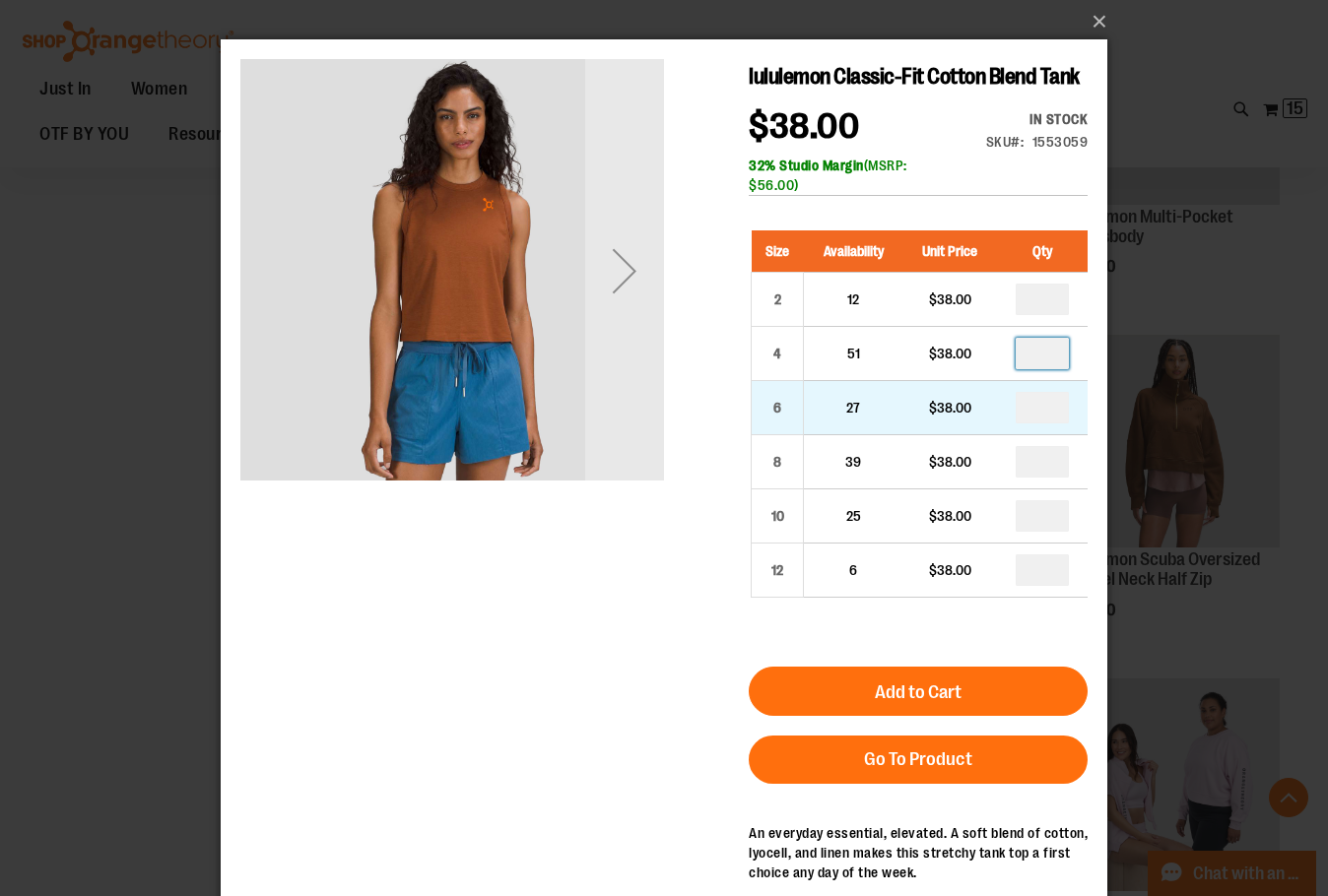 type on "*" 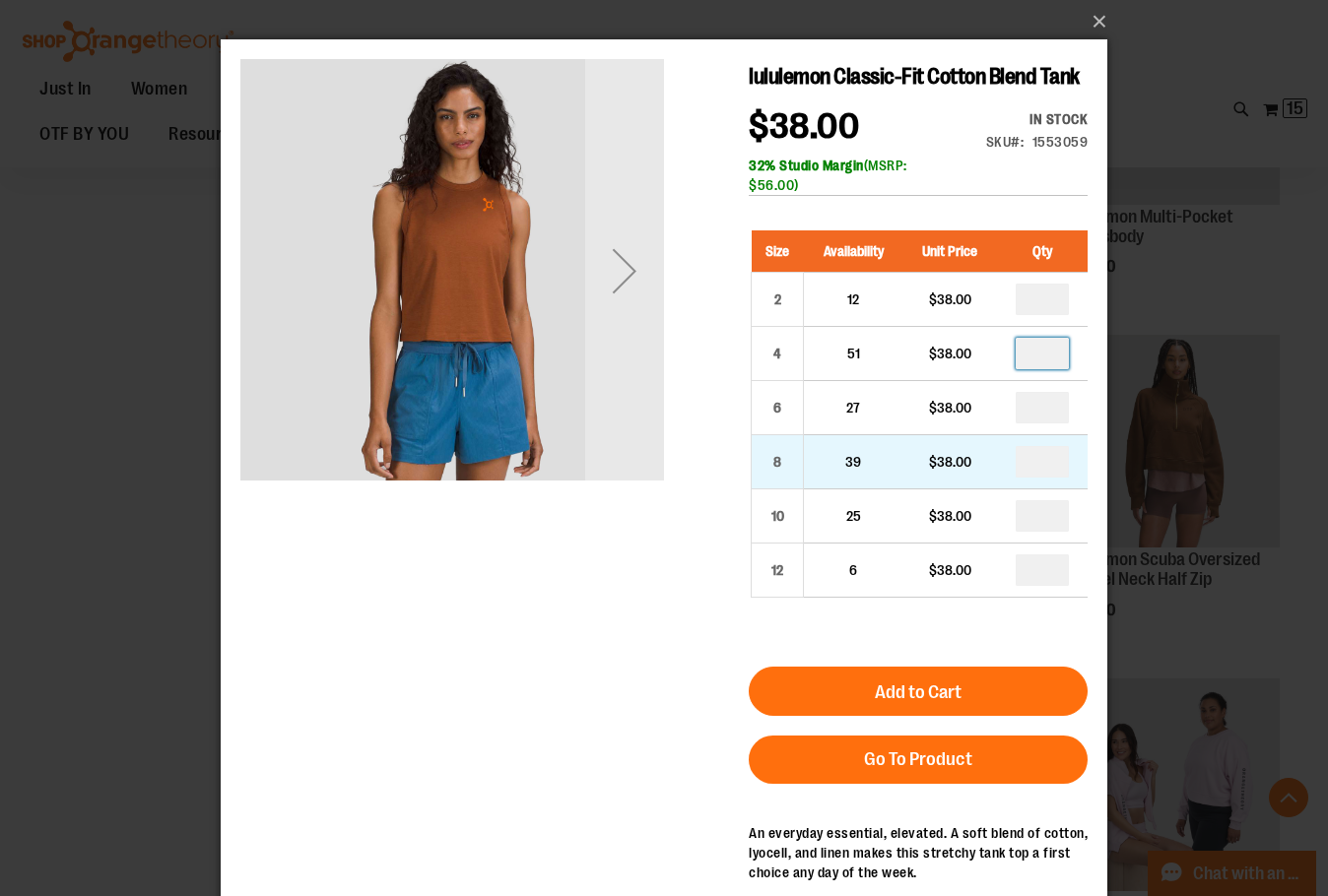 type on "*" 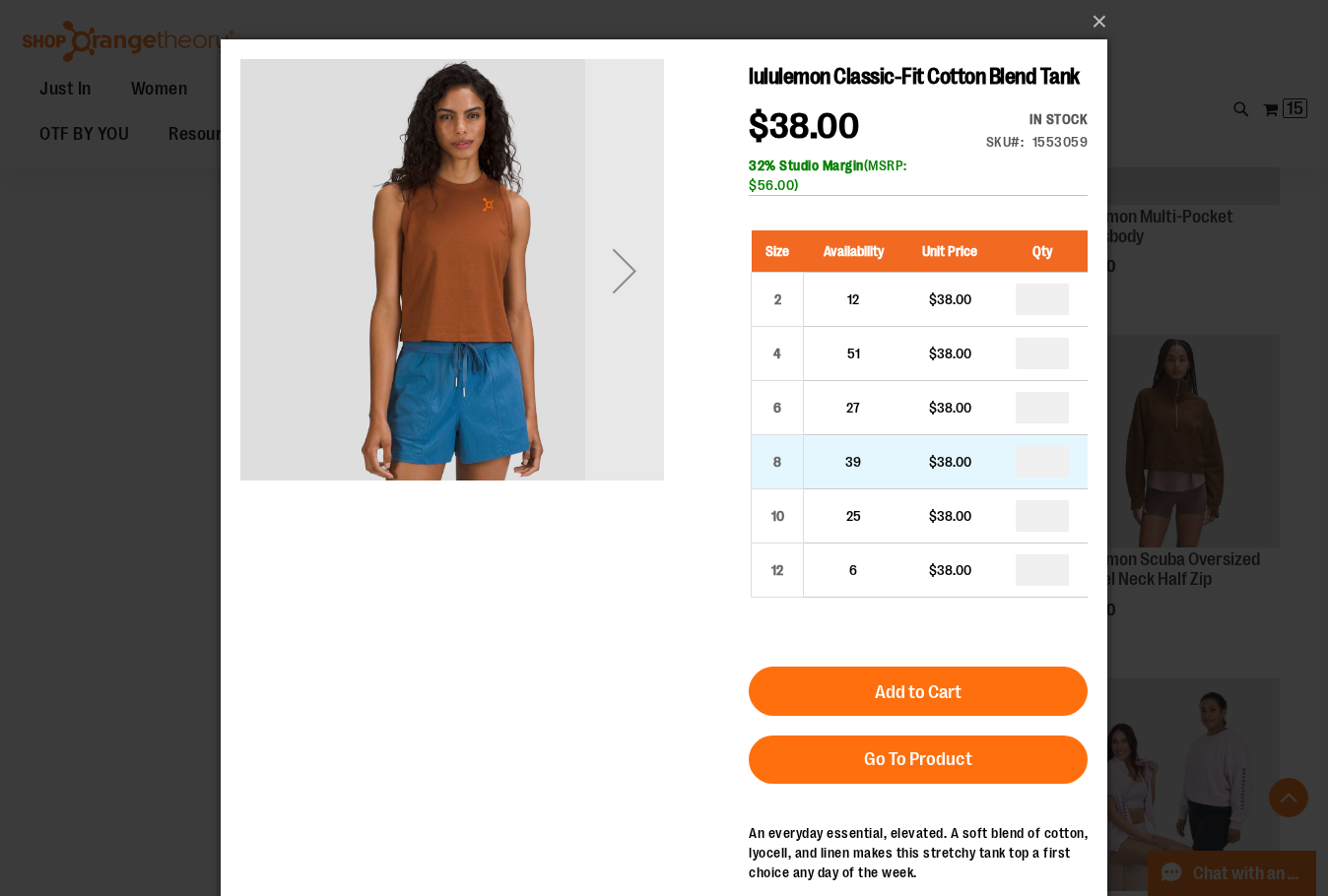 type on "*" 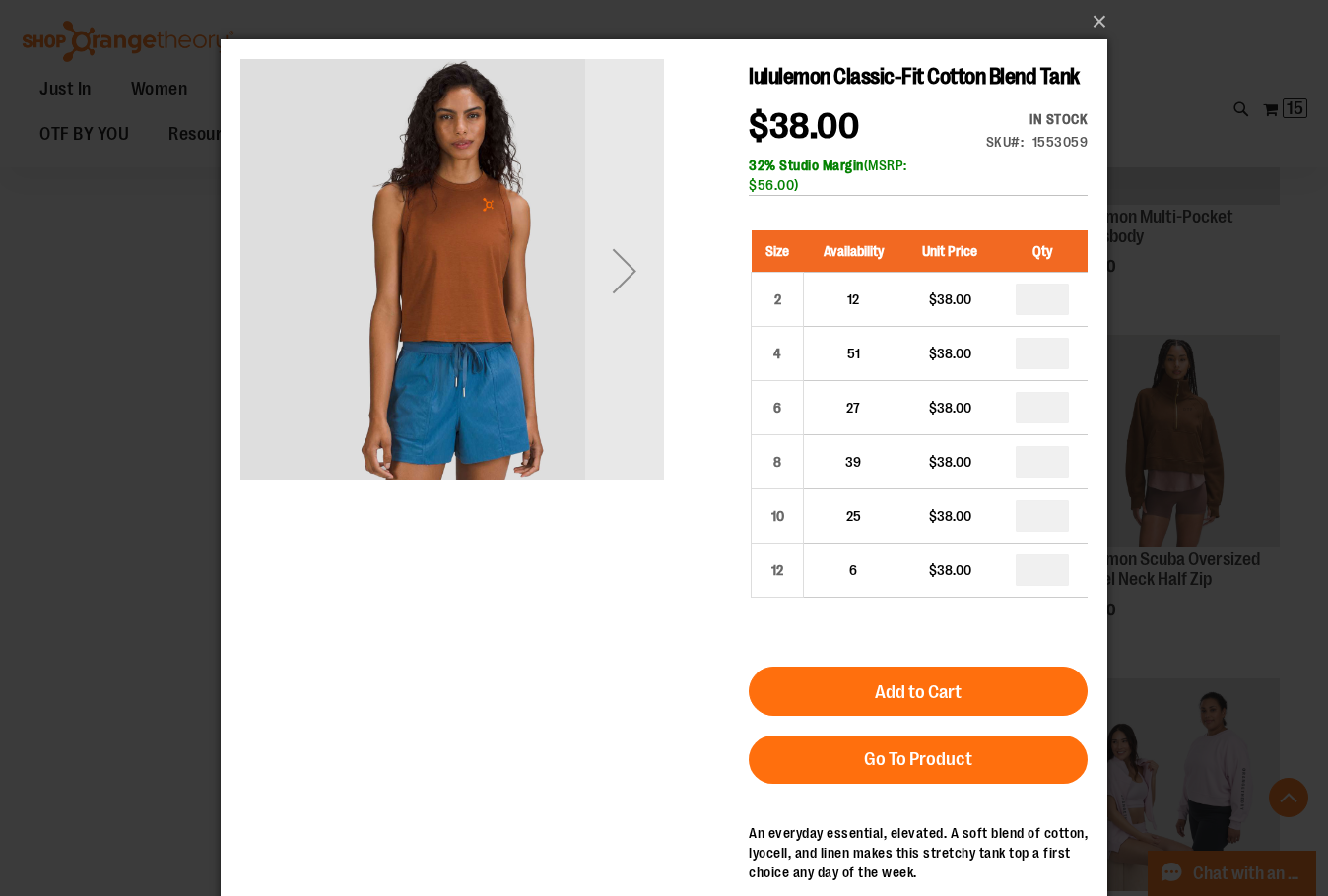 type on "*" 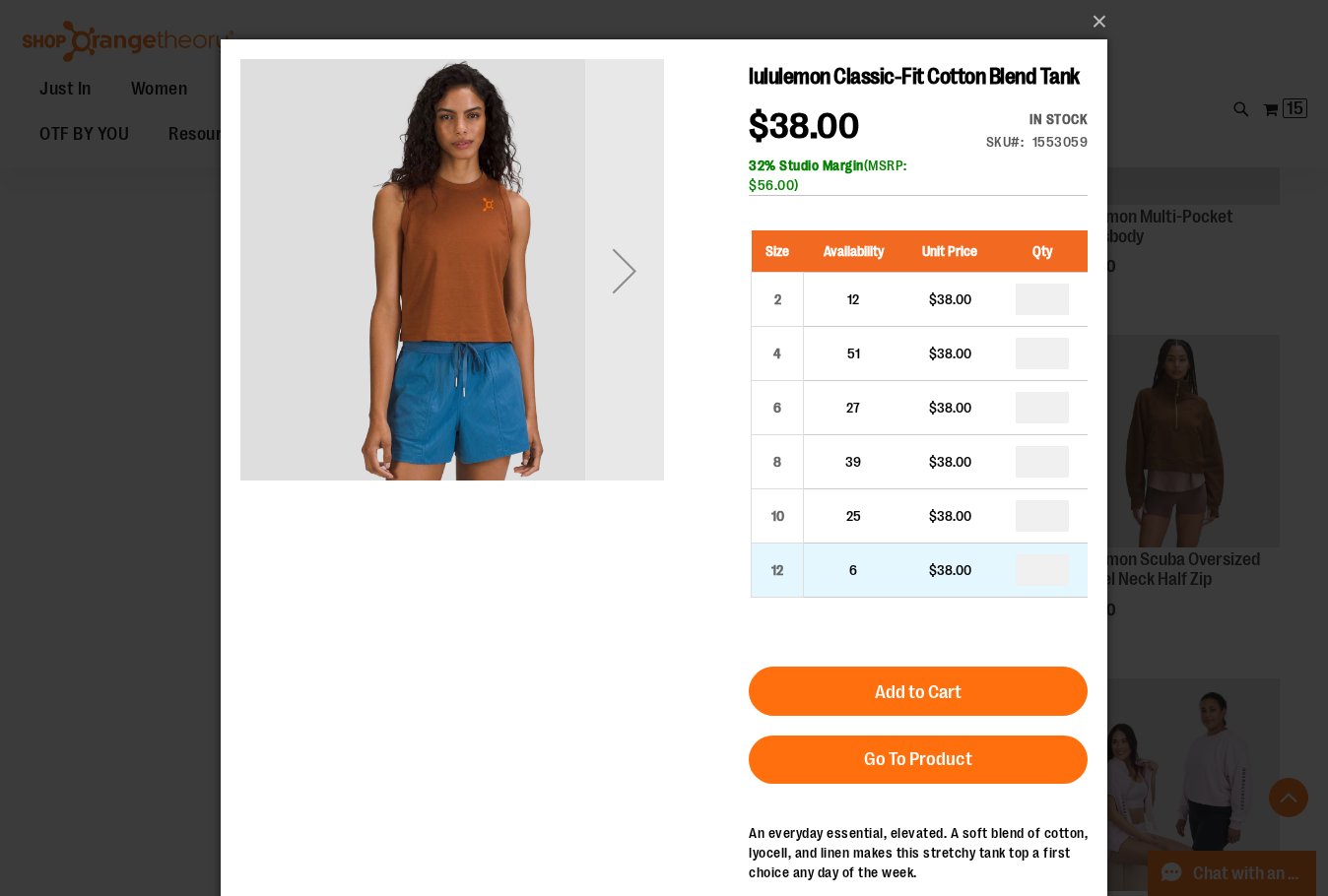 type on "*" 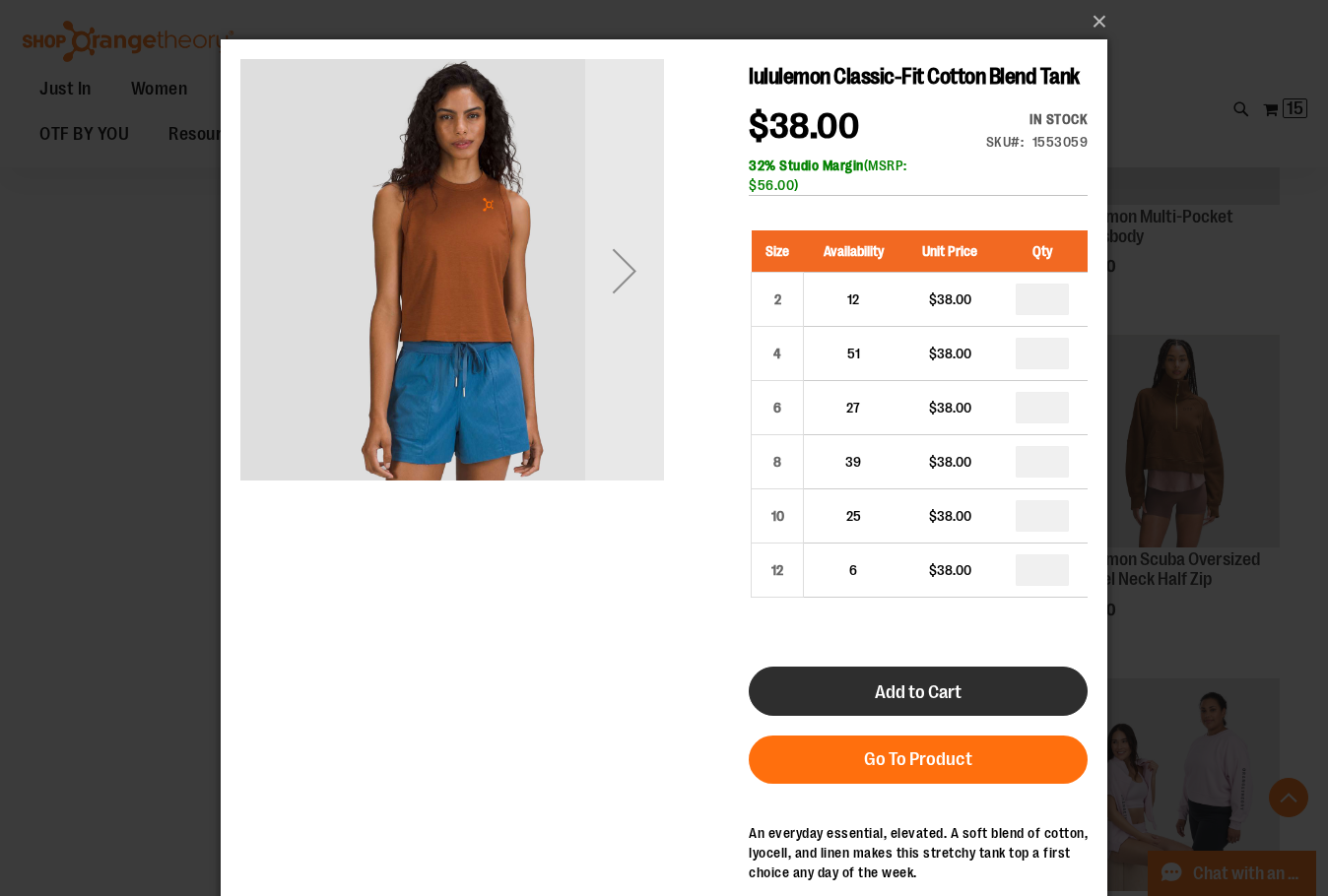 click on "Add to Cart" at bounding box center (918, 691) 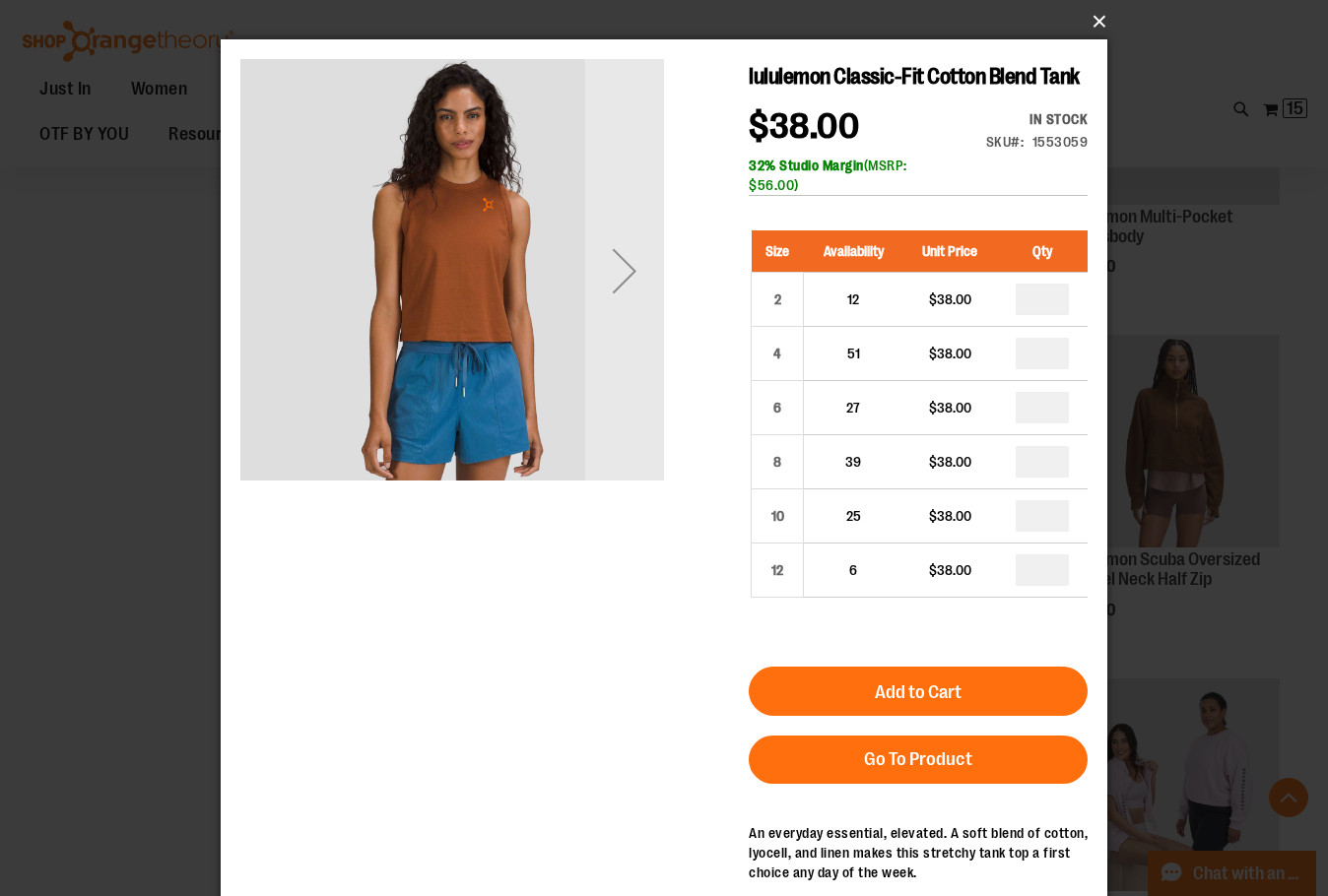 drag, startPoint x: 1093, startPoint y: 32, endPoint x: 1148, endPoint y: 44, distance: 56.29387 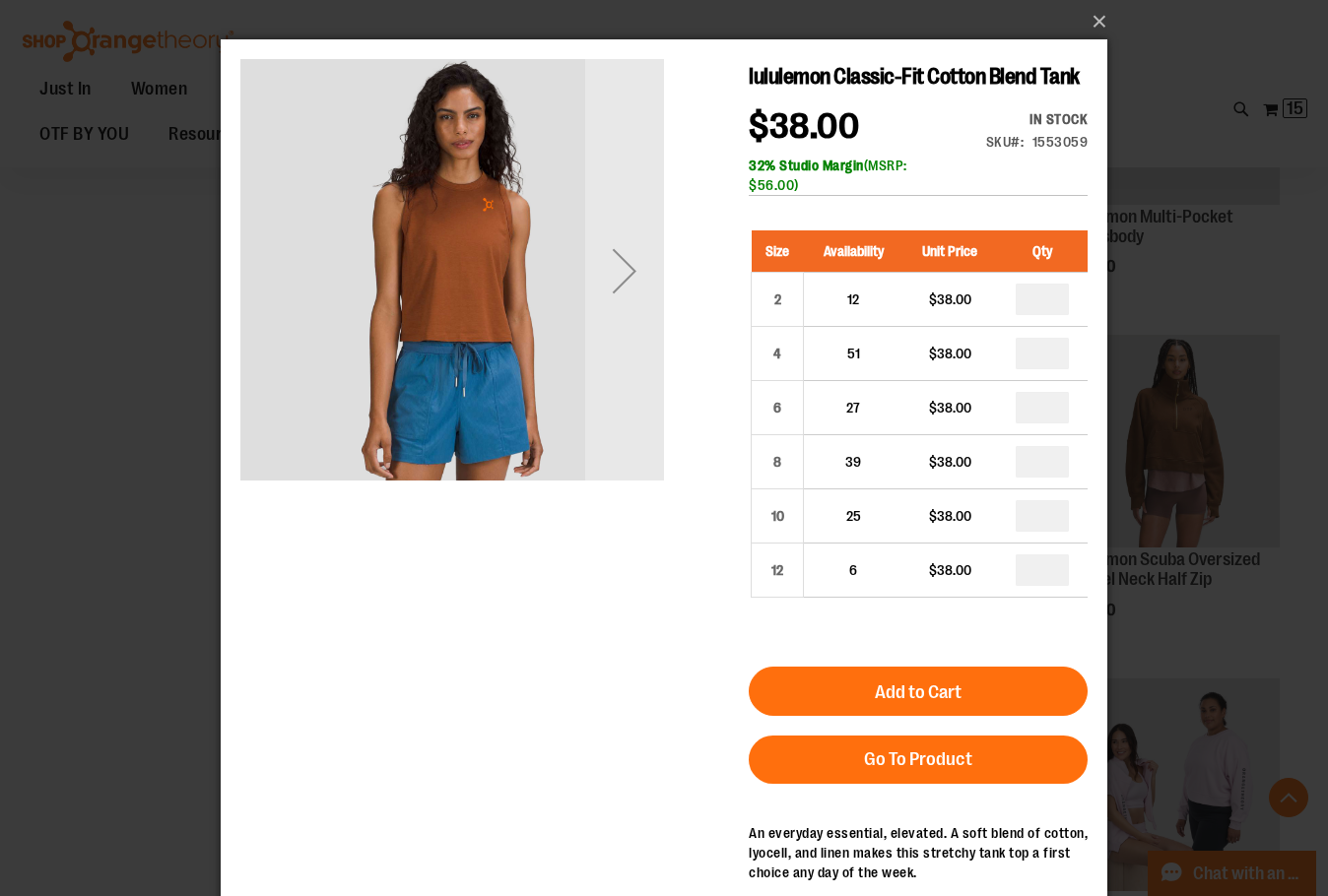 click on "×" at bounding box center (664, 448) 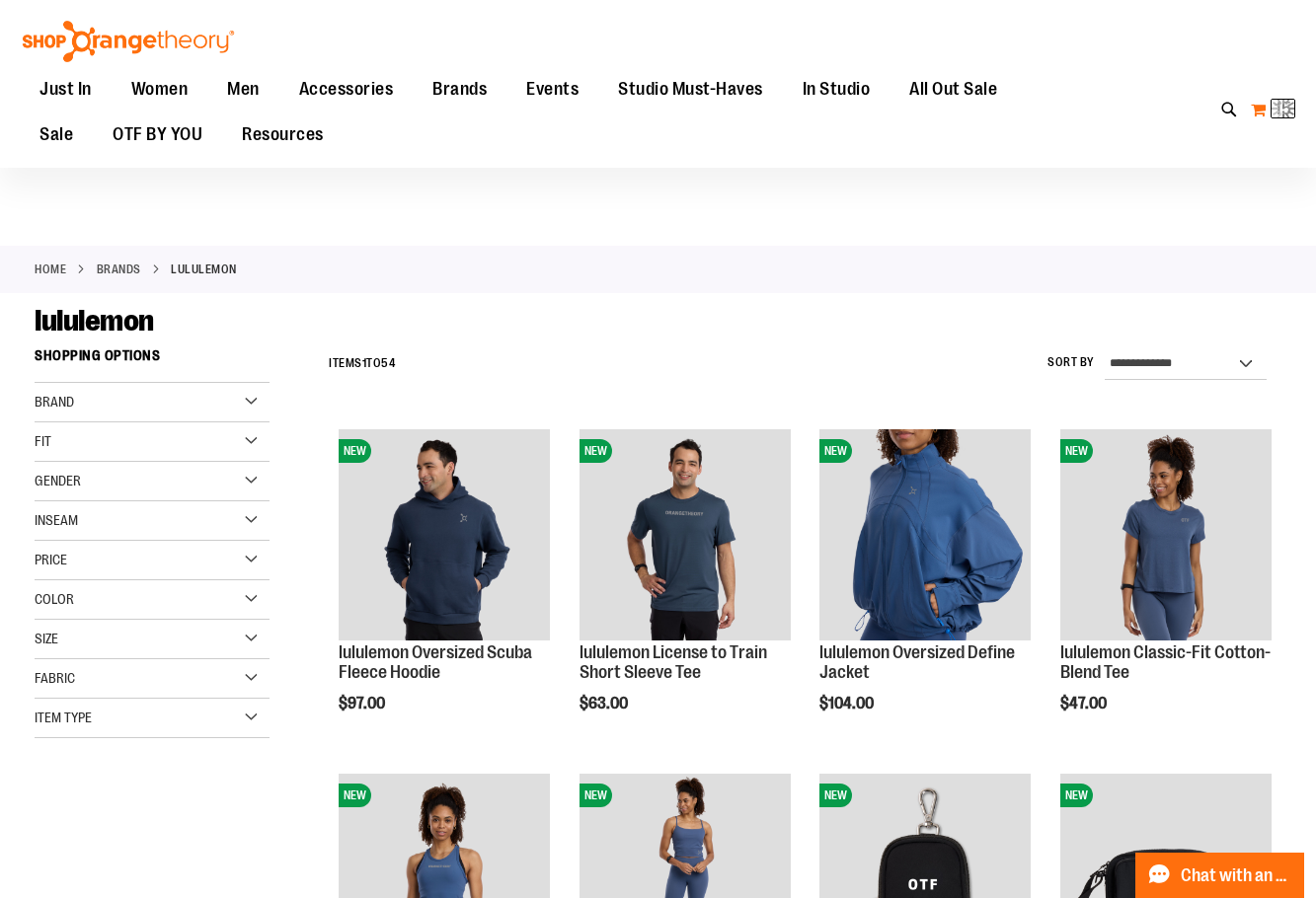 scroll, scrollTop: 0, scrollLeft: 0, axis: both 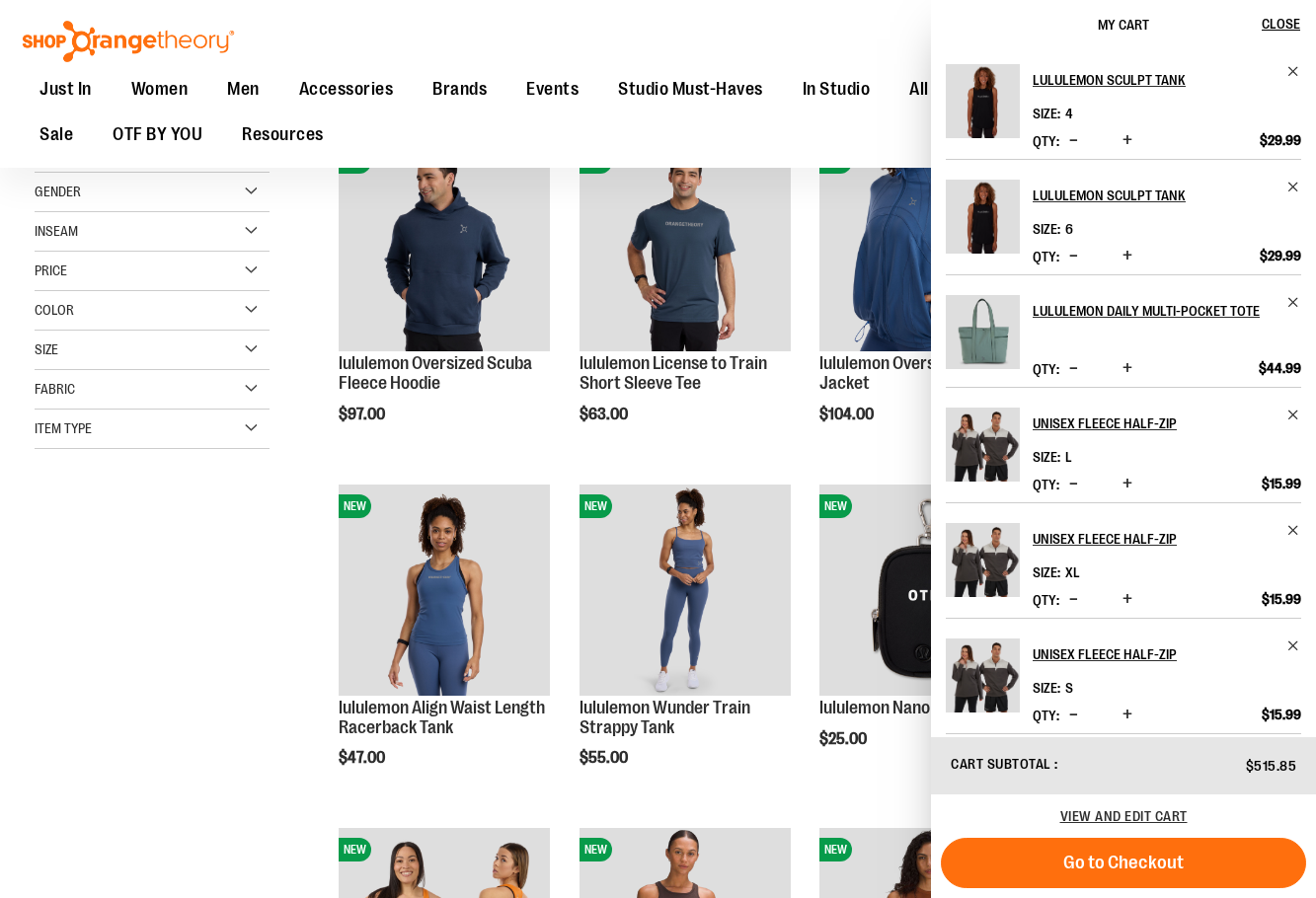 click on "**********" at bounding box center [658, 1180] 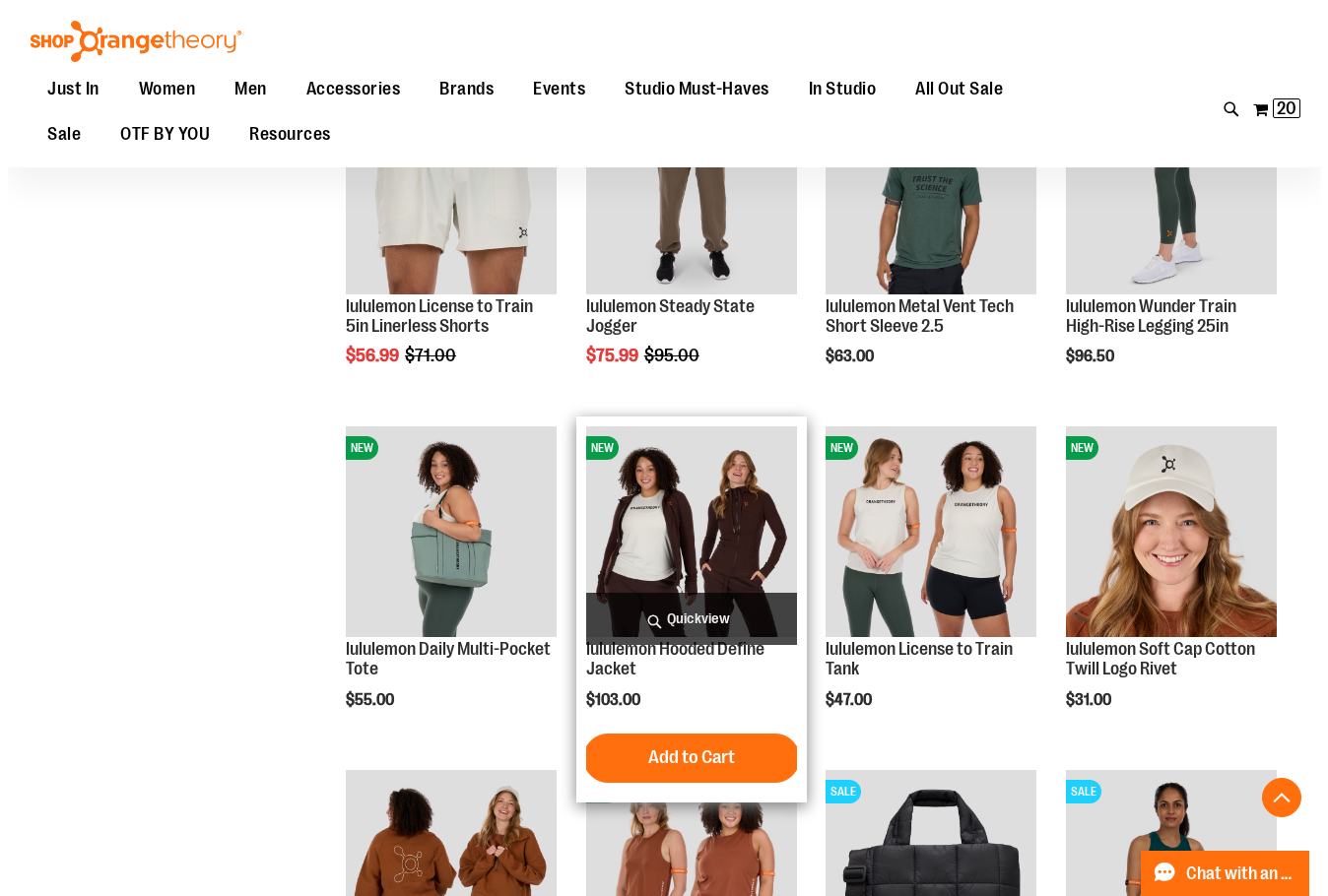 scroll, scrollTop: 2265, scrollLeft: 0, axis: vertical 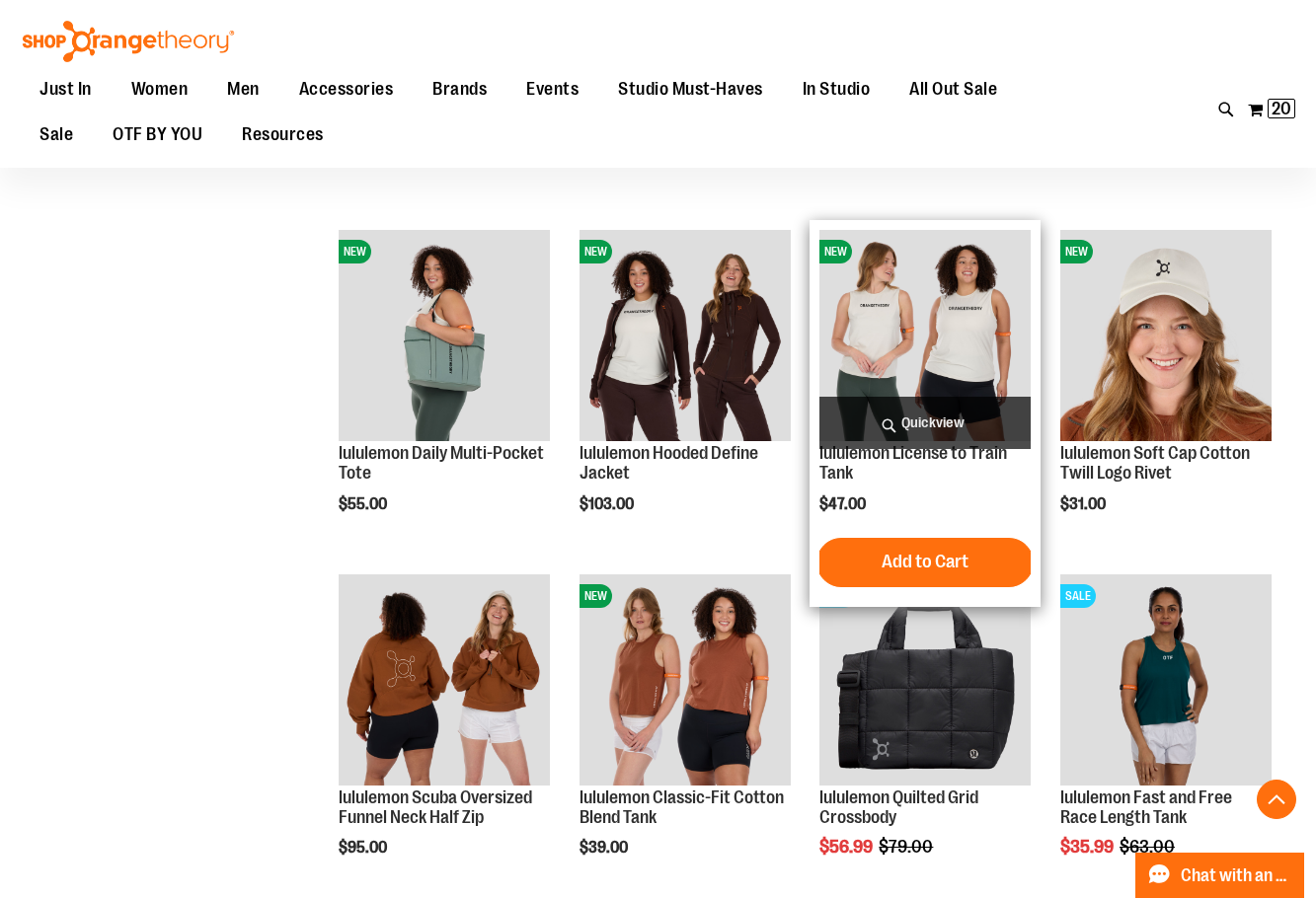 click on "Quickview" at bounding box center [925, 422] 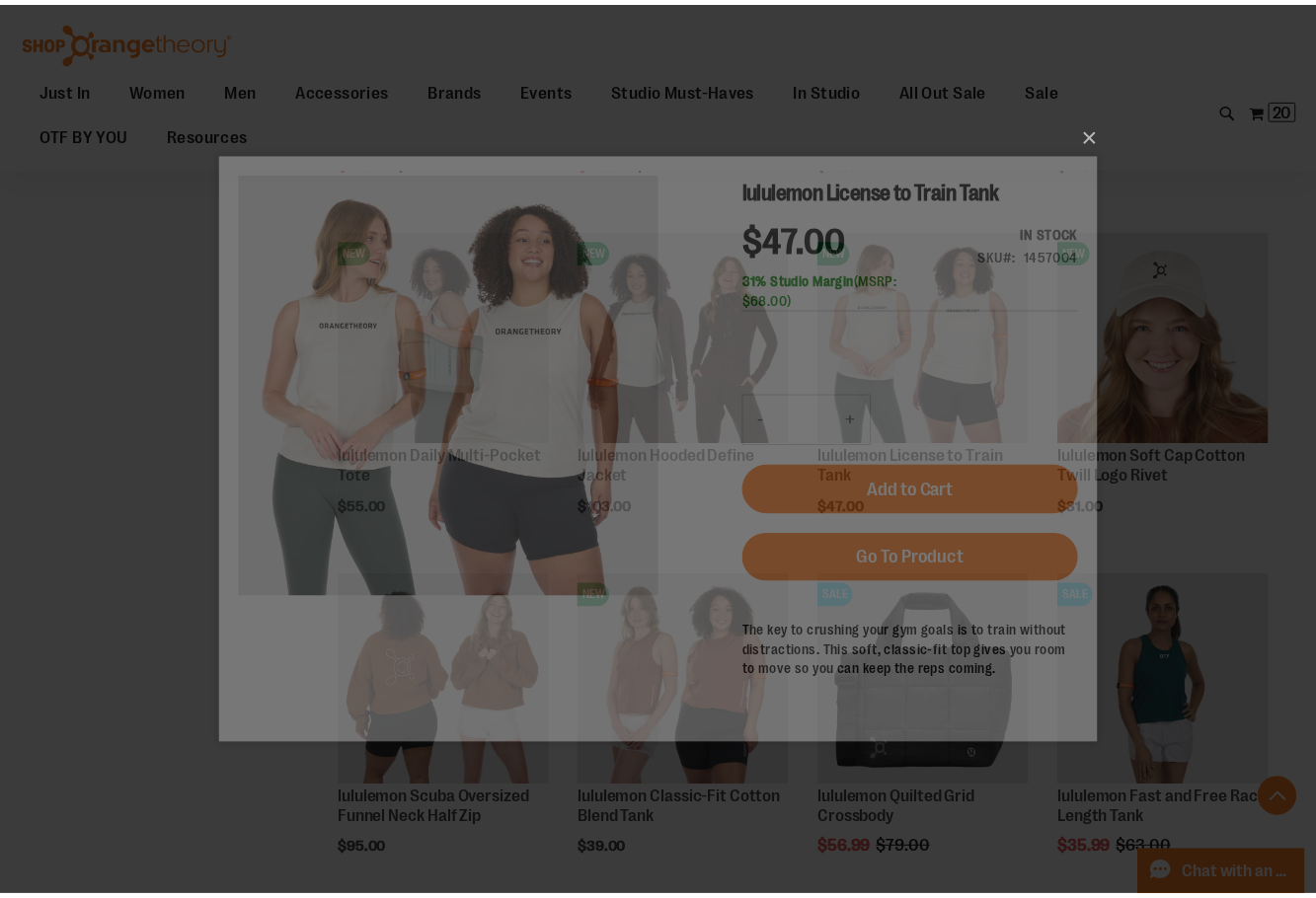 scroll, scrollTop: 0, scrollLeft: 0, axis: both 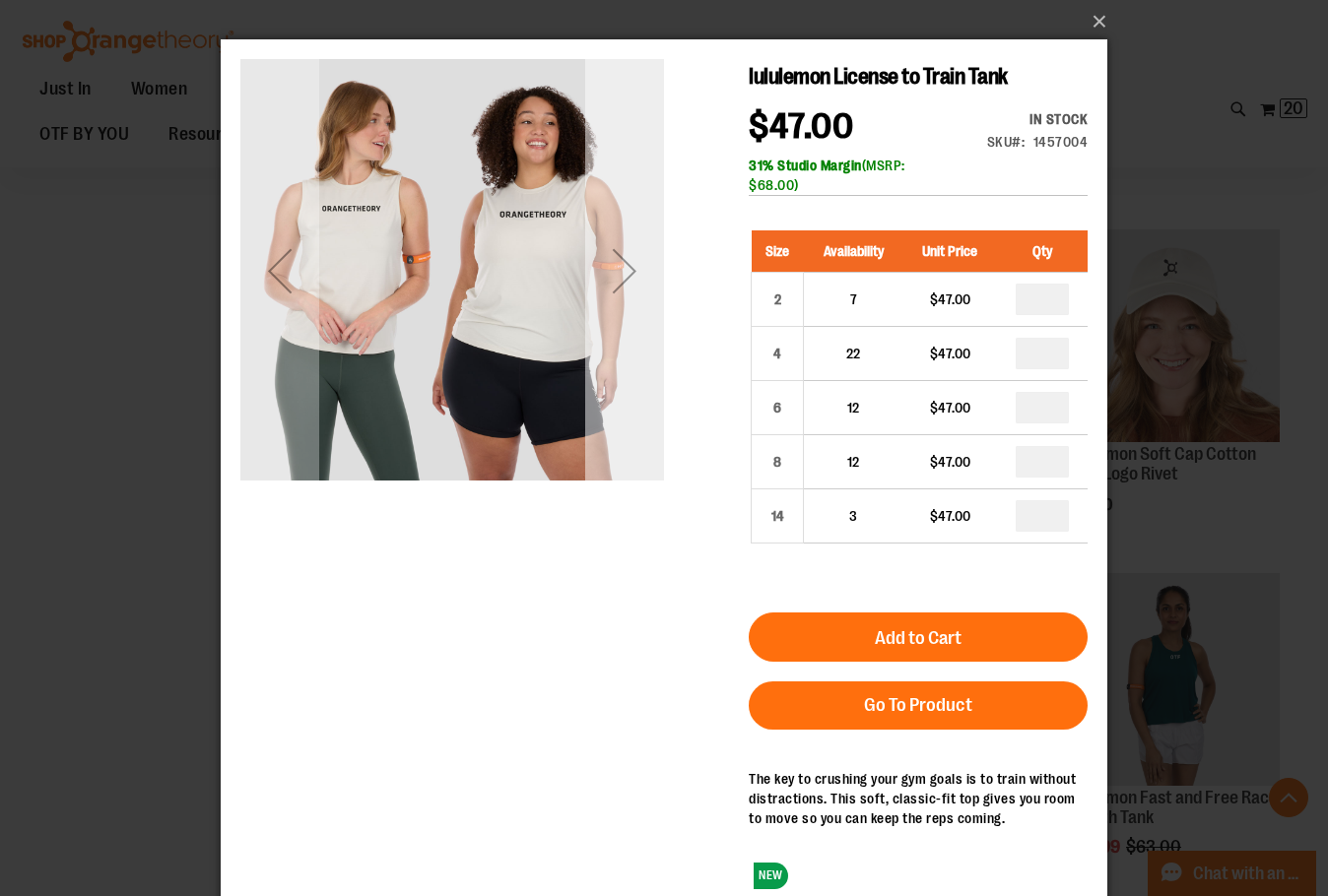 click at bounding box center [625, 271] 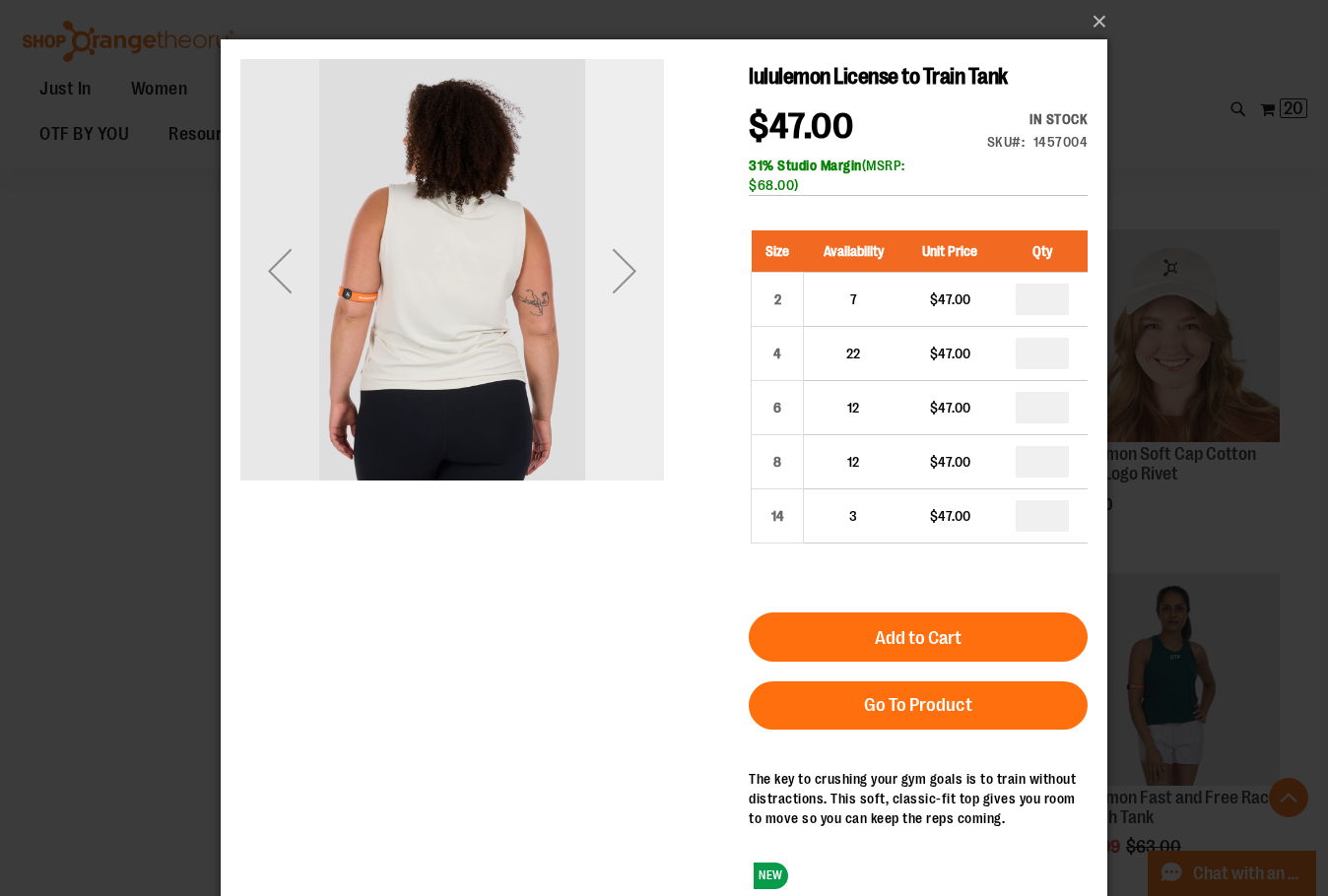 click at bounding box center (625, 271) 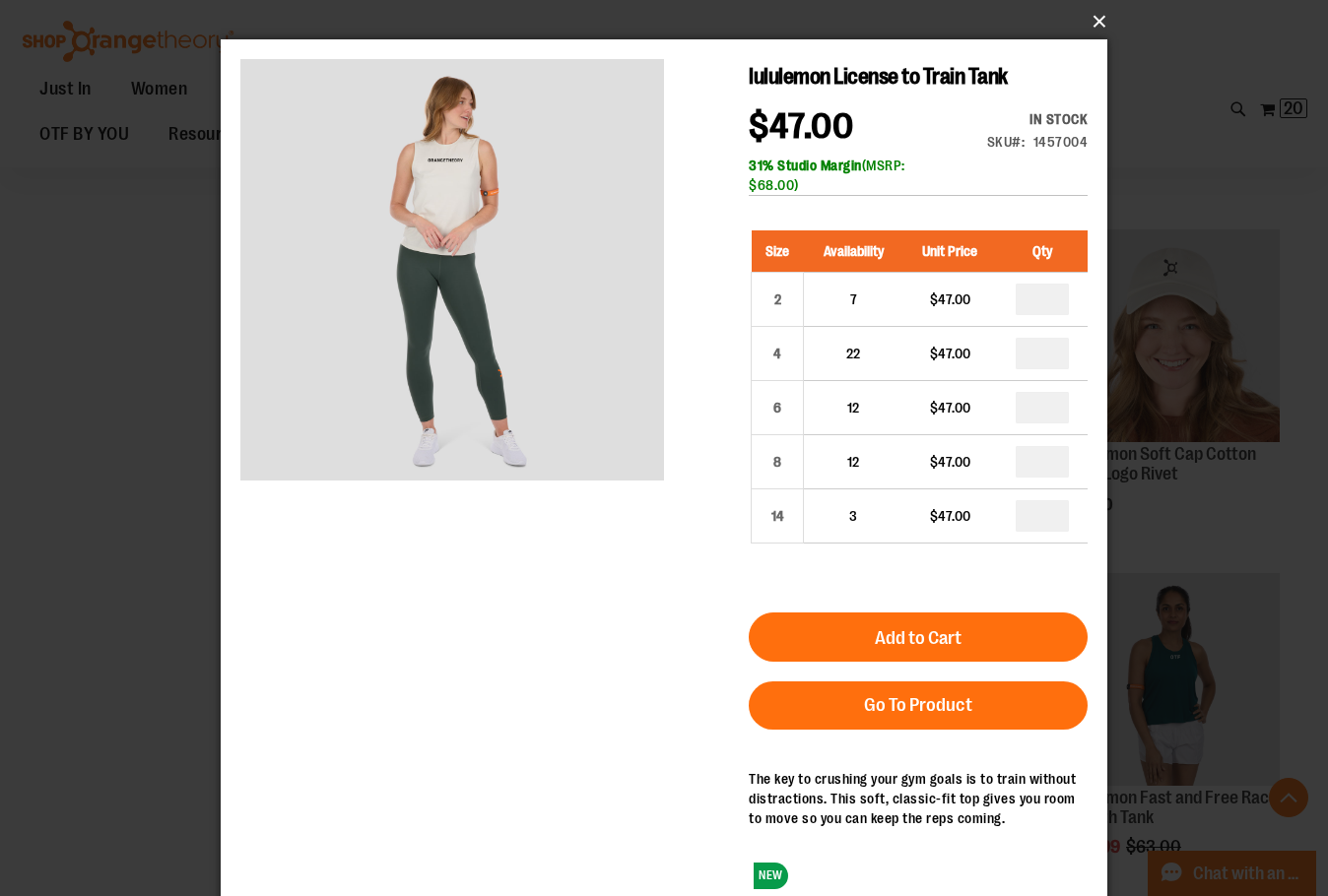click on "×" at bounding box center (670, 22) 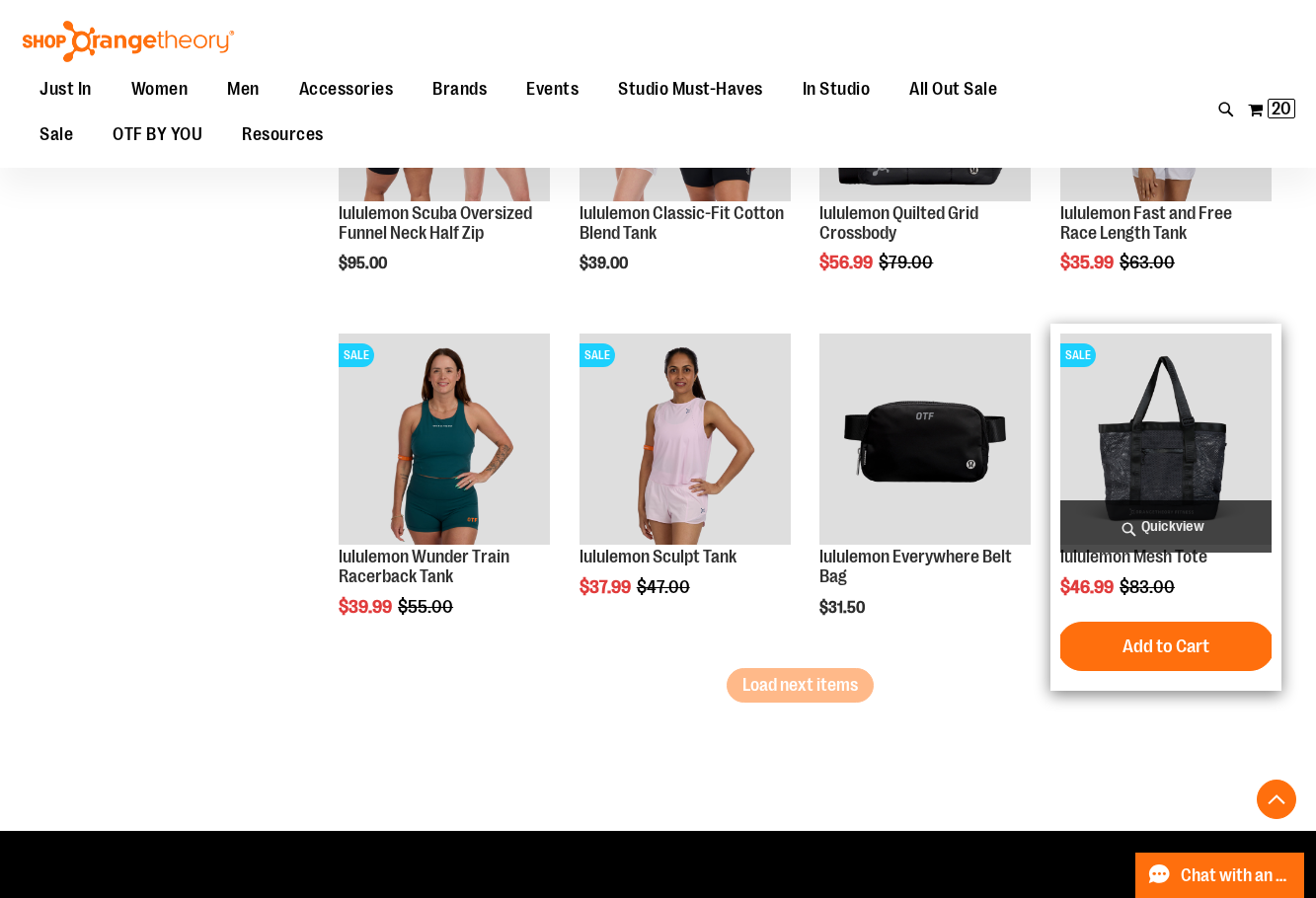 scroll, scrollTop: 2862, scrollLeft: 0, axis: vertical 